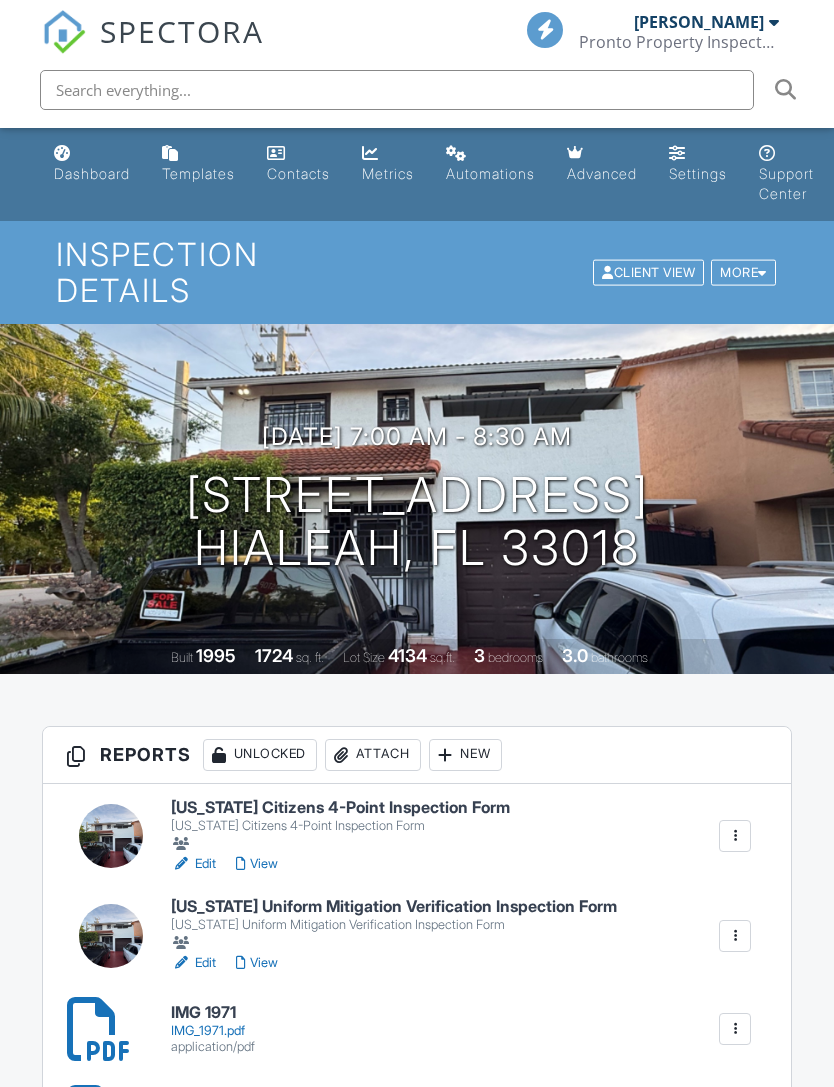 scroll, scrollTop: 0, scrollLeft: 0, axis: both 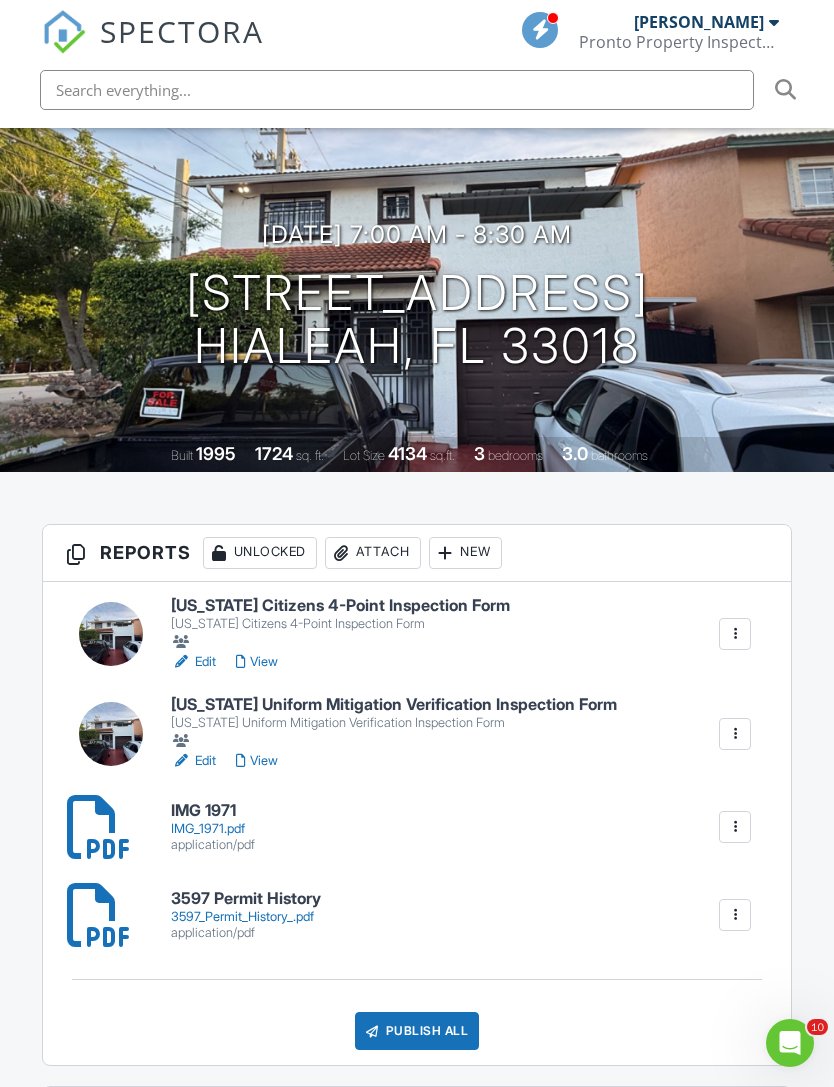 click on "IMG_1971.pdf" at bounding box center [213, 829] 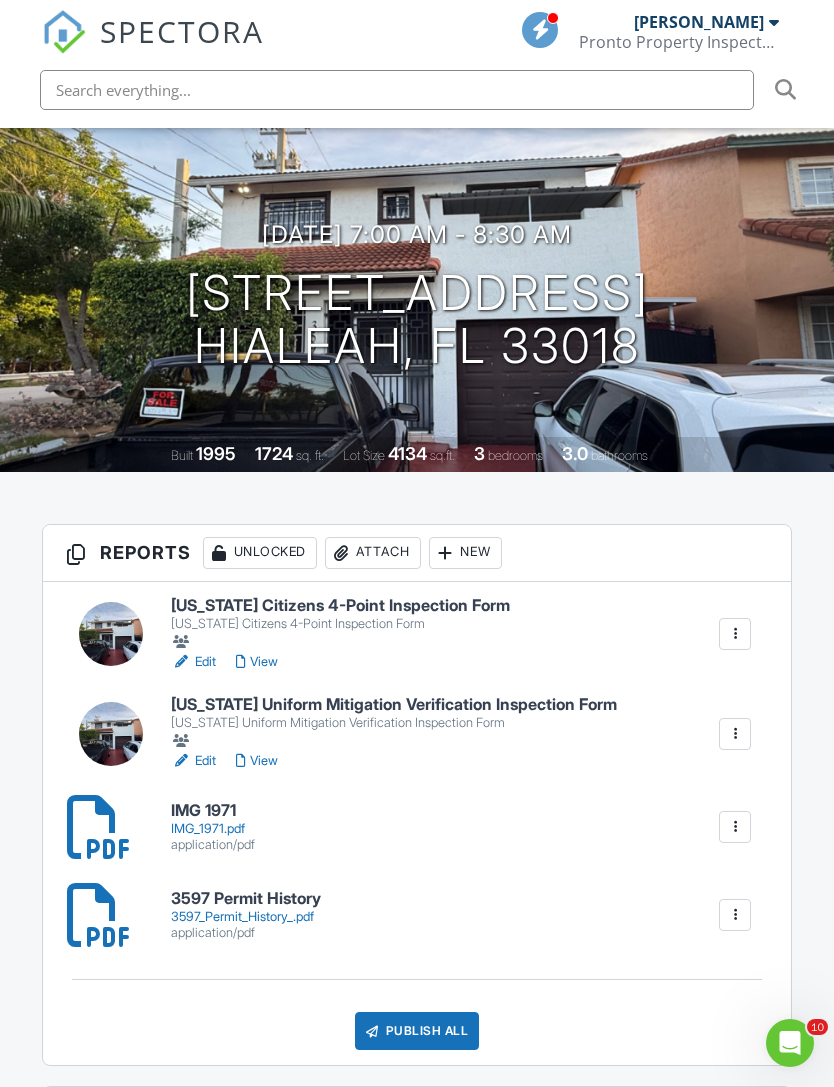scroll, scrollTop: 234, scrollLeft: 0, axis: vertical 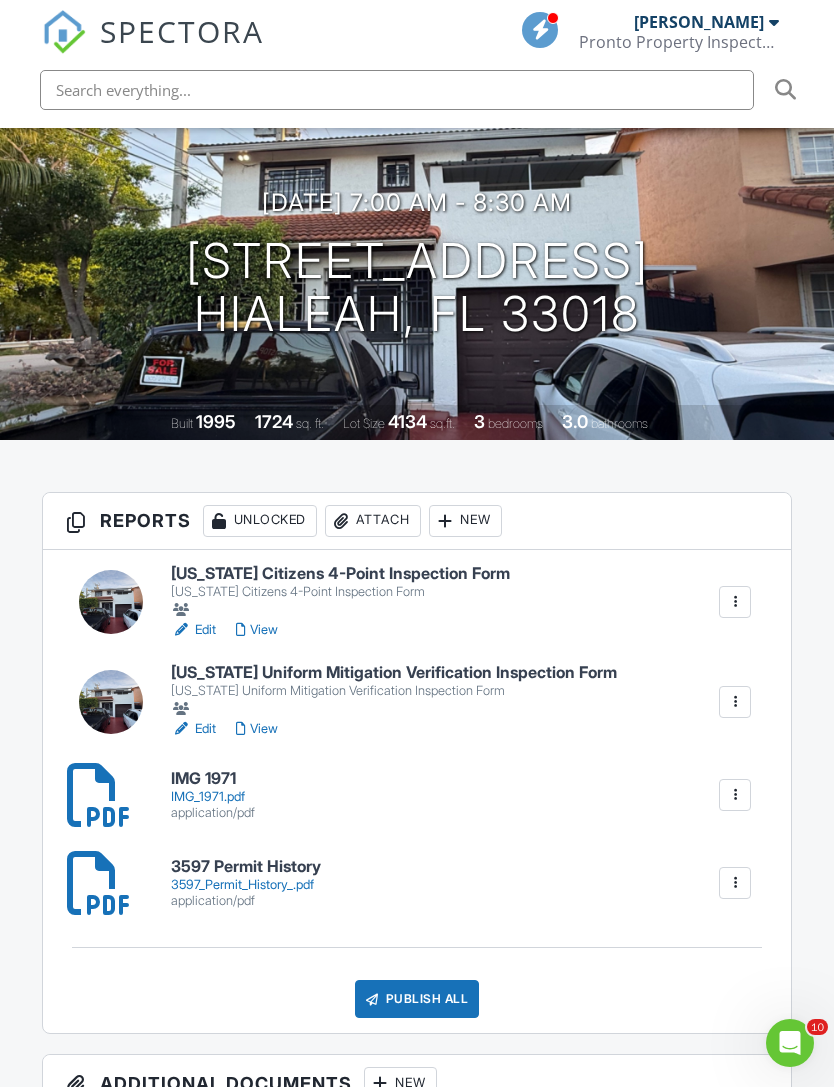 click on "IMG_1971.pdf" at bounding box center (213, 797) 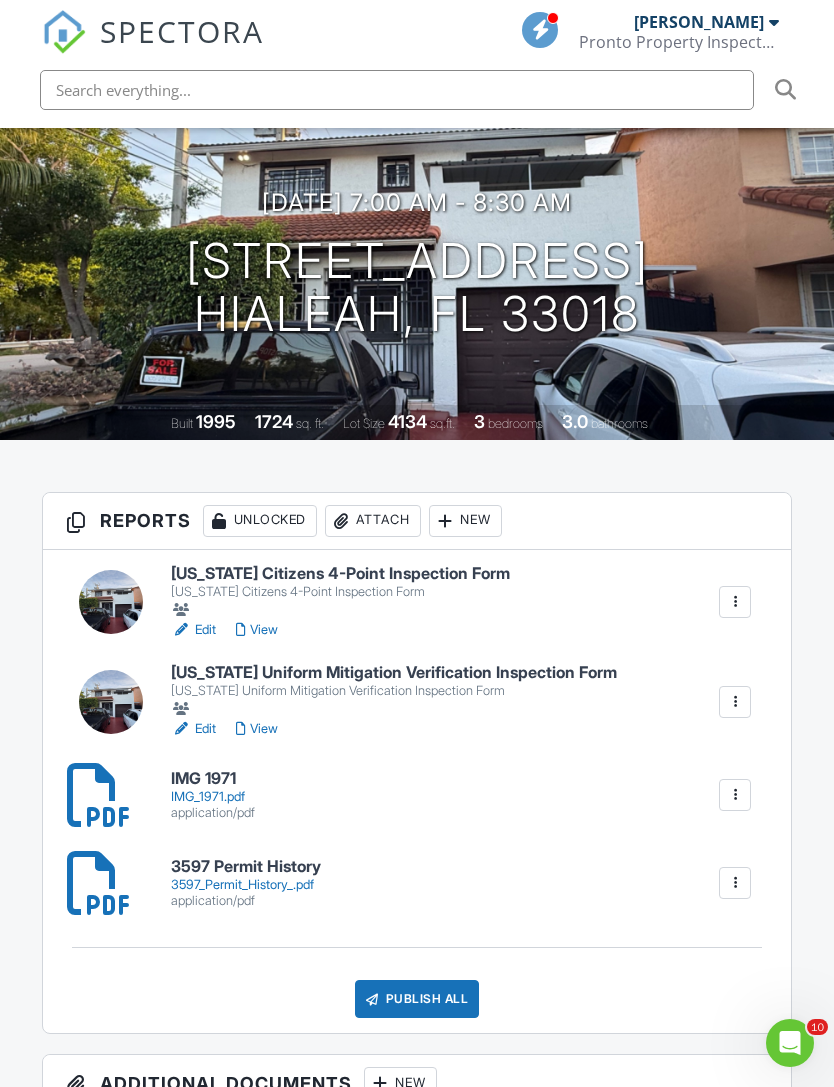 click on "Pronto Property Inspectors" at bounding box center [679, 42] 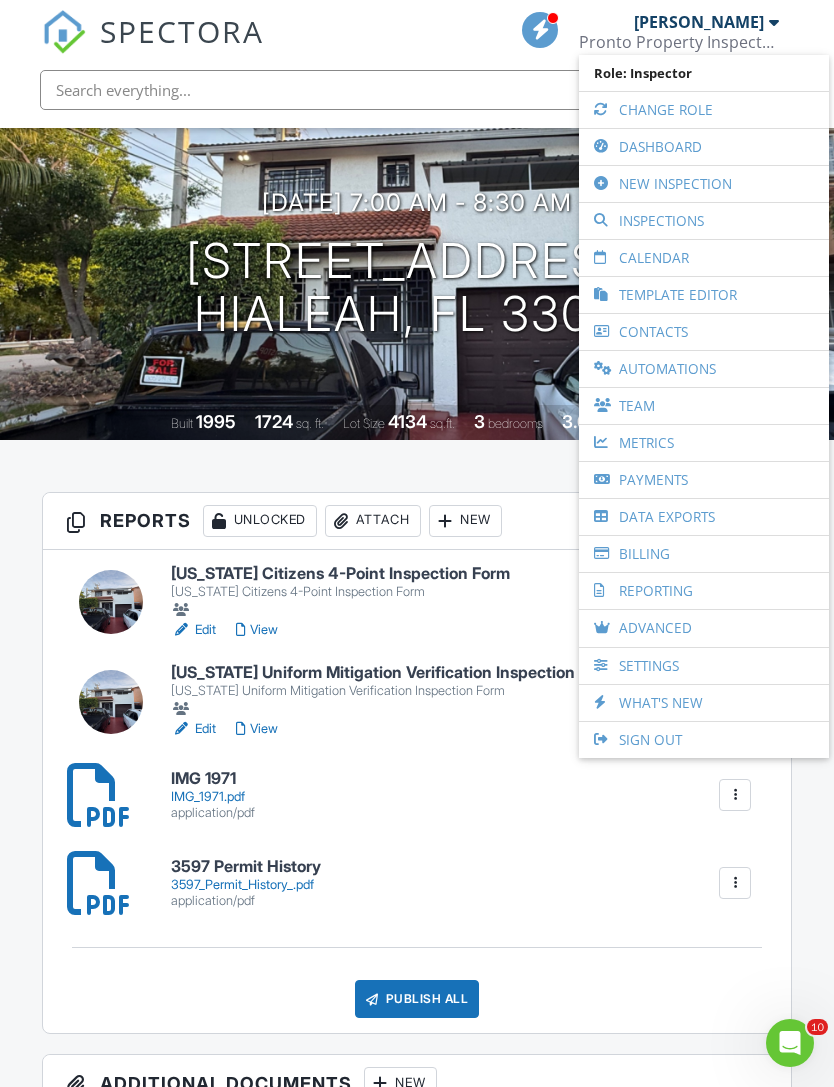 click on "Dashboard" at bounding box center (704, 147) 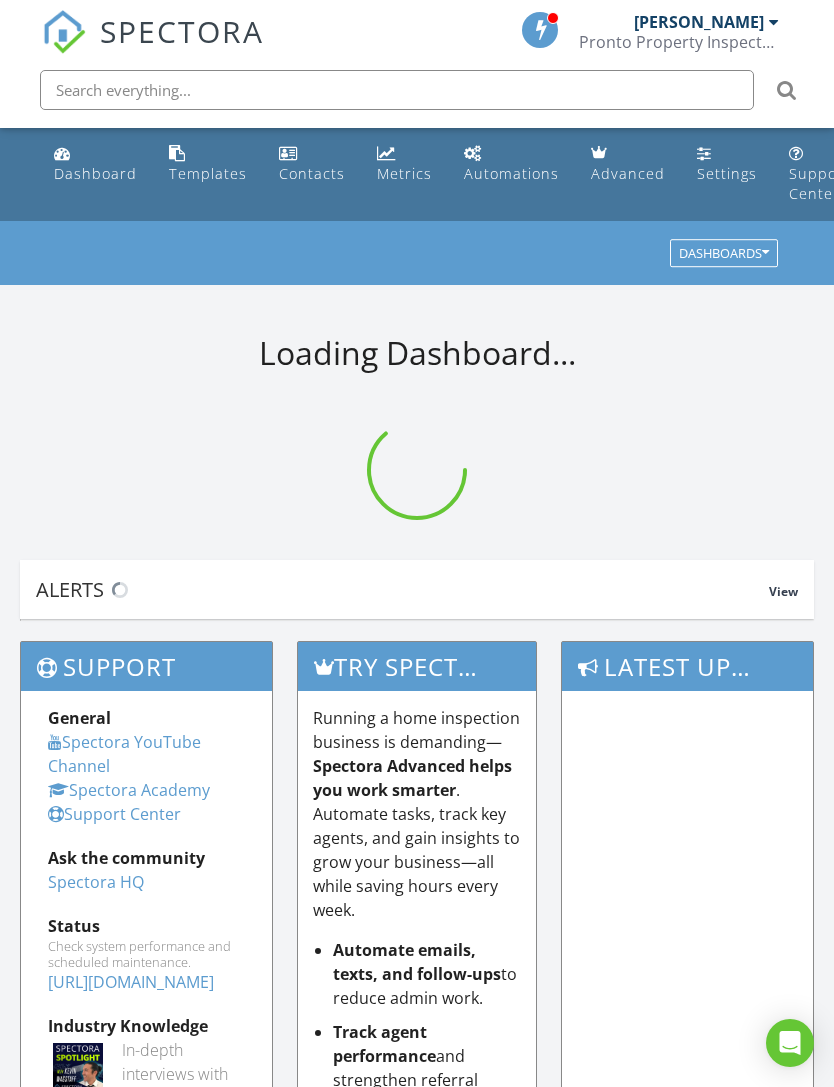 scroll, scrollTop: 0, scrollLeft: 0, axis: both 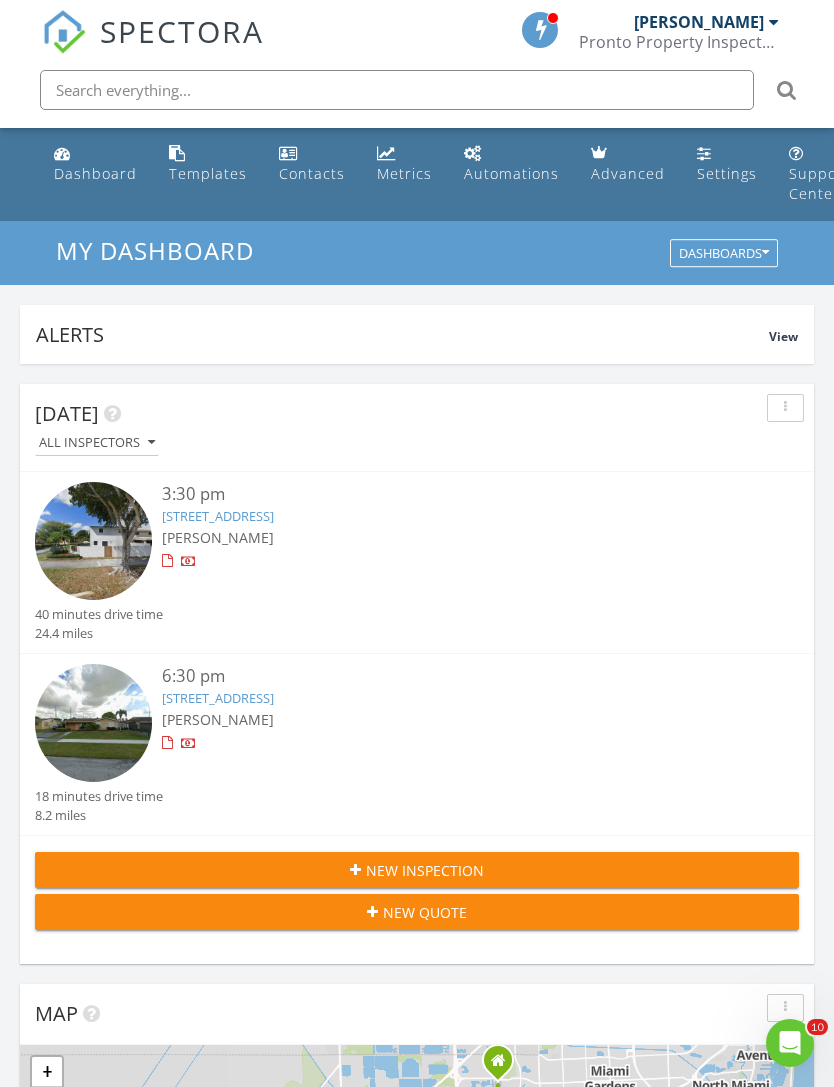 click on "[PERSON_NAME]" at bounding box center (706, 22) 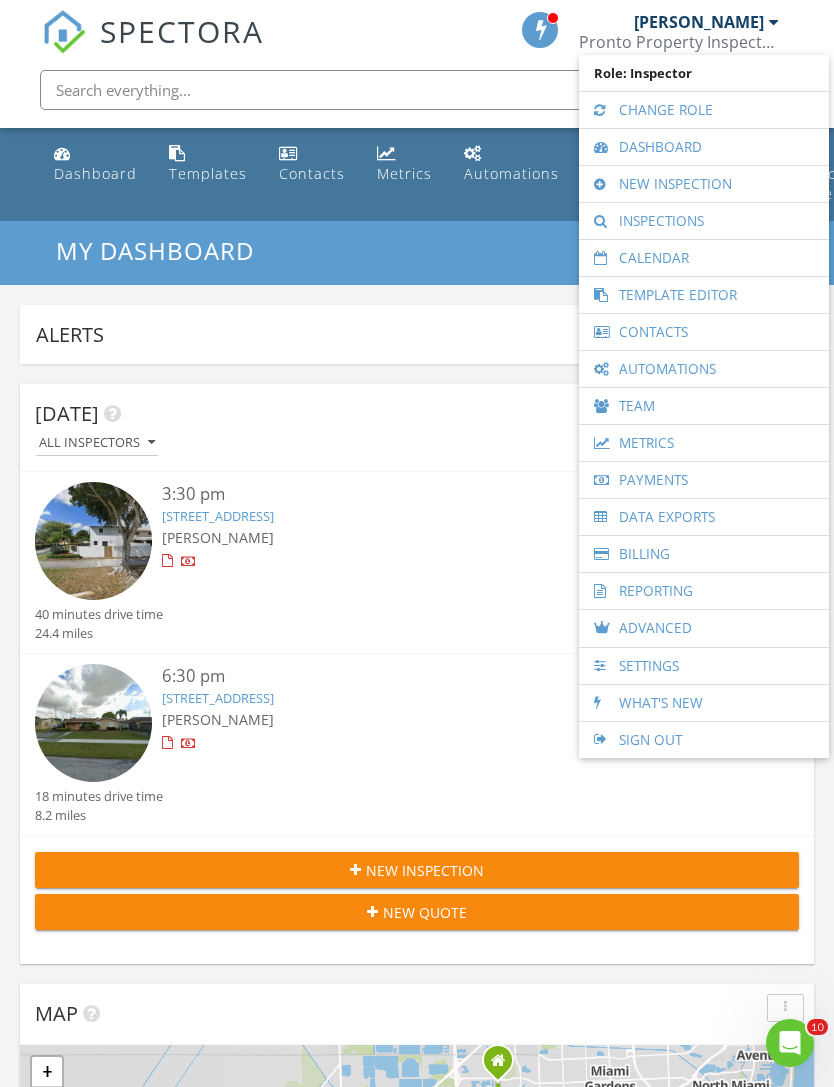 click on "Dashboard" at bounding box center [704, 147] 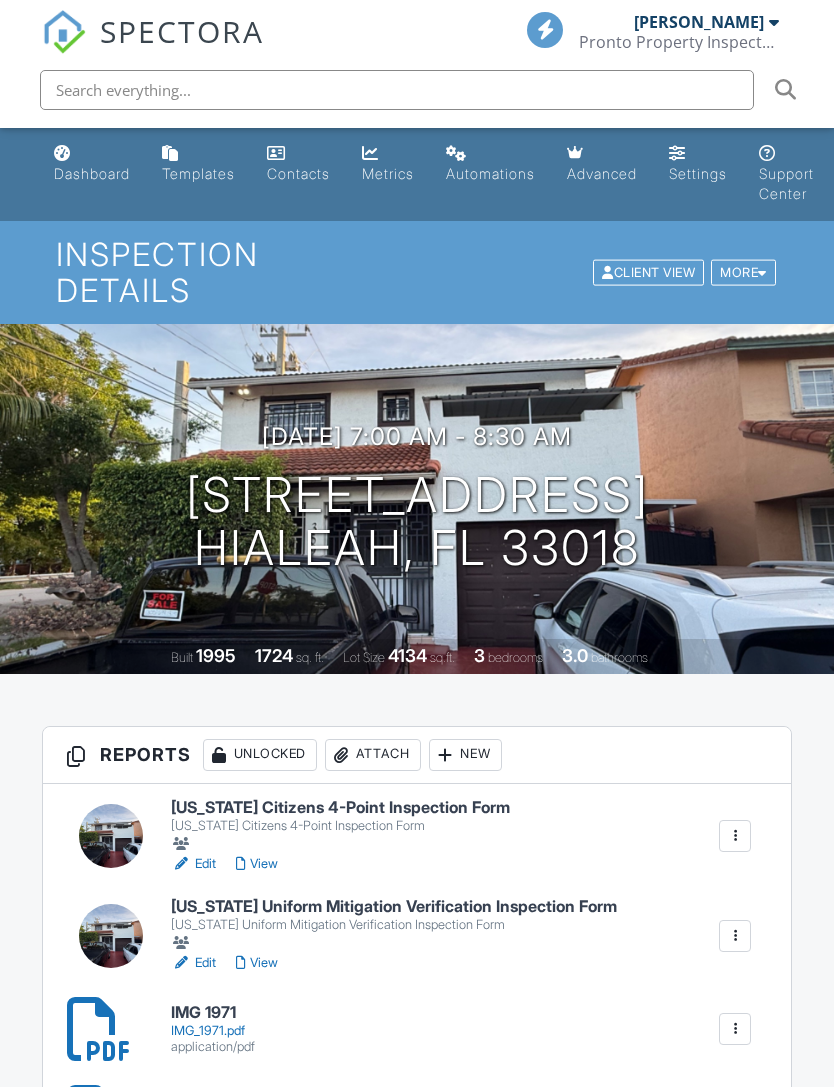scroll, scrollTop: 0, scrollLeft: 0, axis: both 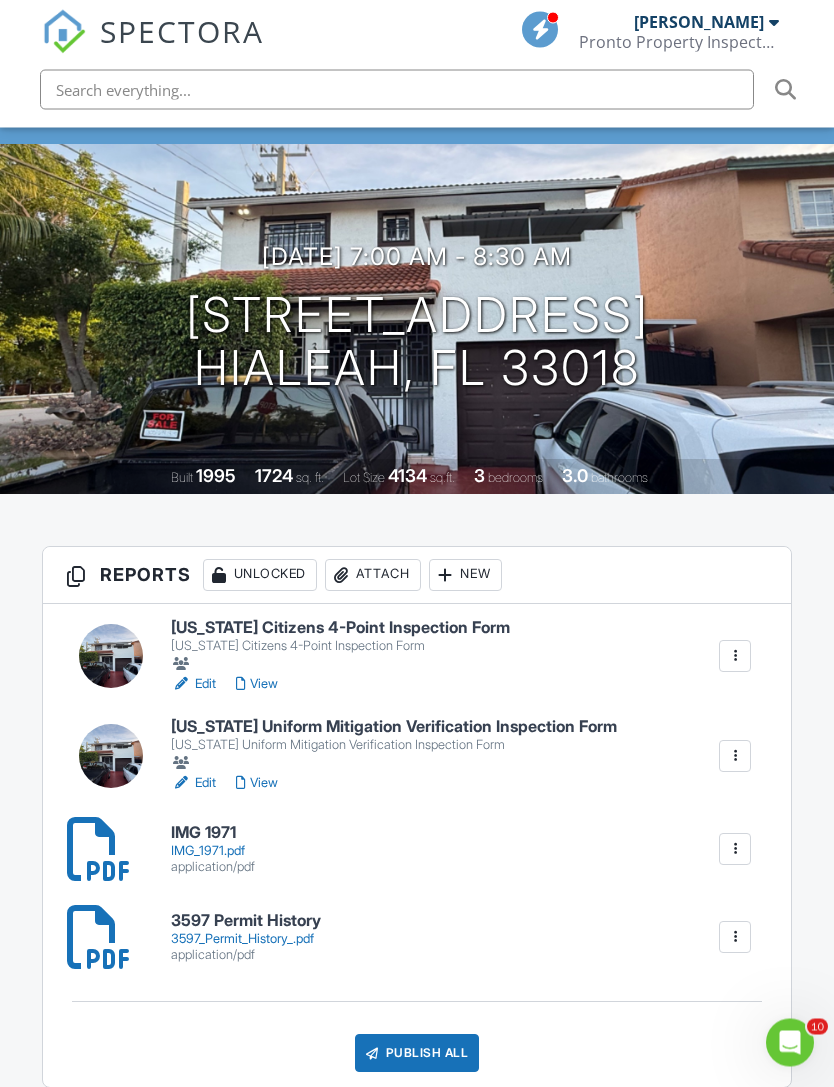 click on "View" at bounding box center [257, 784] 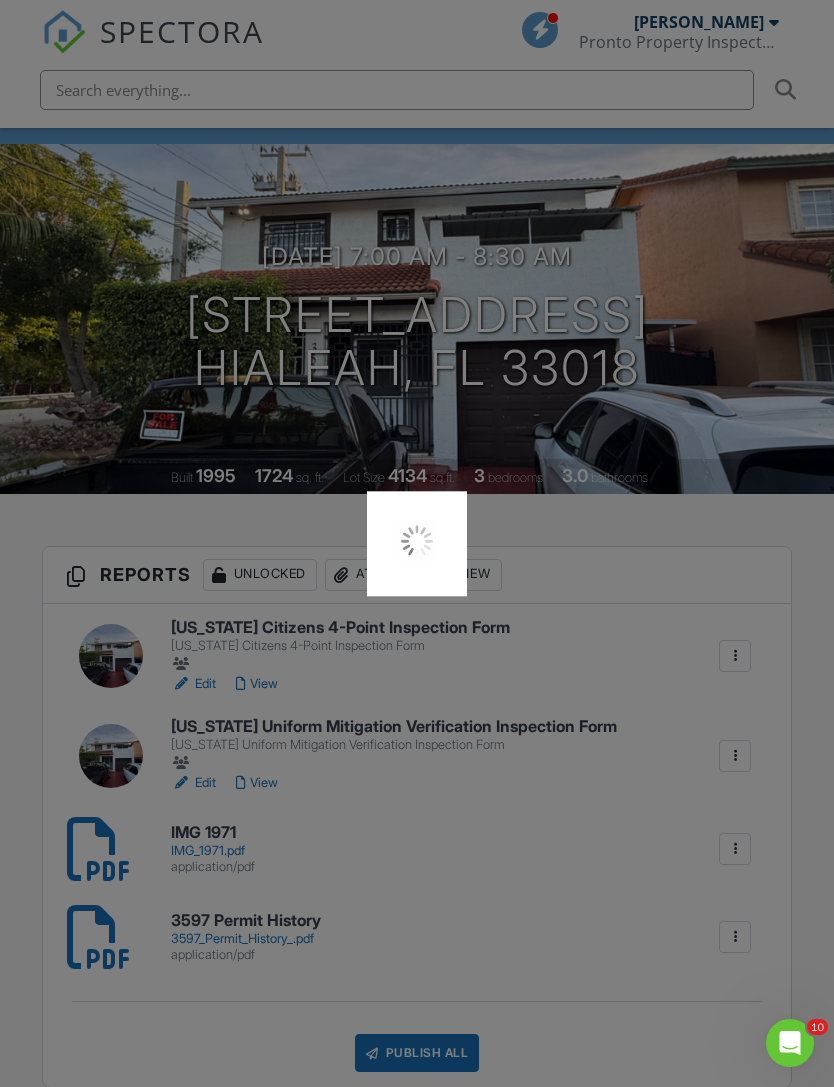 scroll, scrollTop: 244, scrollLeft: 0, axis: vertical 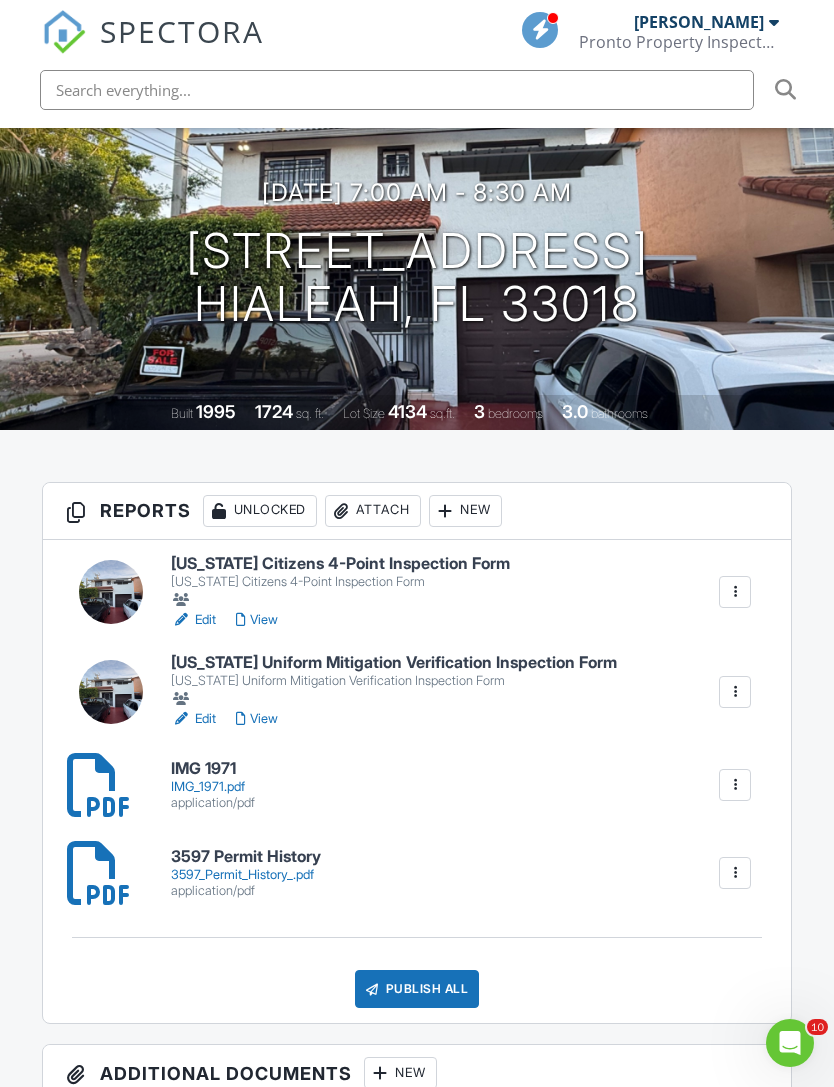 click at bounding box center (394, 699) 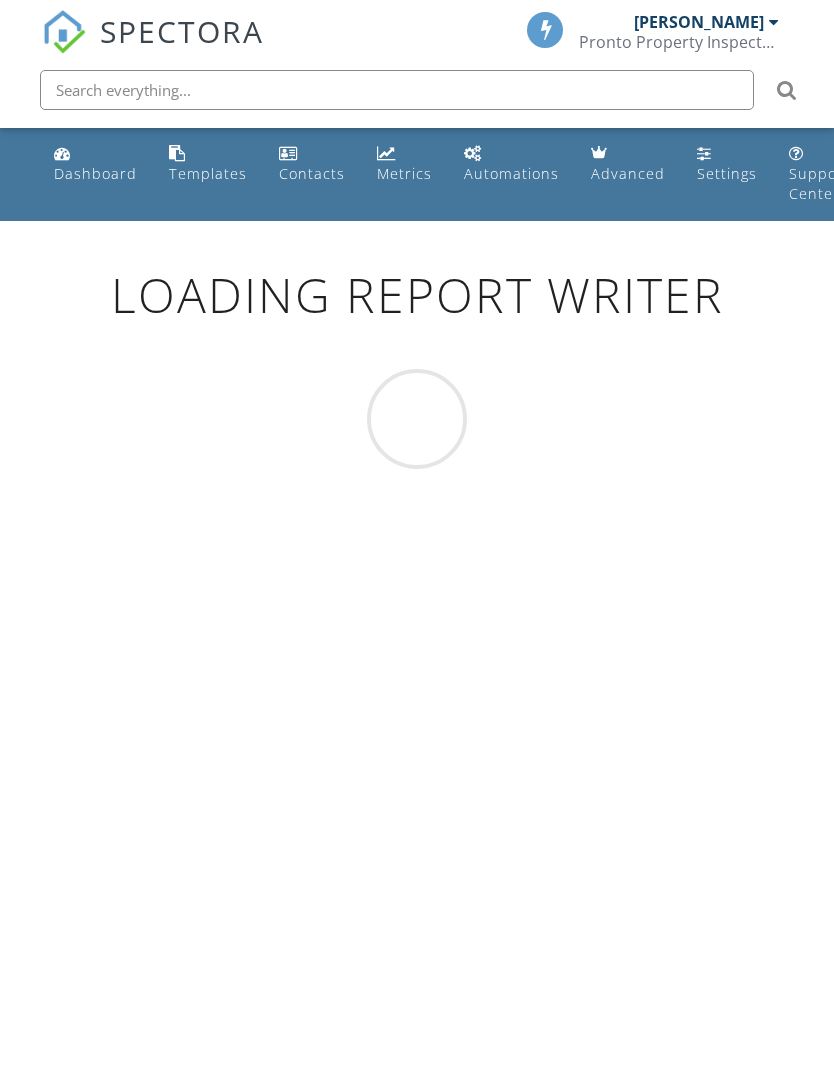 scroll, scrollTop: 0, scrollLeft: 0, axis: both 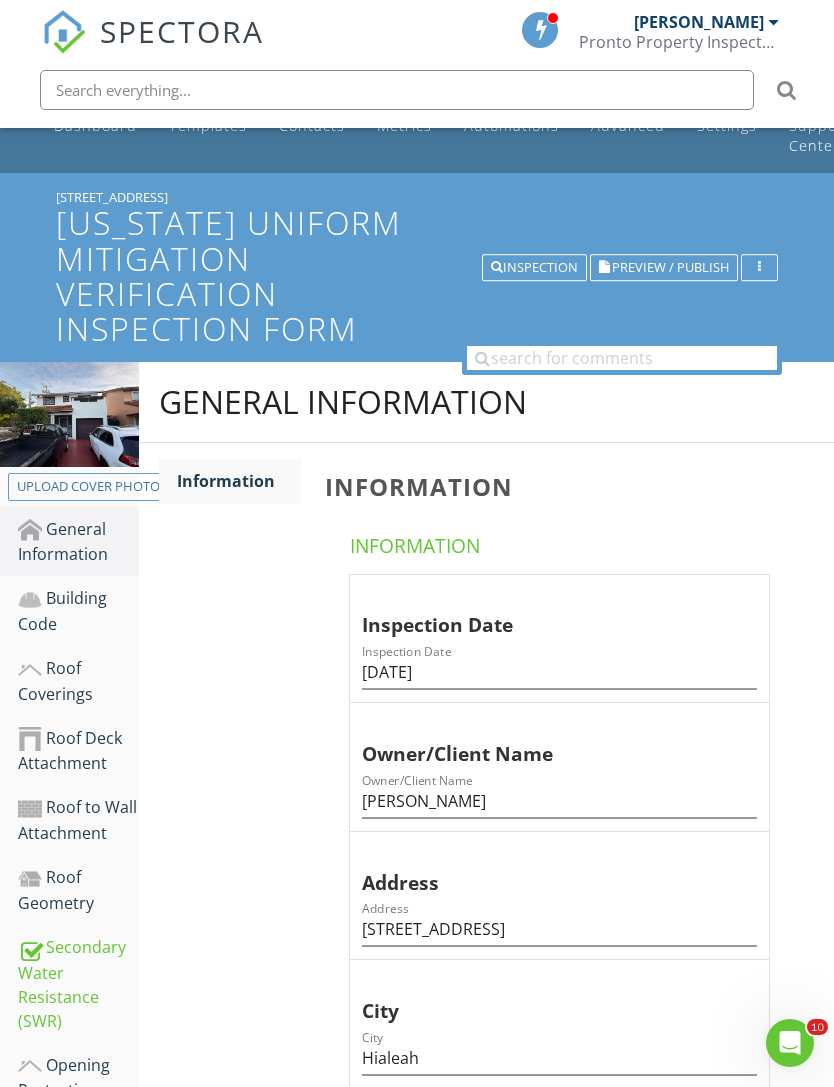 click on "Roof Coverings" at bounding box center [78, 681] 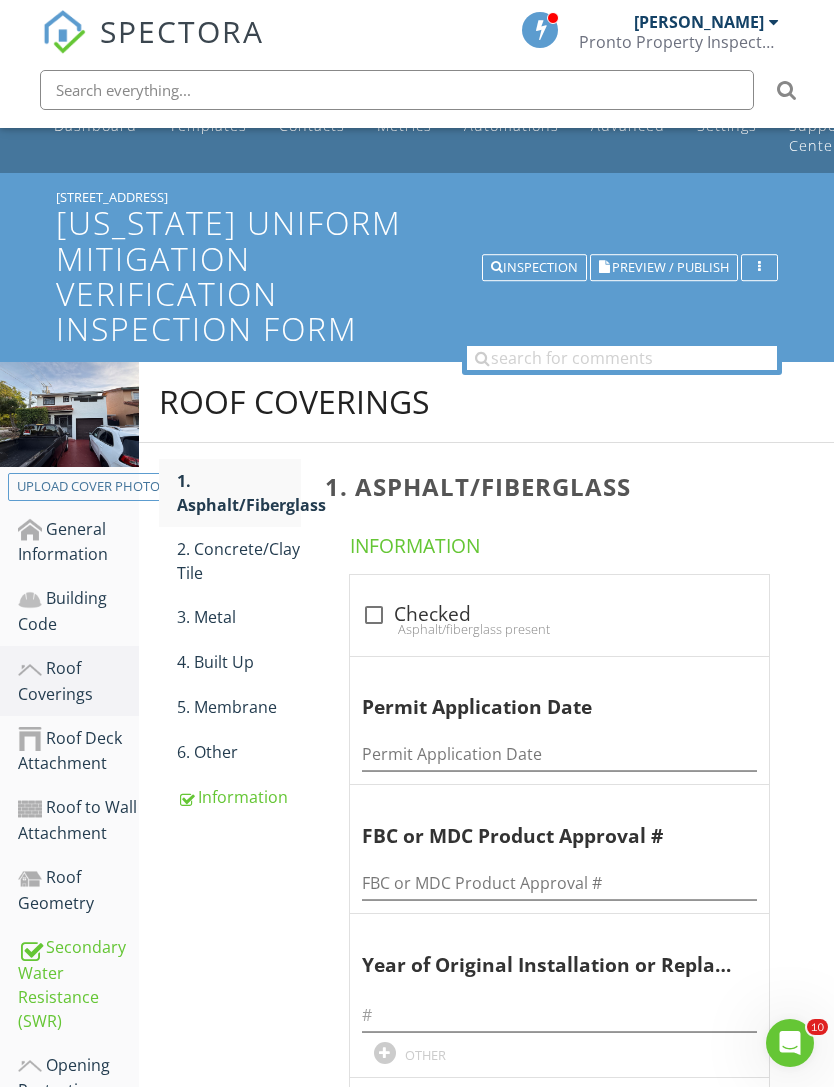 click on "2. Concrete/Clay Tile" at bounding box center [239, 561] 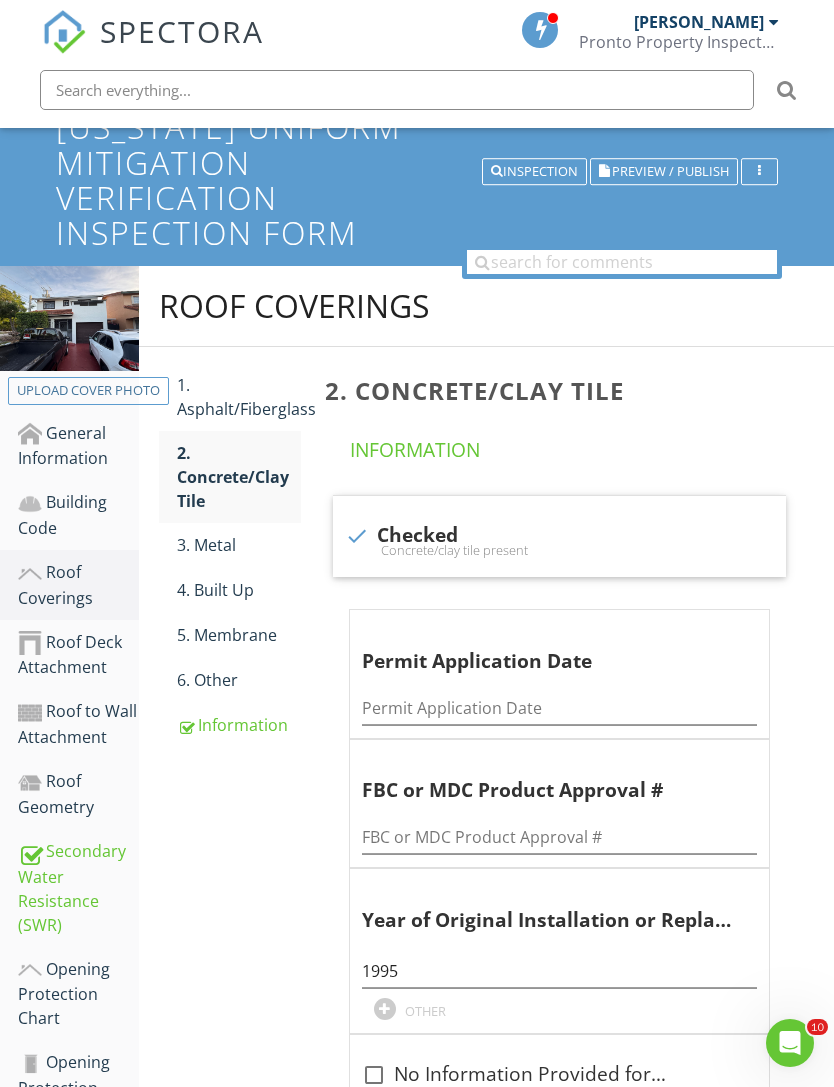 scroll, scrollTop: 345, scrollLeft: 0, axis: vertical 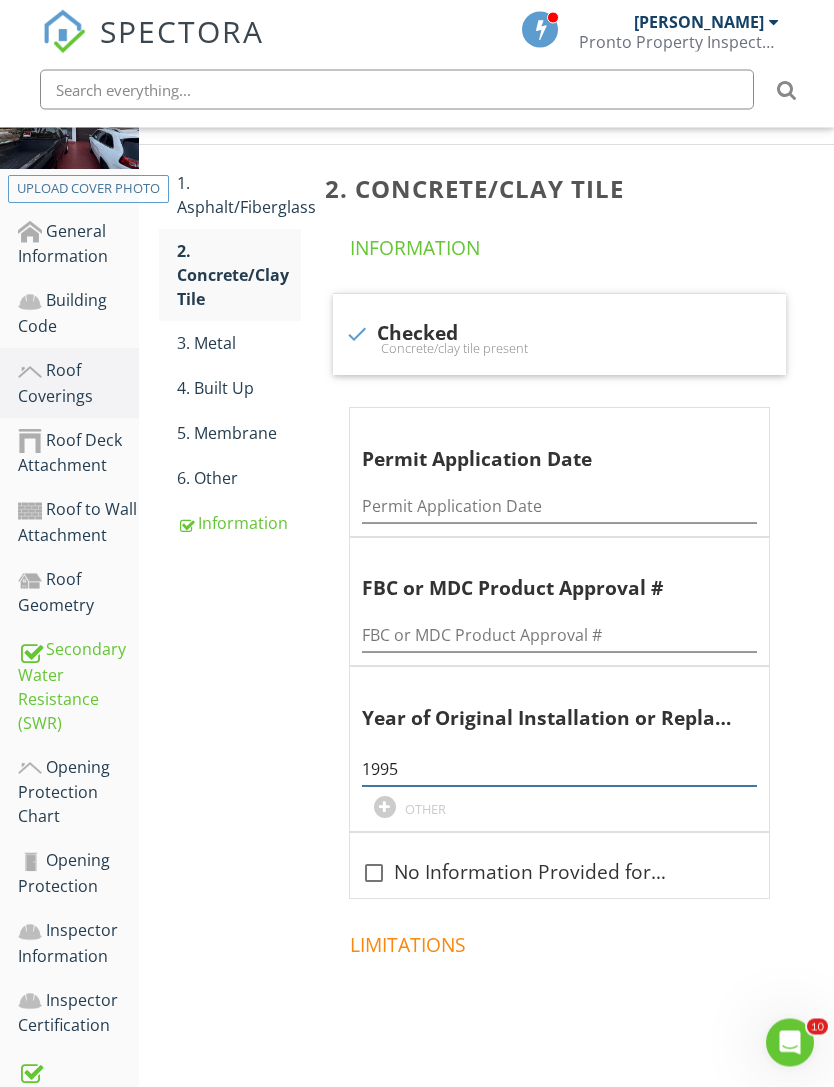 click on "1995" at bounding box center (559, 770) 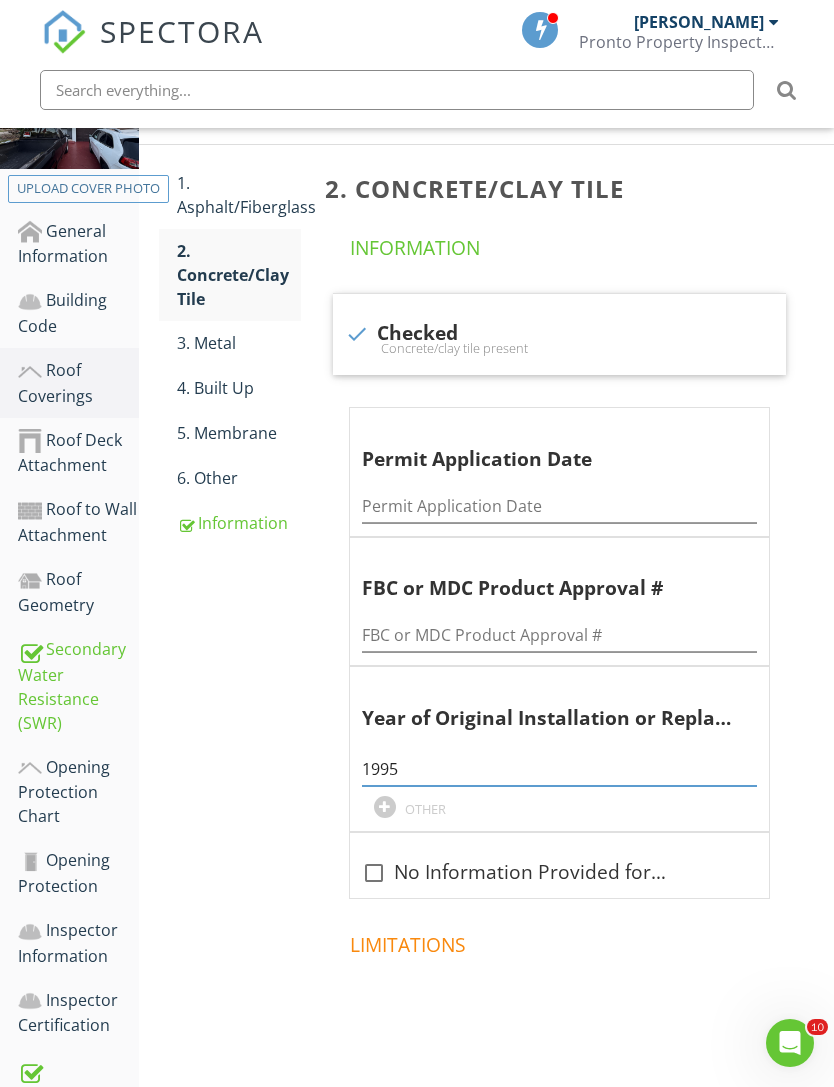 scroll, scrollTop: 422, scrollLeft: 15, axis: both 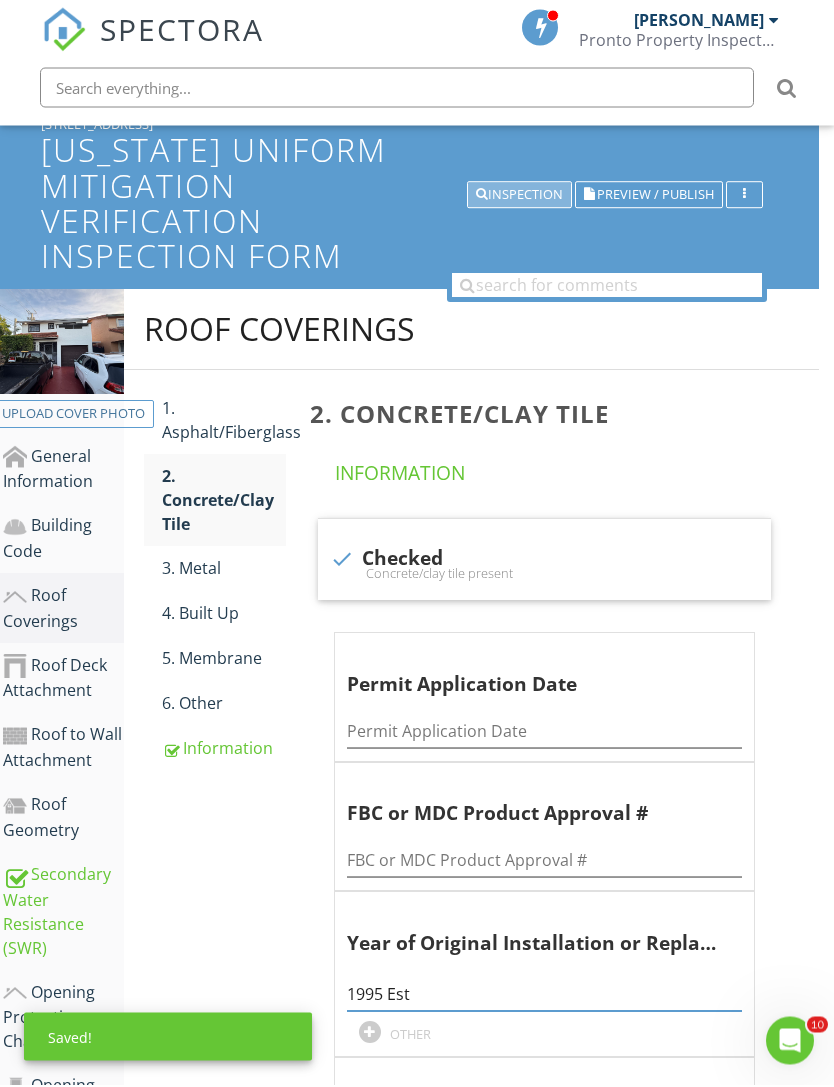 type on "1995 Est" 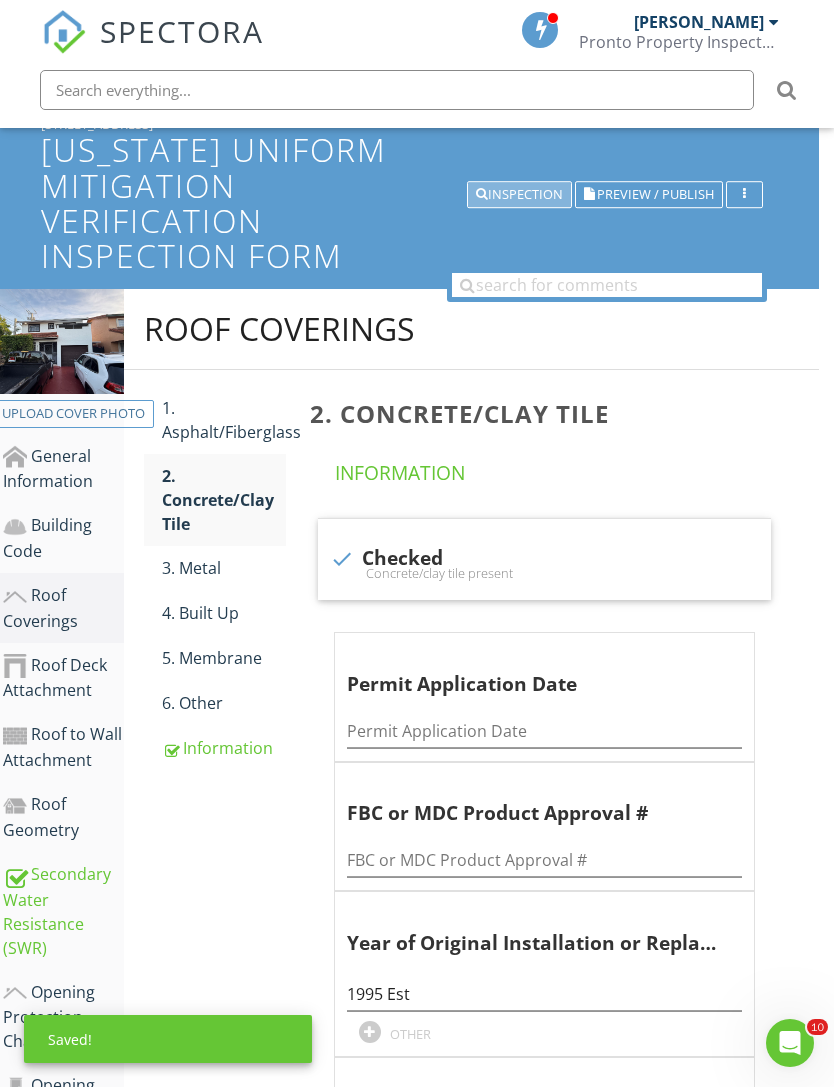 click on "Inspection" at bounding box center [519, 195] 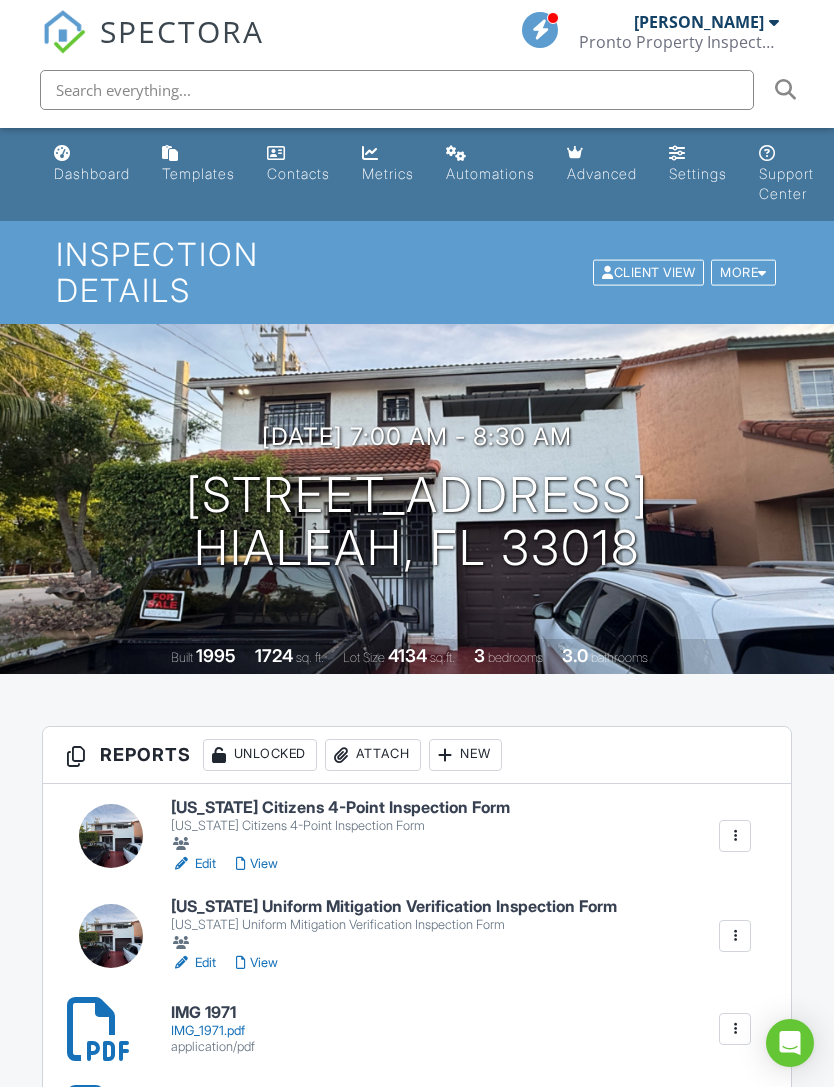 scroll, scrollTop: 0, scrollLeft: 0, axis: both 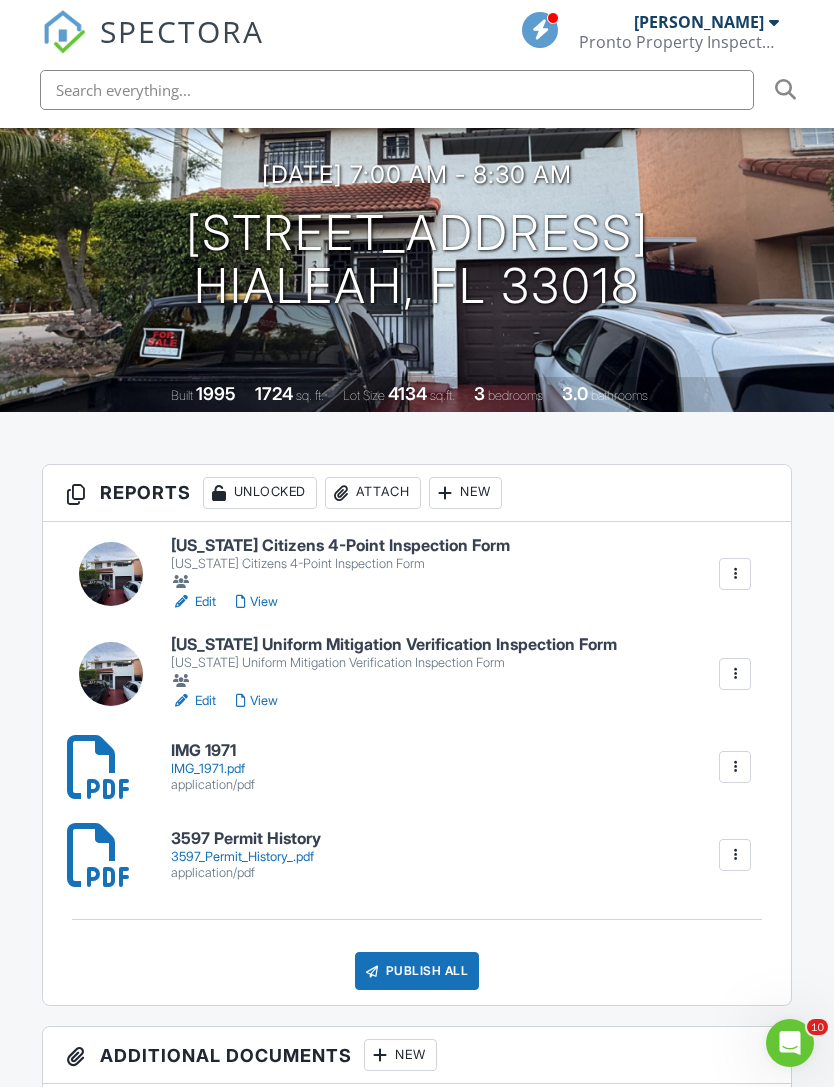click on "Edit" at bounding box center [193, 602] 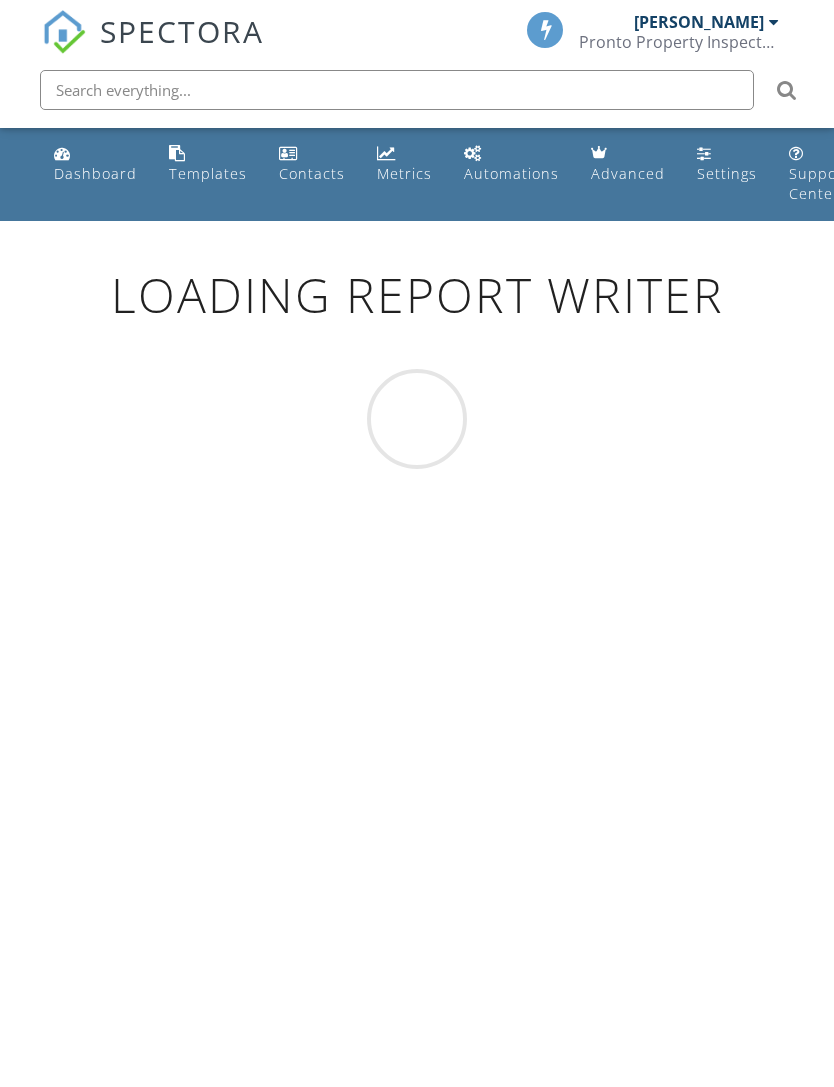 scroll, scrollTop: 0, scrollLeft: 0, axis: both 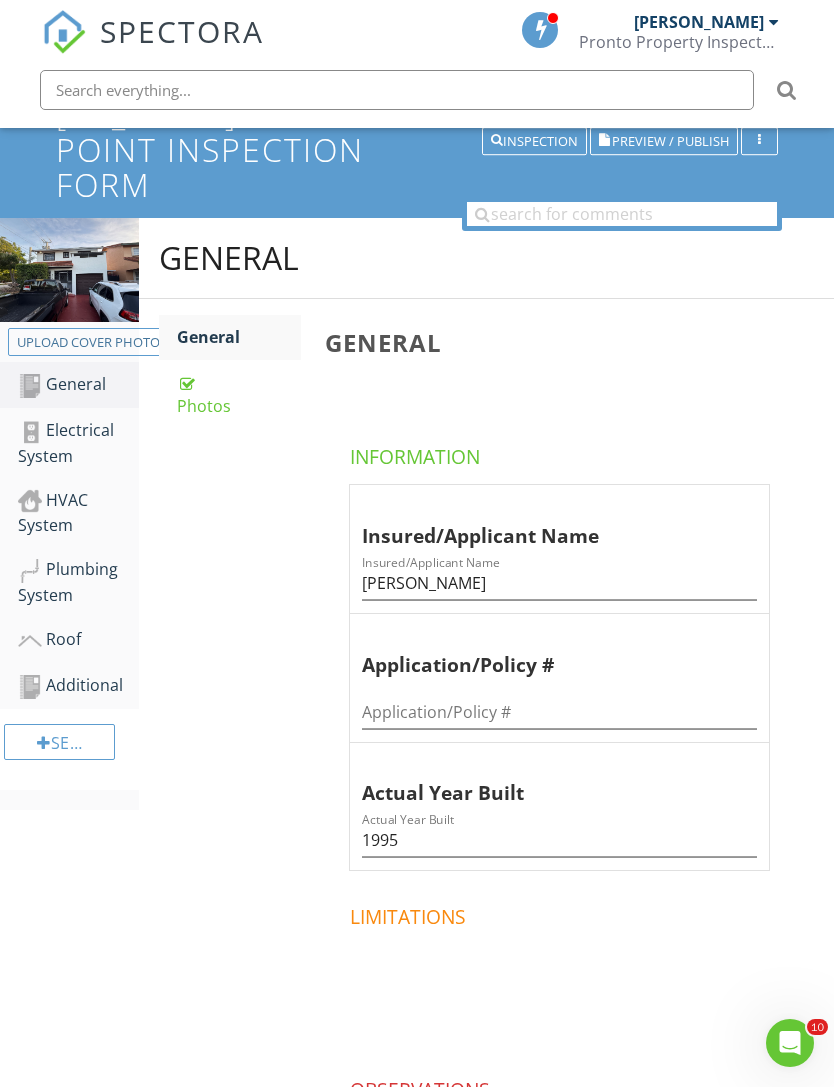 click on "Electrical System" at bounding box center (78, 443) 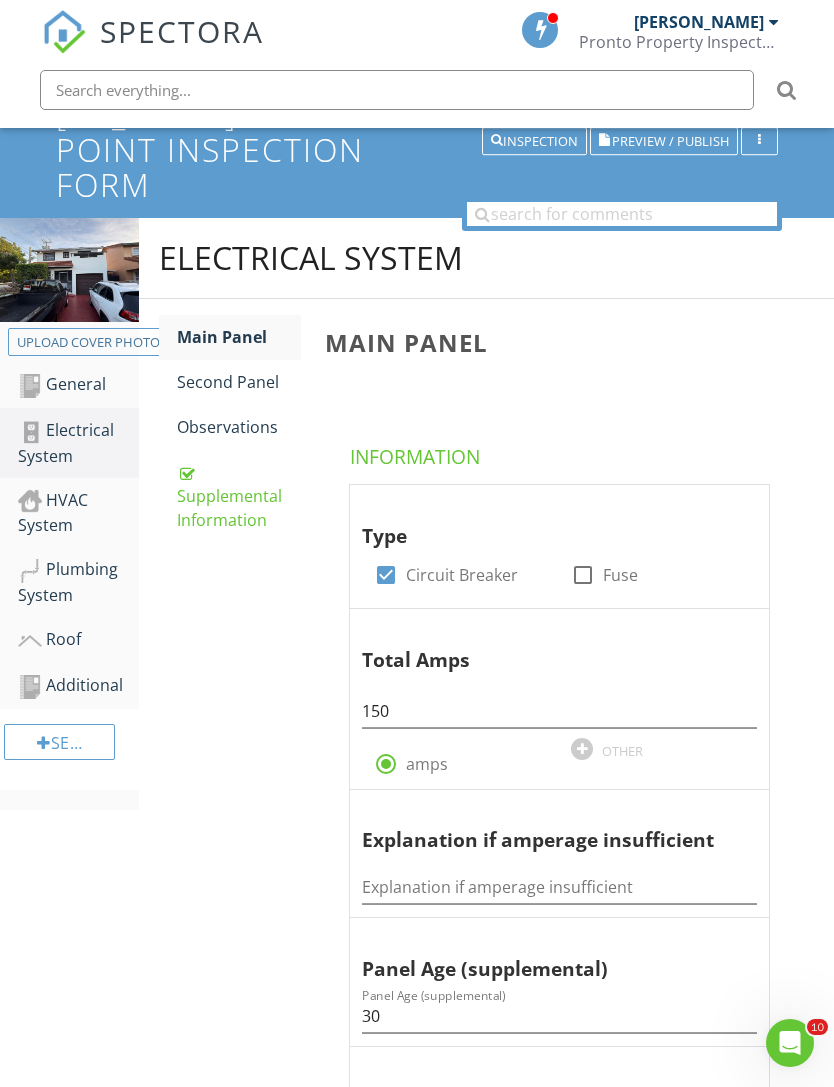 click on "HVAC System" at bounding box center [78, 513] 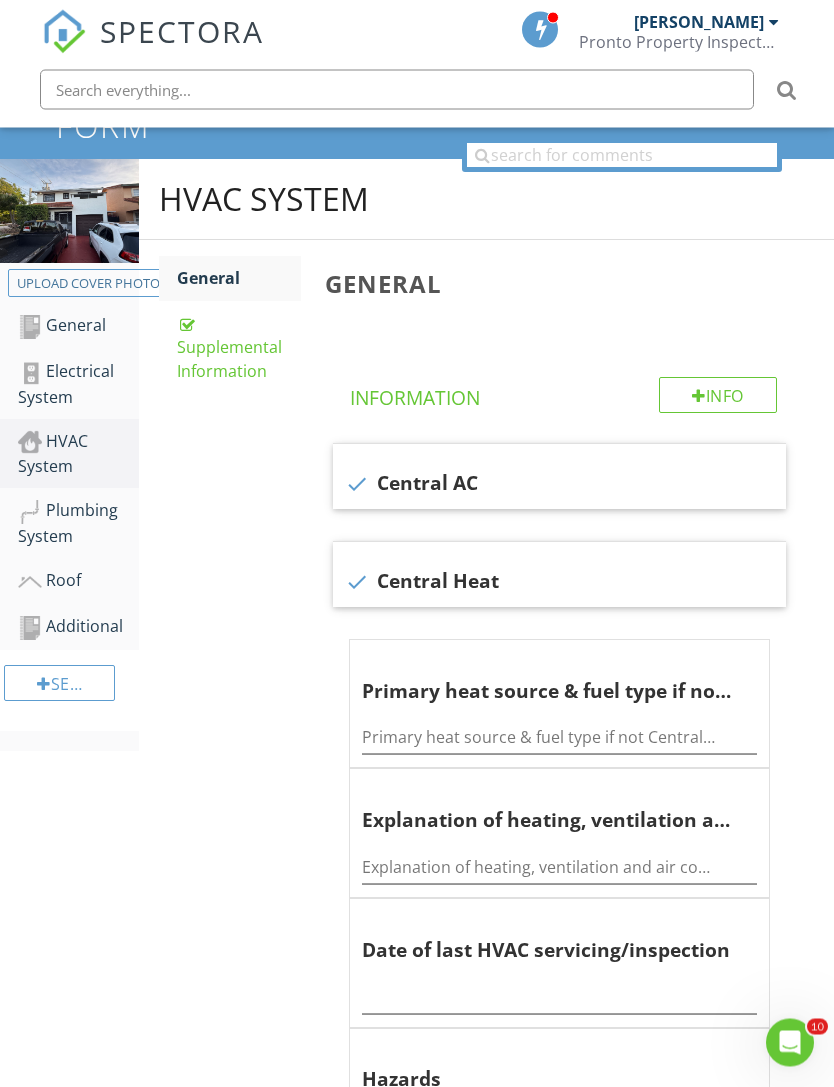 scroll, scrollTop: 413, scrollLeft: 0, axis: vertical 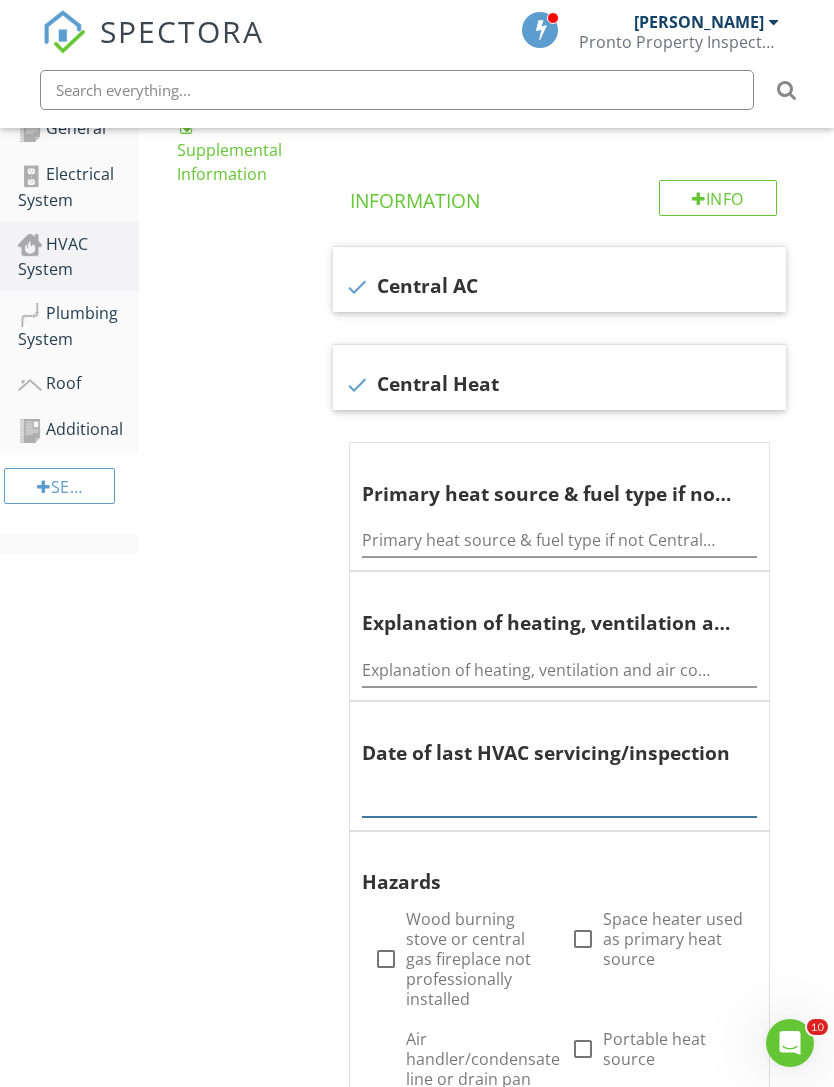 click at bounding box center (559, 800) 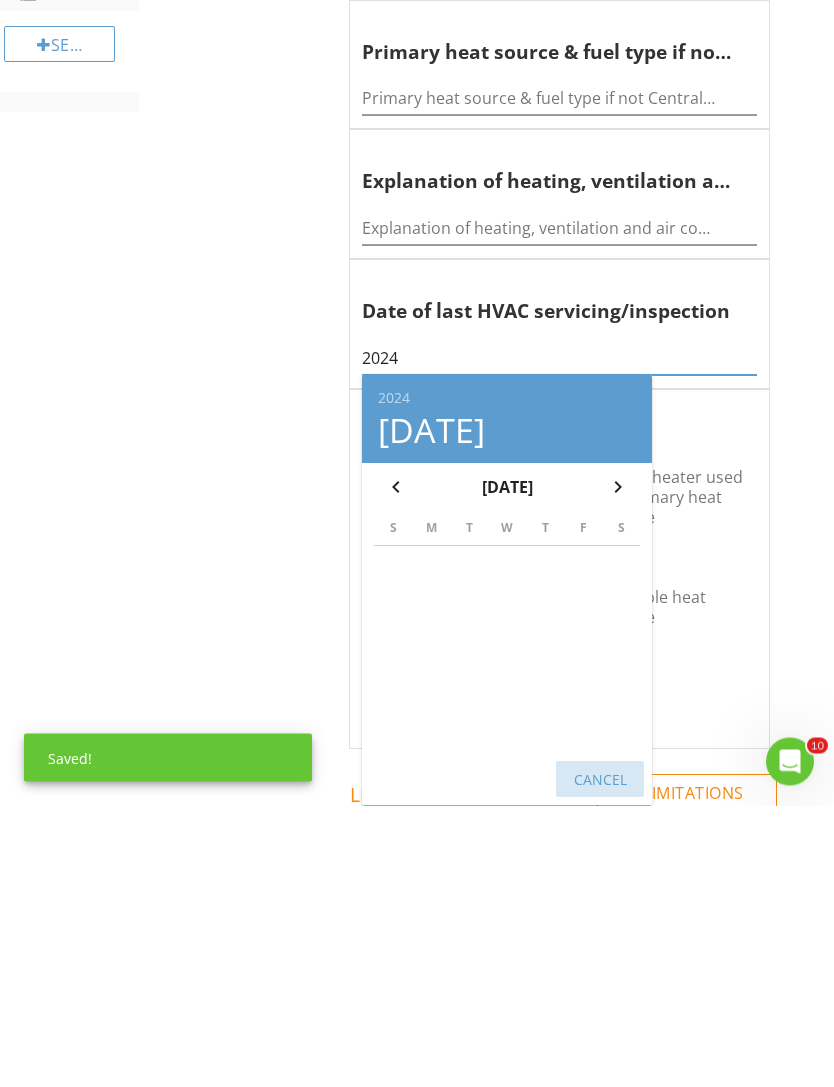 type on "2024" 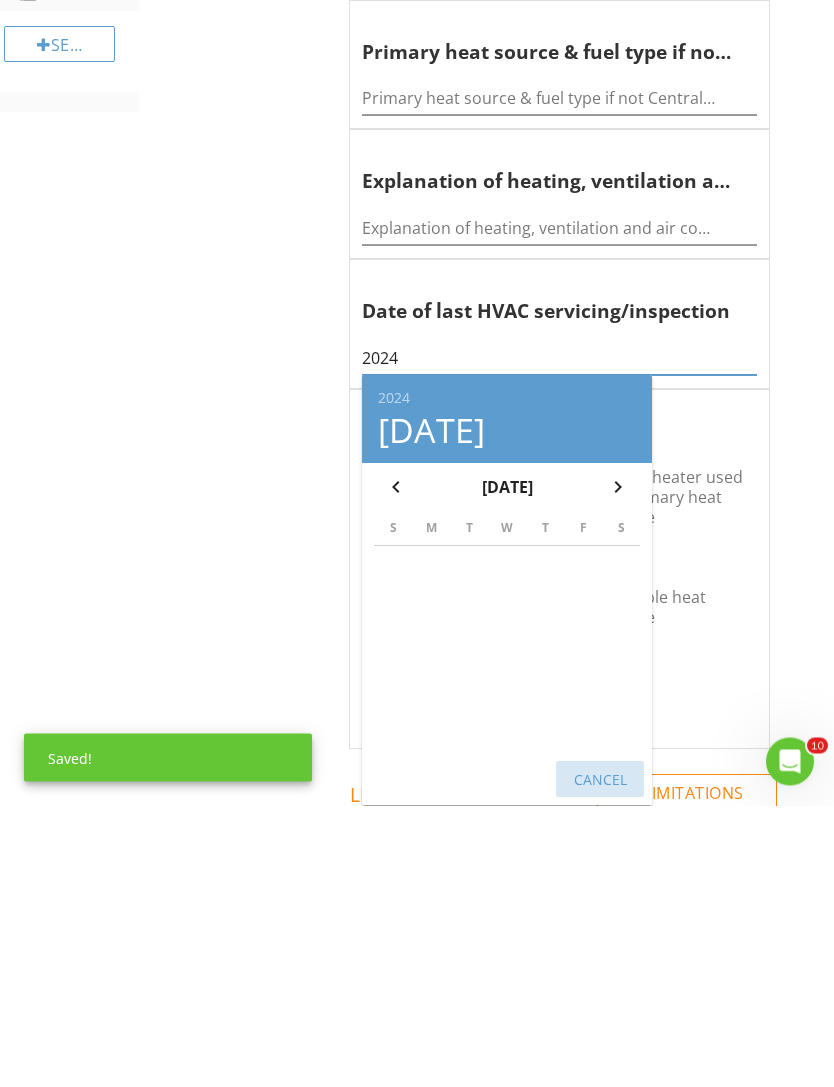 click on "Cancel" at bounding box center (600, 1060) 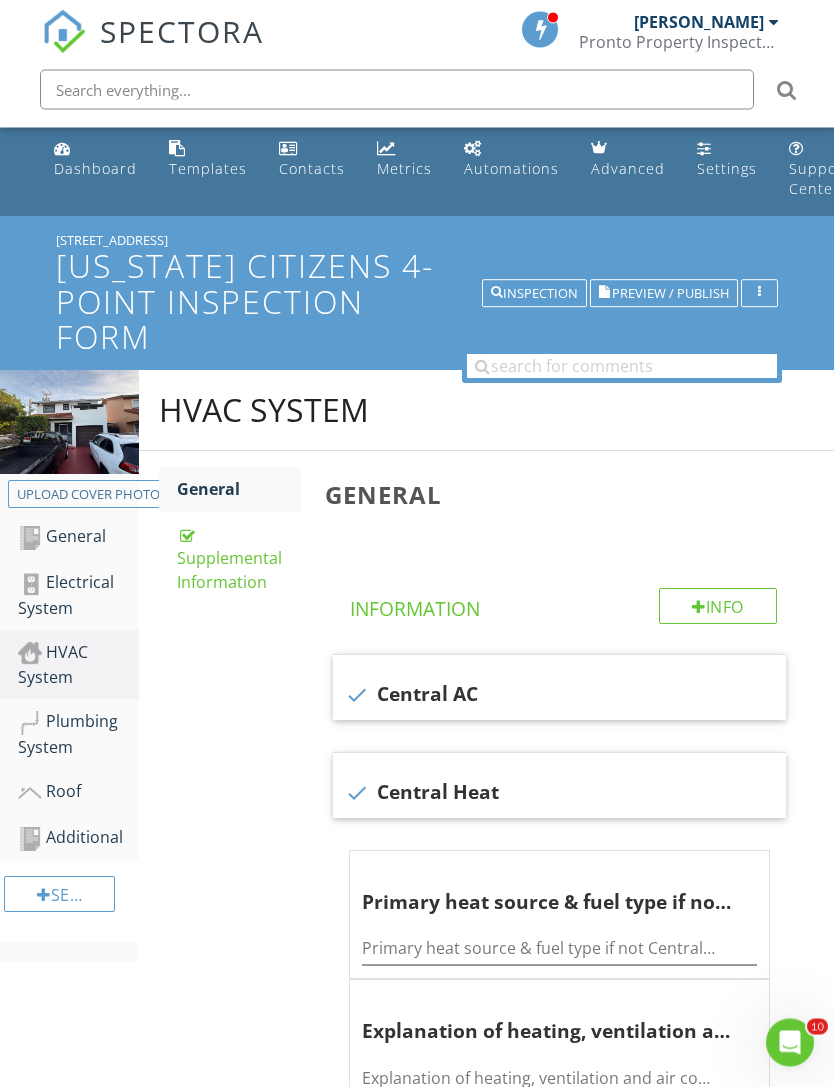 scroll, scrollTop: 0, scrollLeft: 0, axis: both 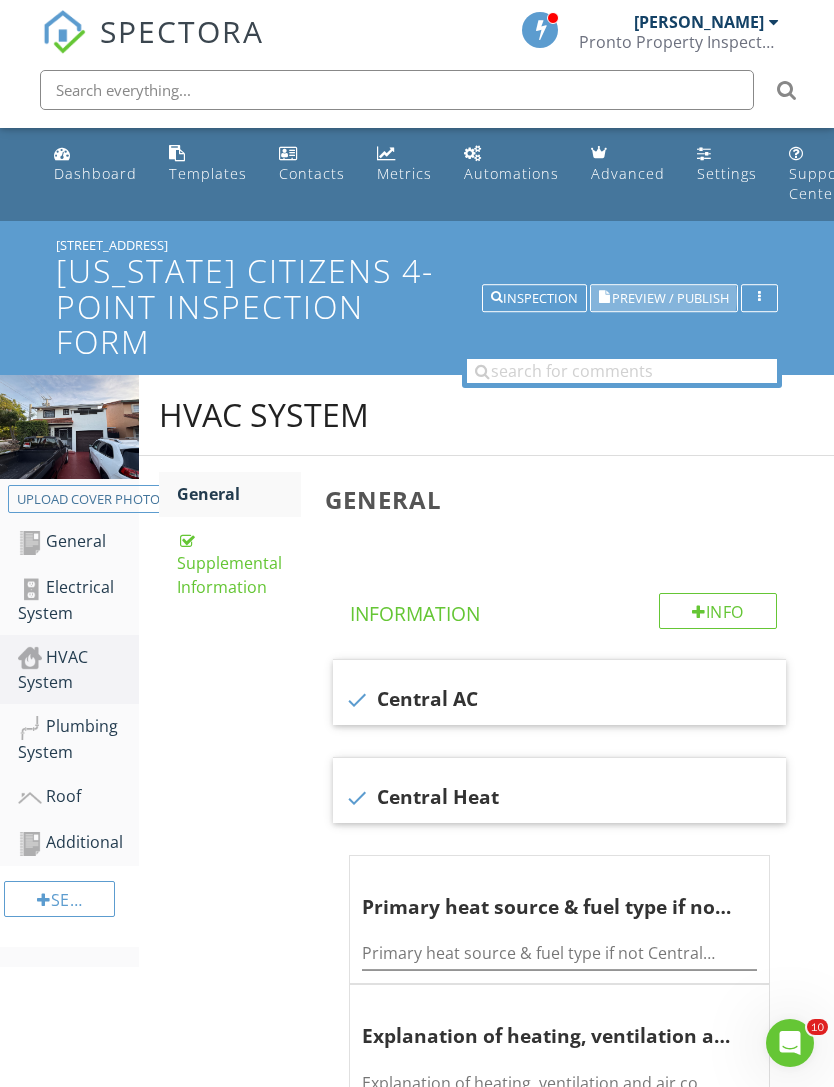 click on "Preview / Publish" at bounding box center [670, 298] 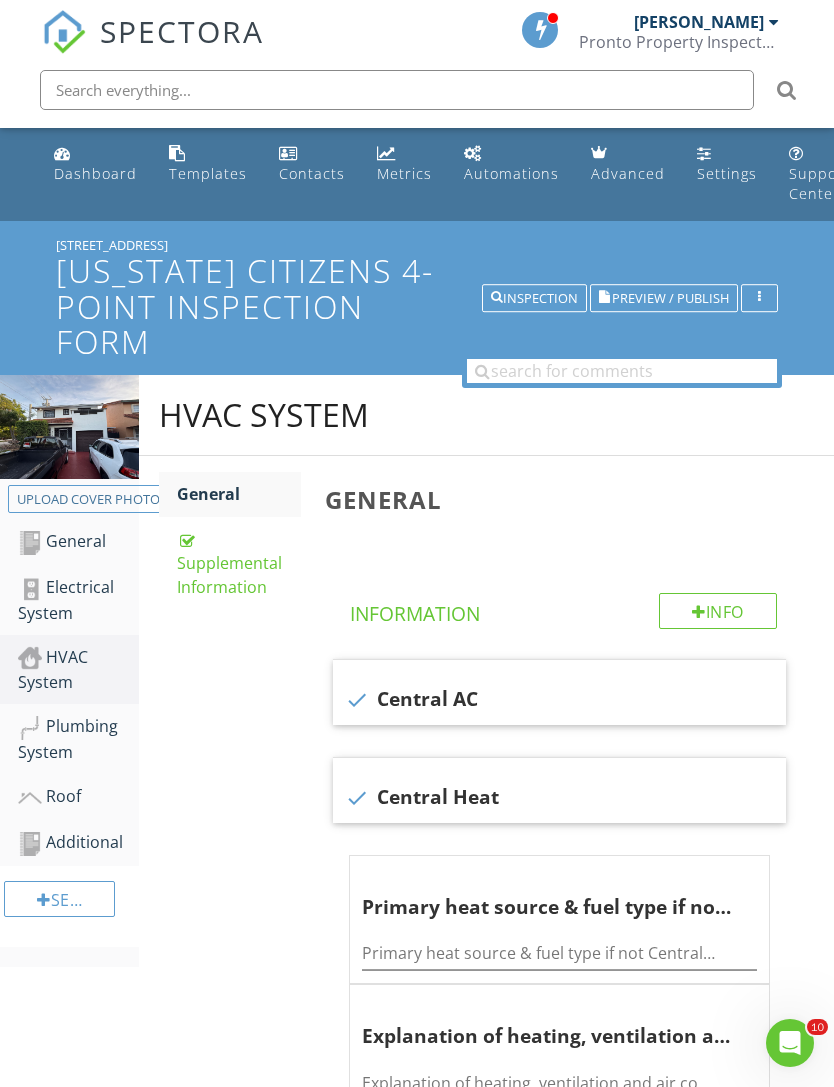 click on "Inspection" at bounding box center [534, 298] 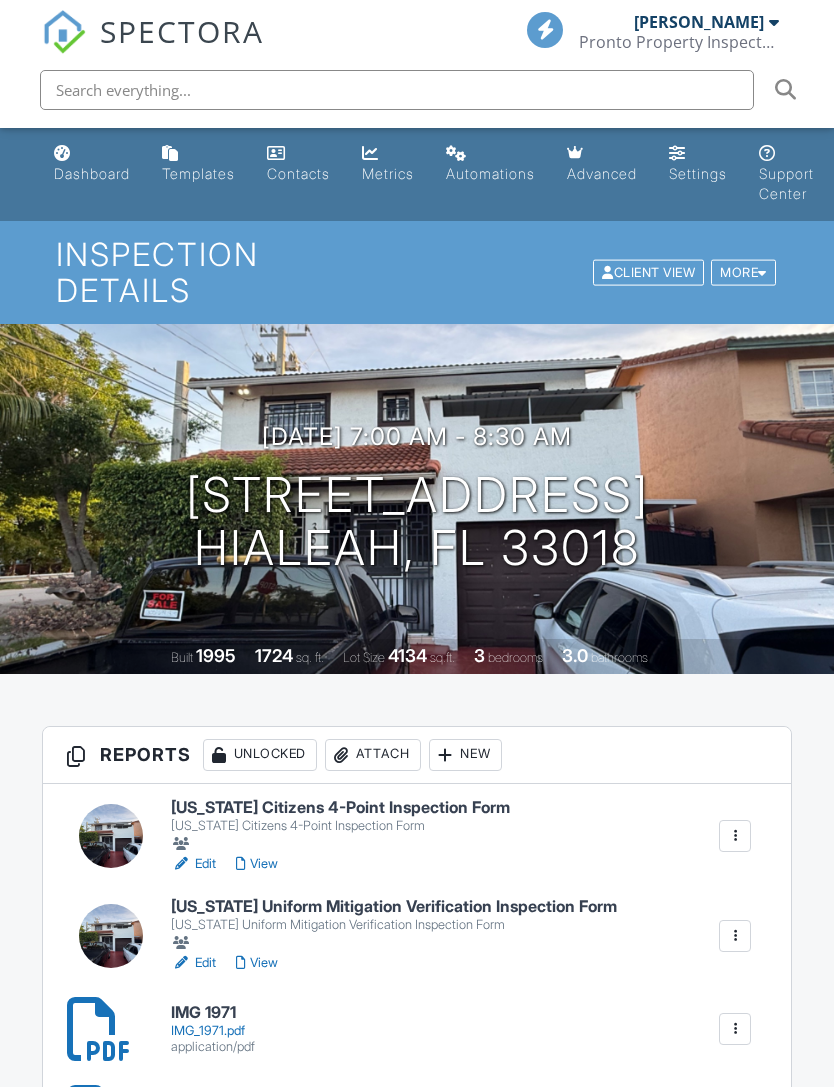 scroll, scrollTop: 0, scrollLeft: 0, axis: both 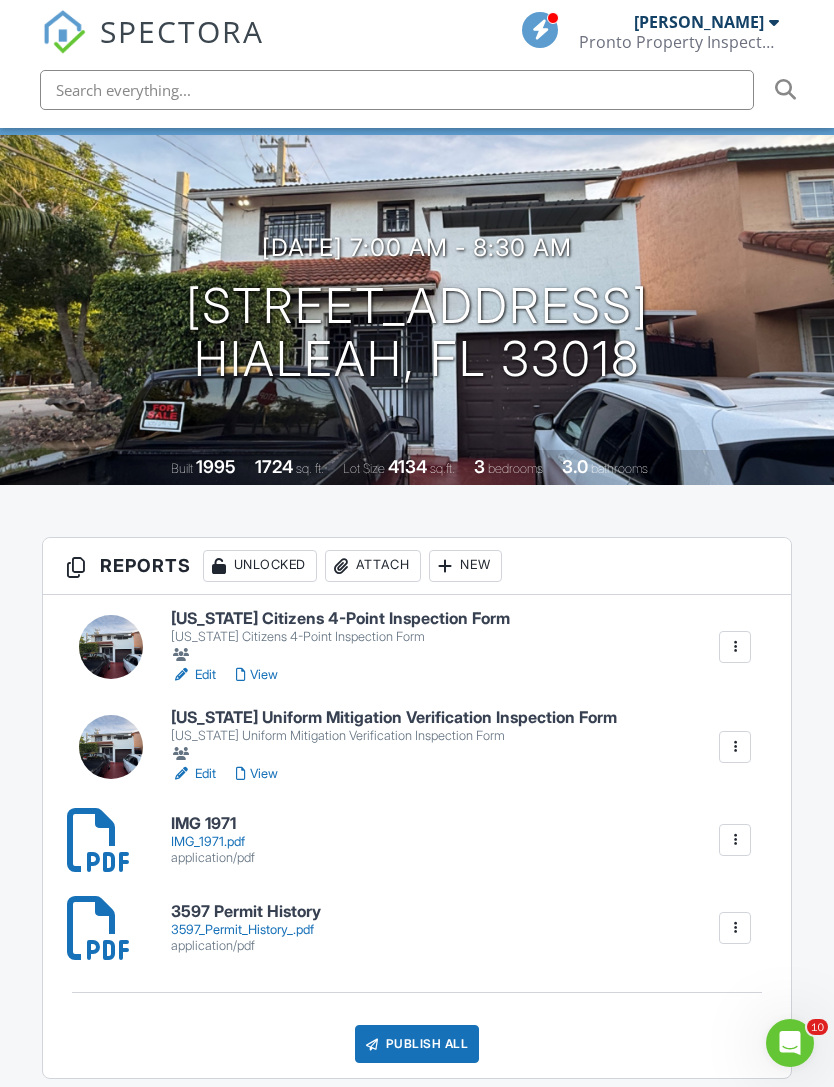 click on "View" at bounding box center [257, 675] 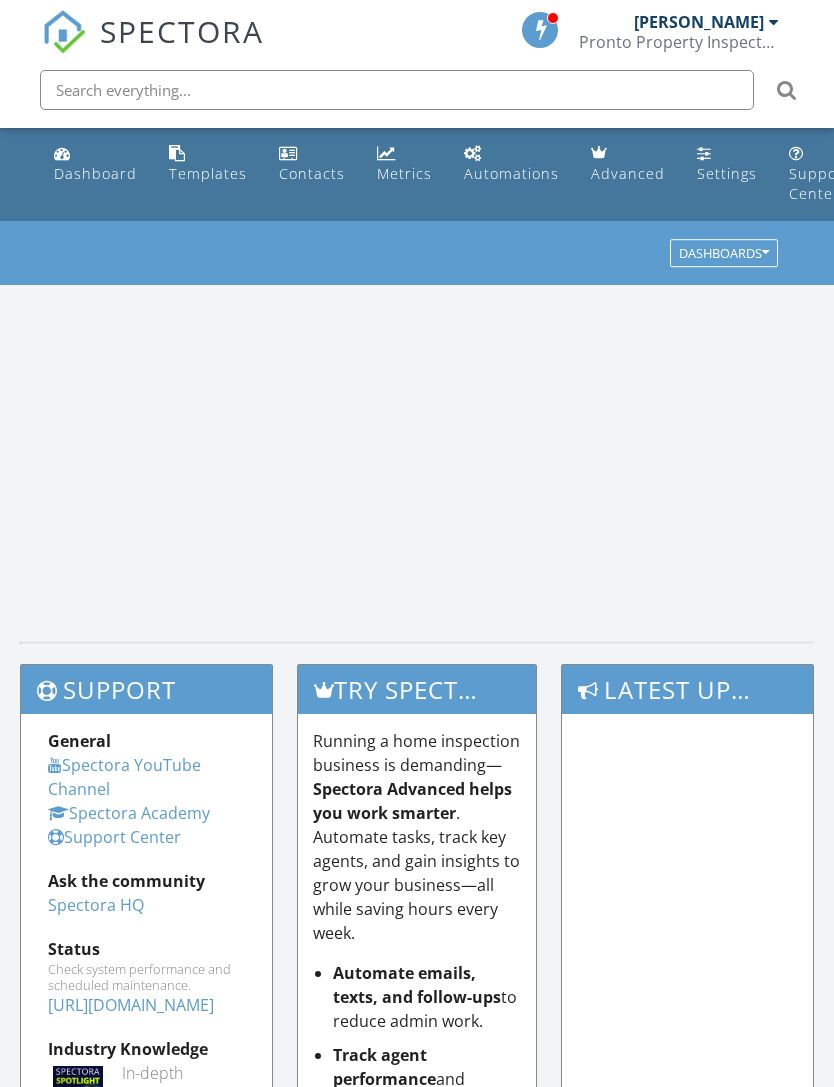 scroll, scrollTop: 0, scrollLeft: 0, axis: both 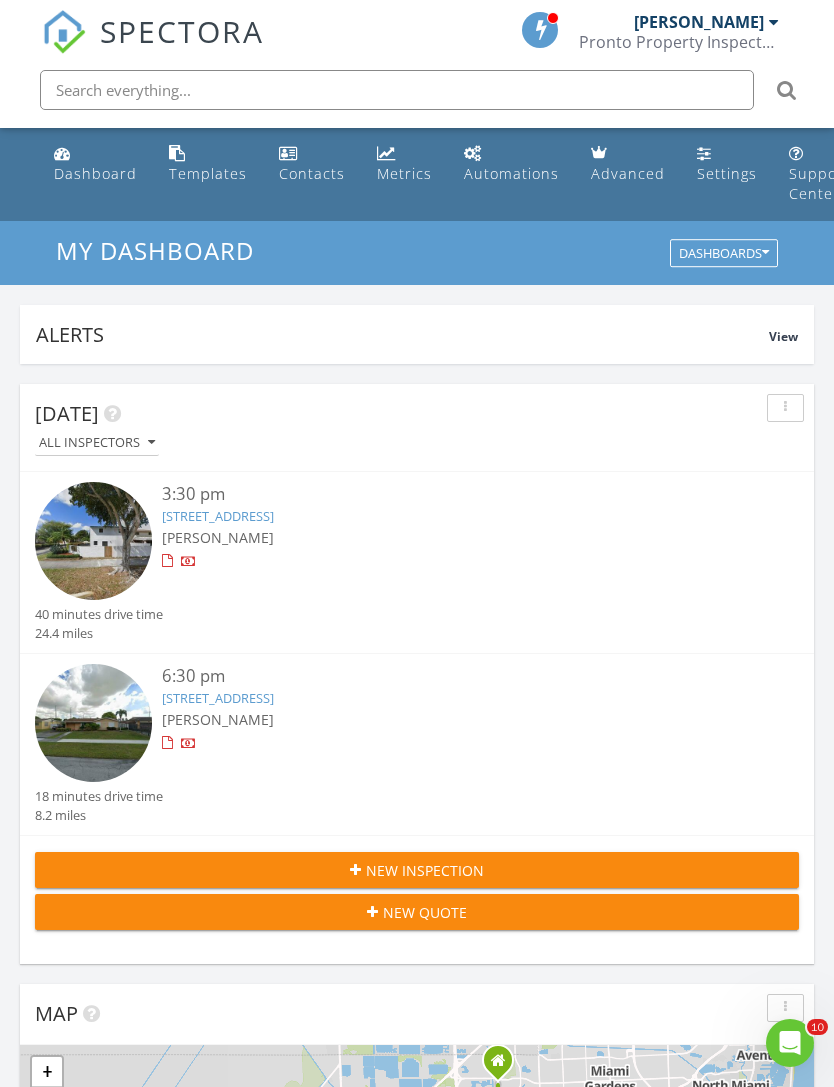 click on "Pronto Property Inspectors" at bounding box center [679, 42] 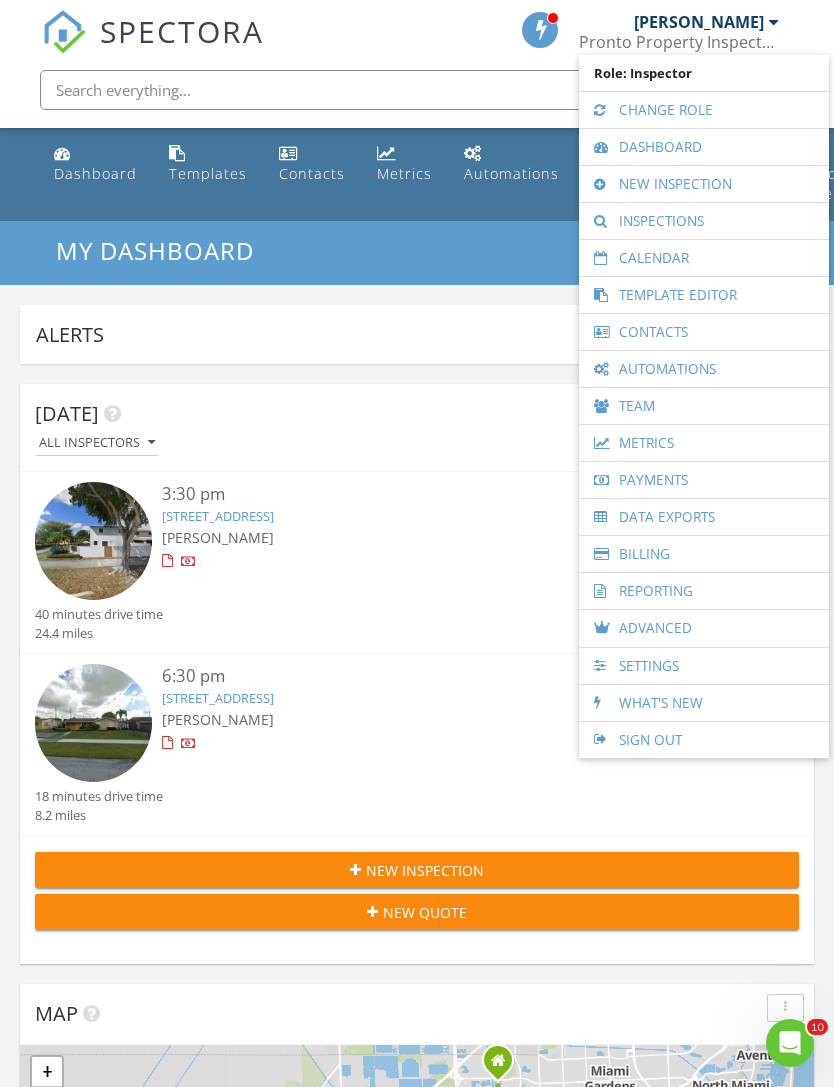 click on "Dashboard" at bounding box center [704, 147] 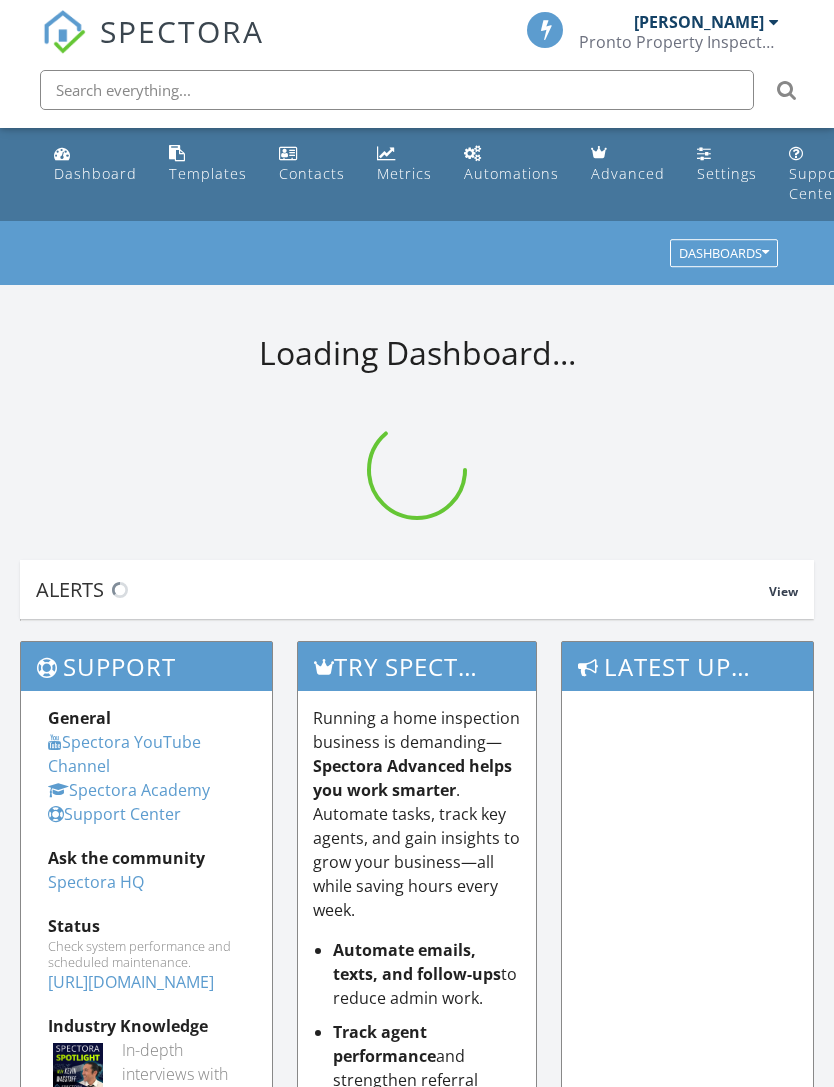 scroll, scrollTop: 0, scrollLeft: 0, axis: both 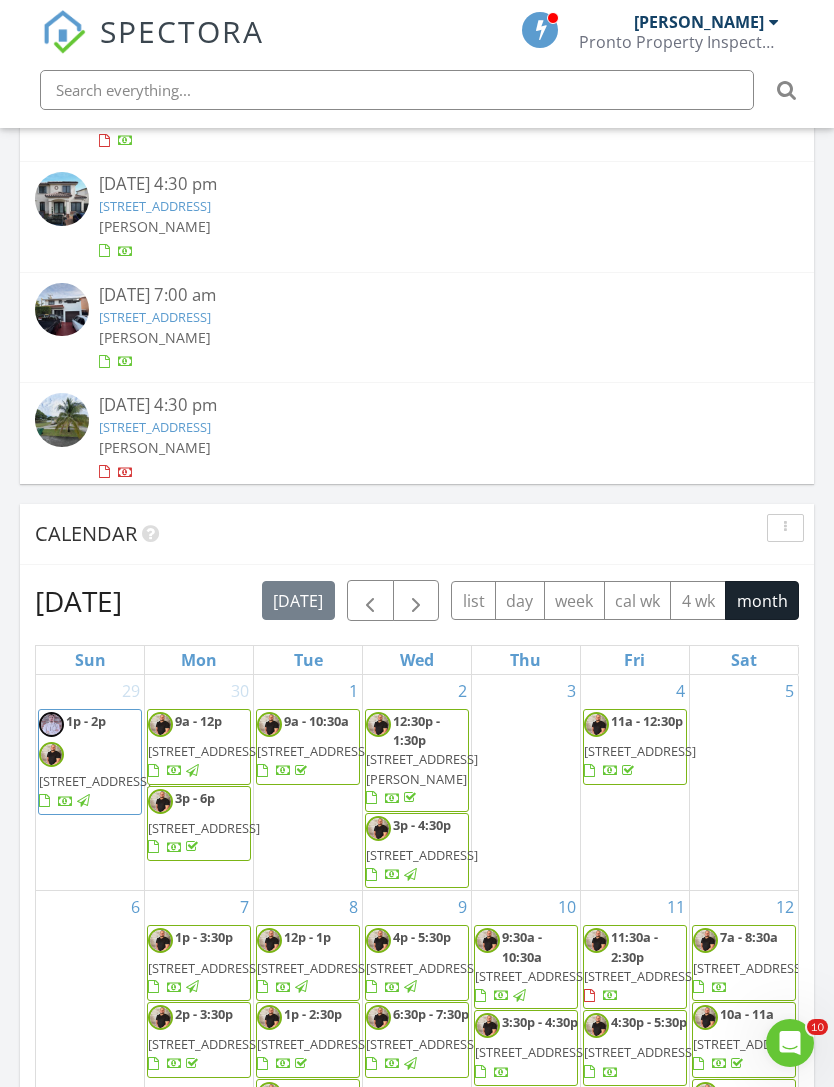 click on "3597 W 71st Terrace, Hialeah, FL 33018" at bounding box center [155, 317] 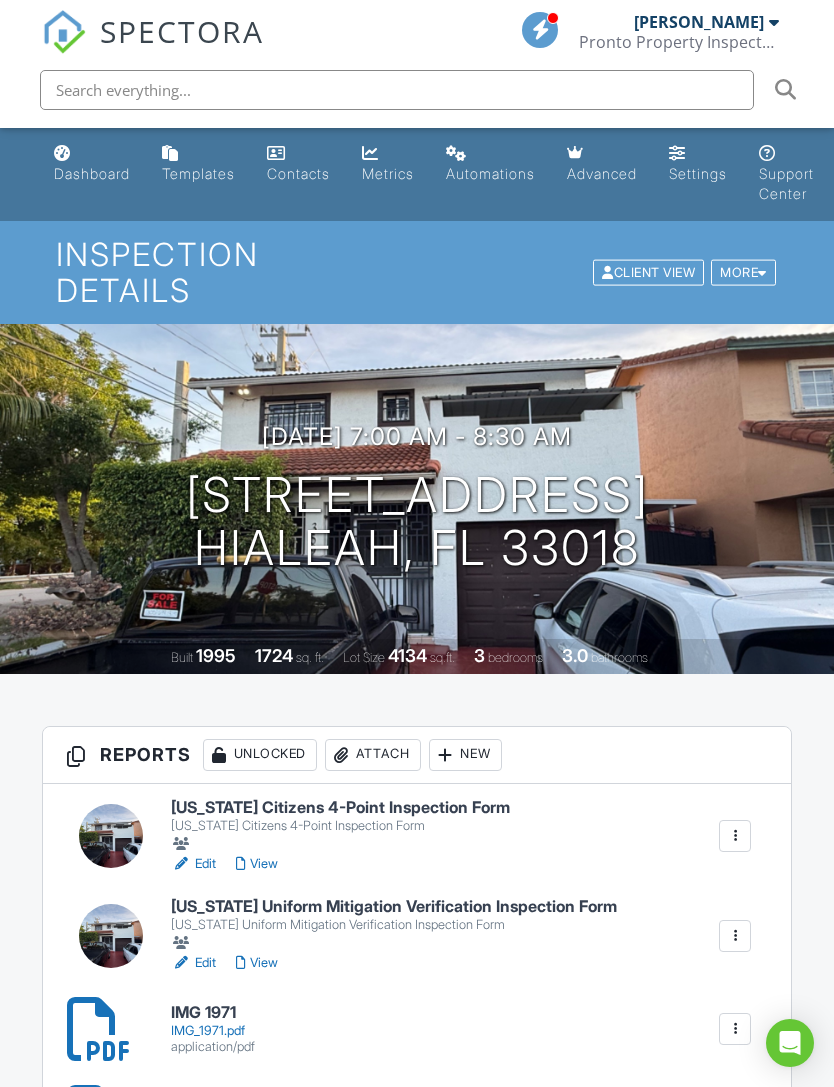 scroll, scrollTop: 0, scrollLeft: 0, axis: both 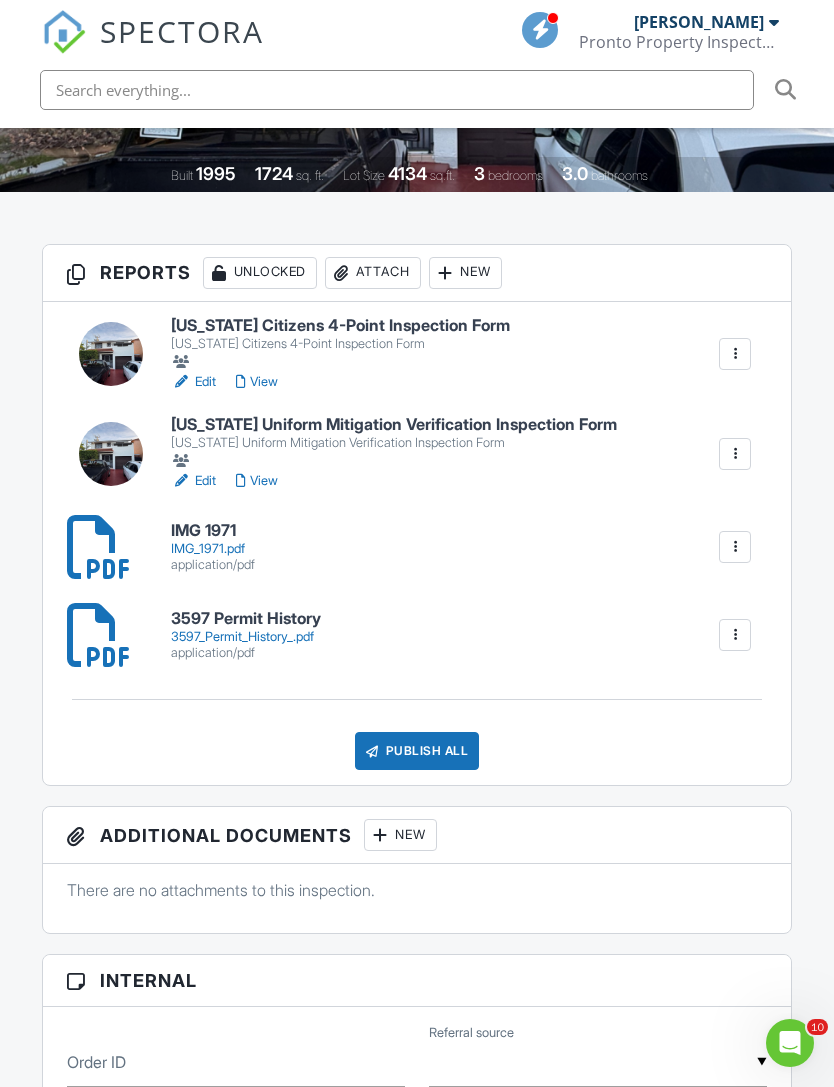 click on "View" at bounding box center (257, 382) 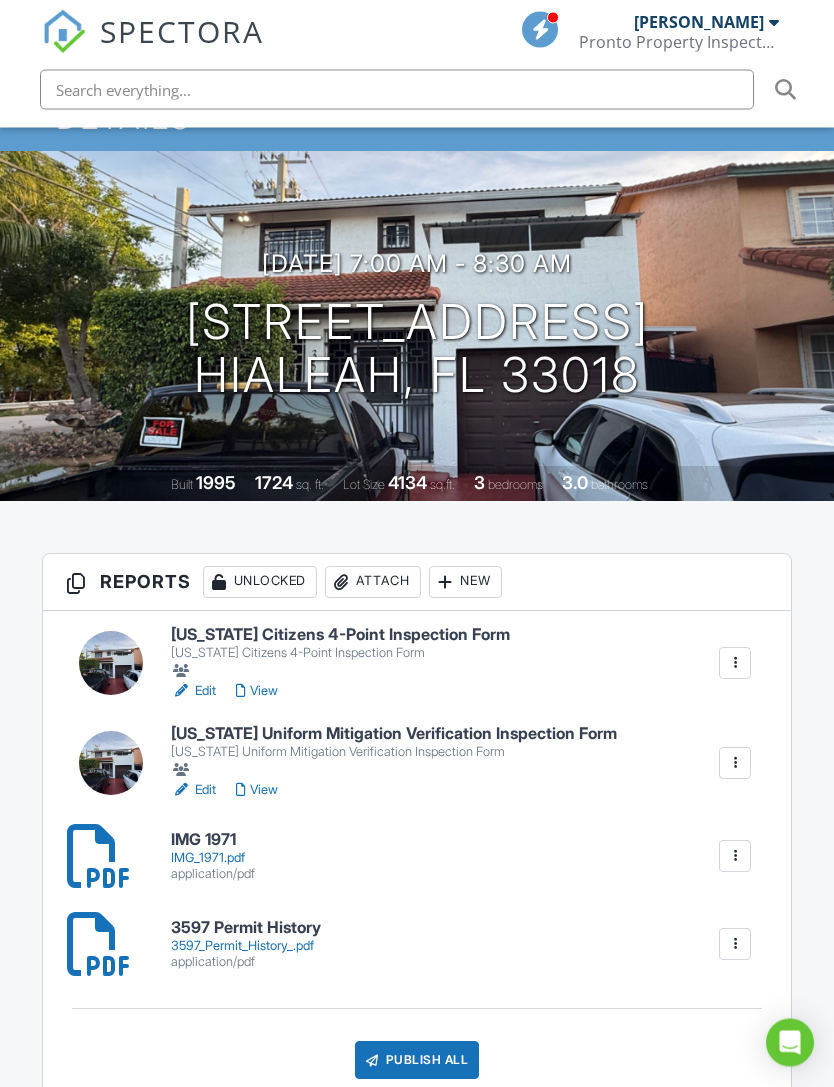 scroll, scrollTop: 203, scrollLeft: 0, axis: vertical 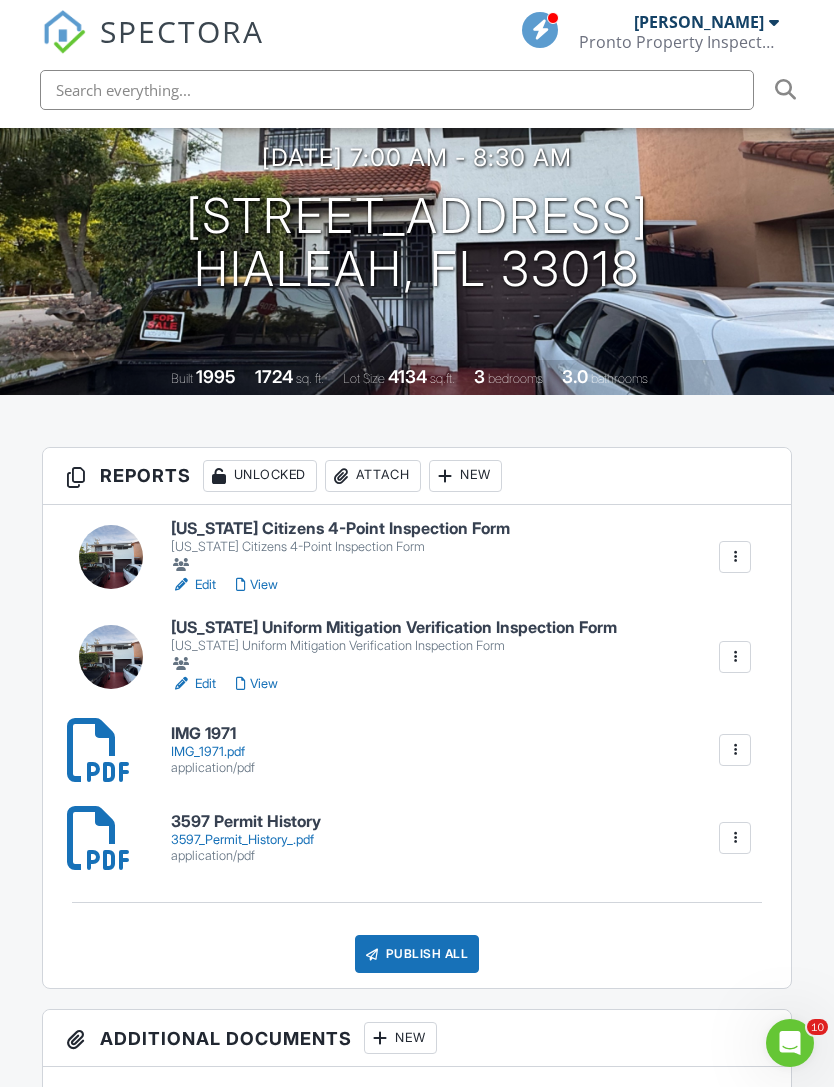 click on "Edit" at bounding box center (193, 585) 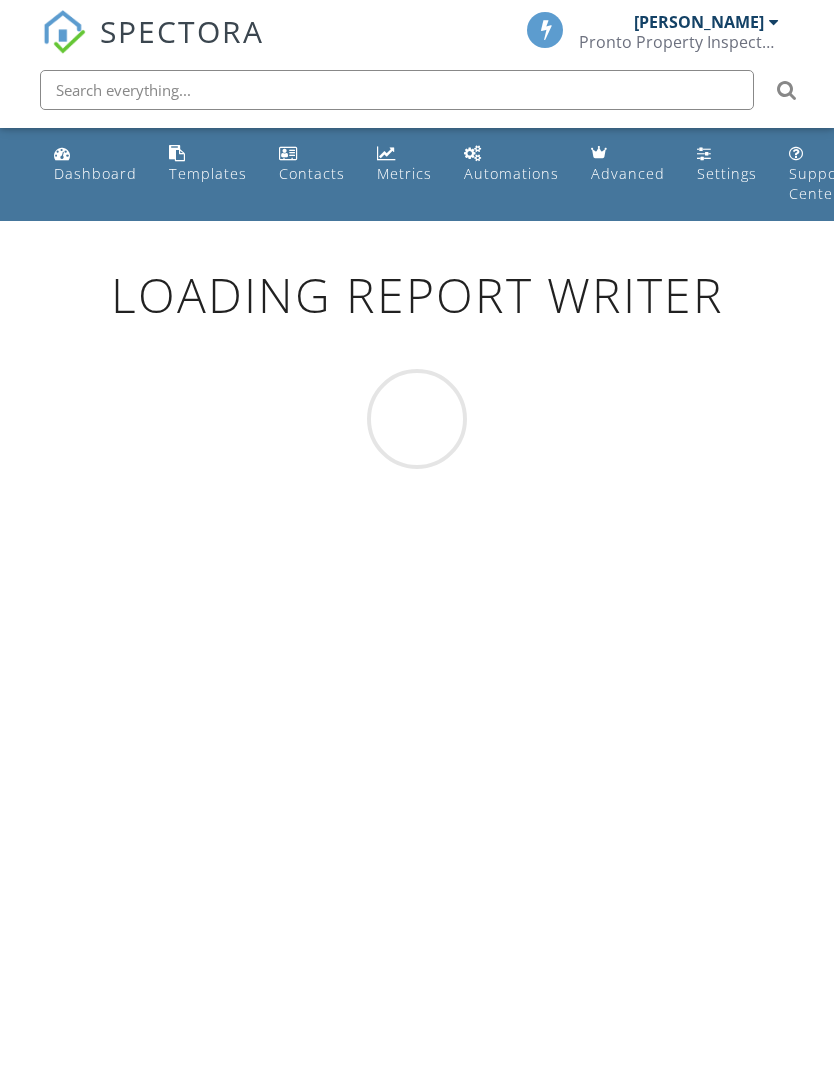 scroll, scrollTop: 0, scrollLeft: 0, axis: both 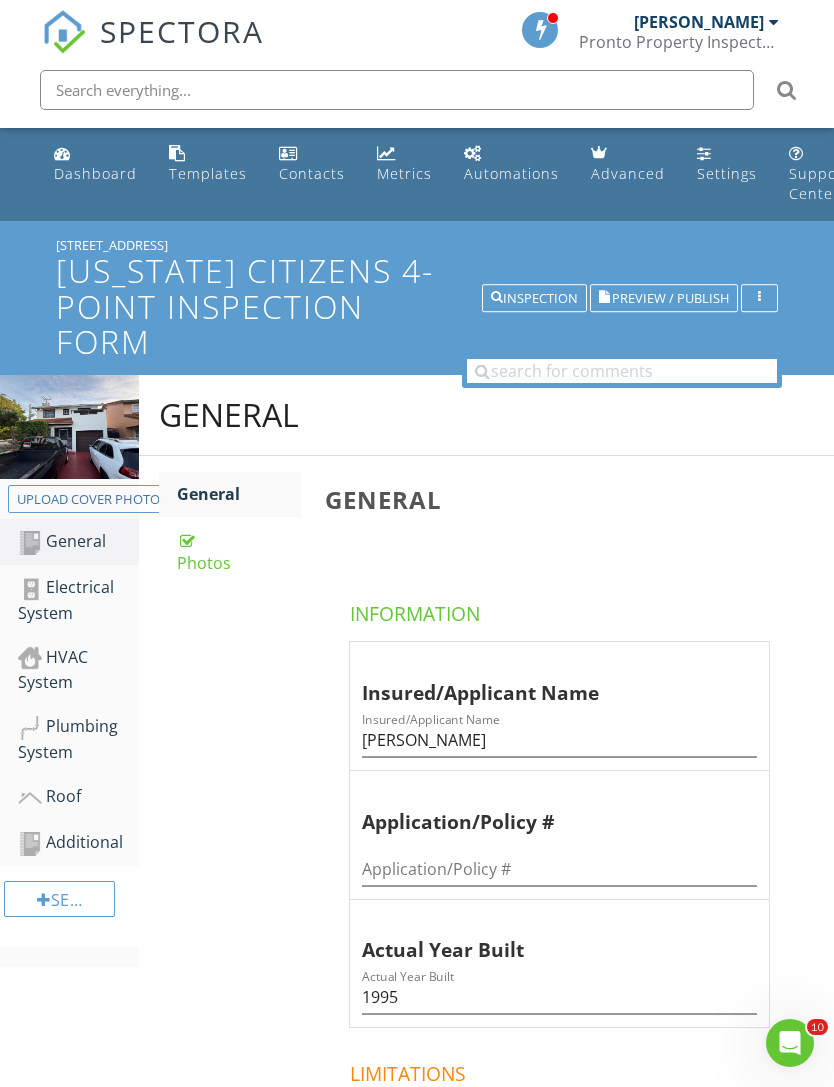 click on "HVAC System" at bounding box center [78, 670] 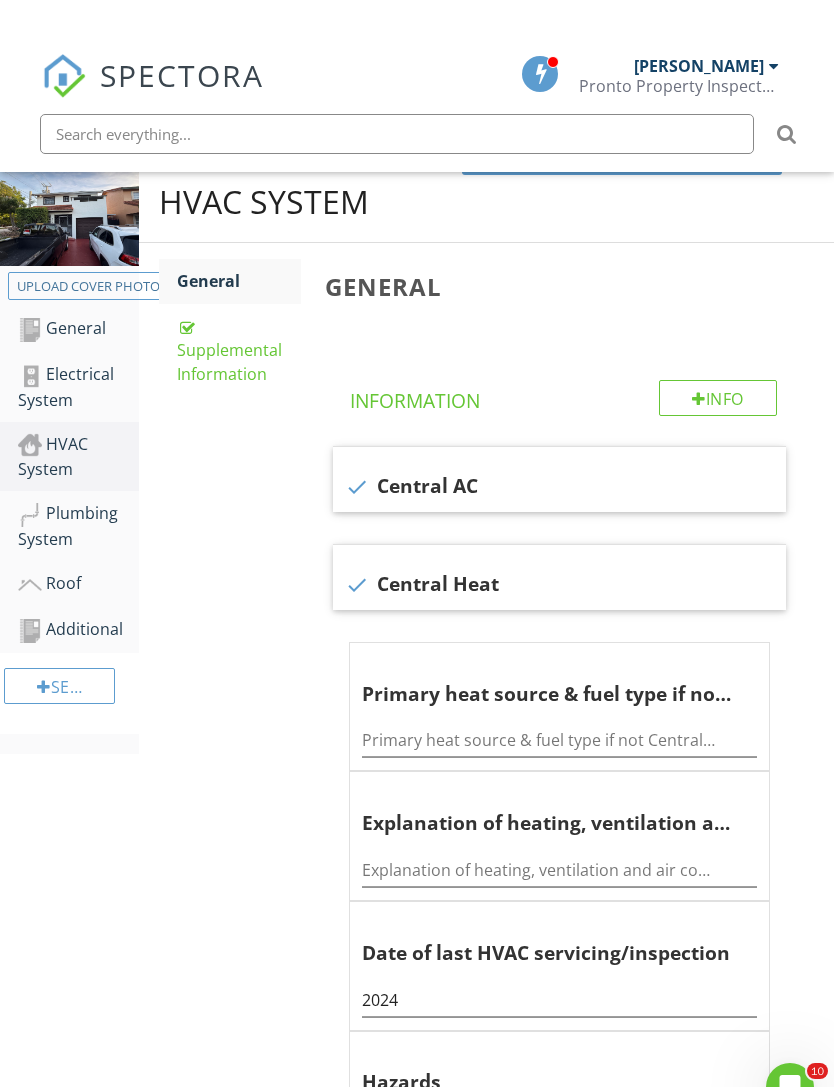 scroll, scrollTop: 212, scrollLeft: 0, axis: vertical 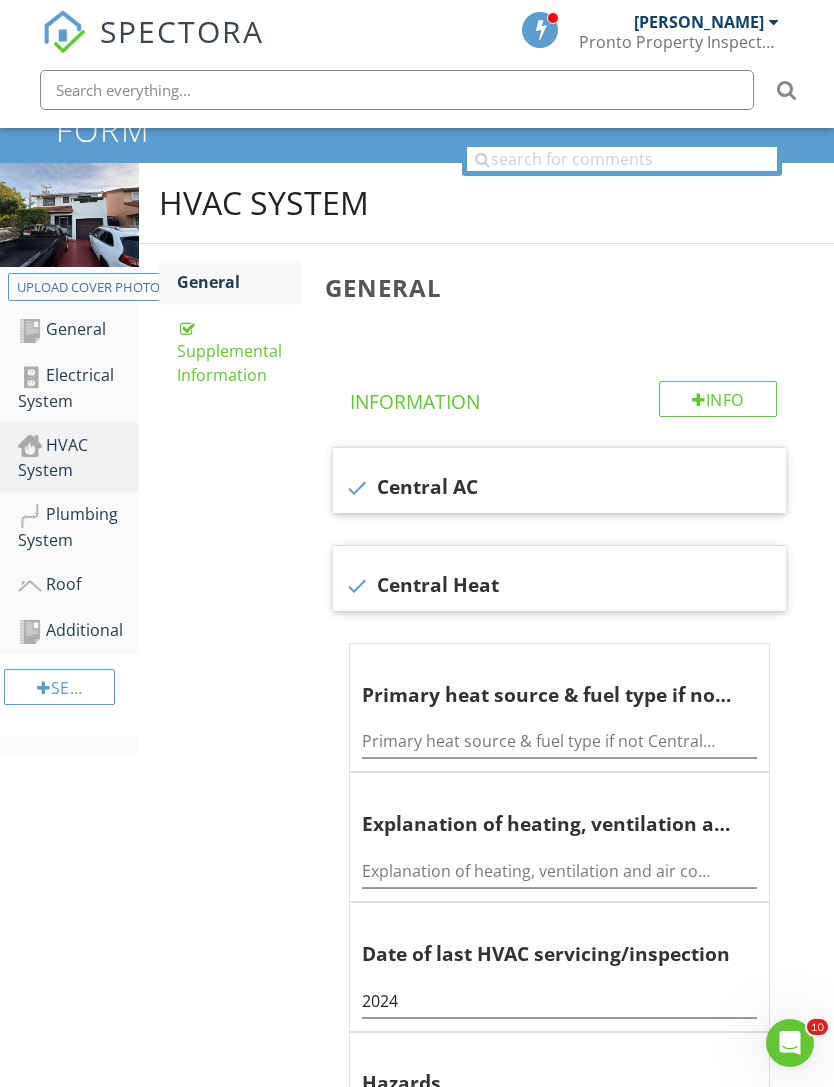 click on "Roof" at bounding box center [78, 585] 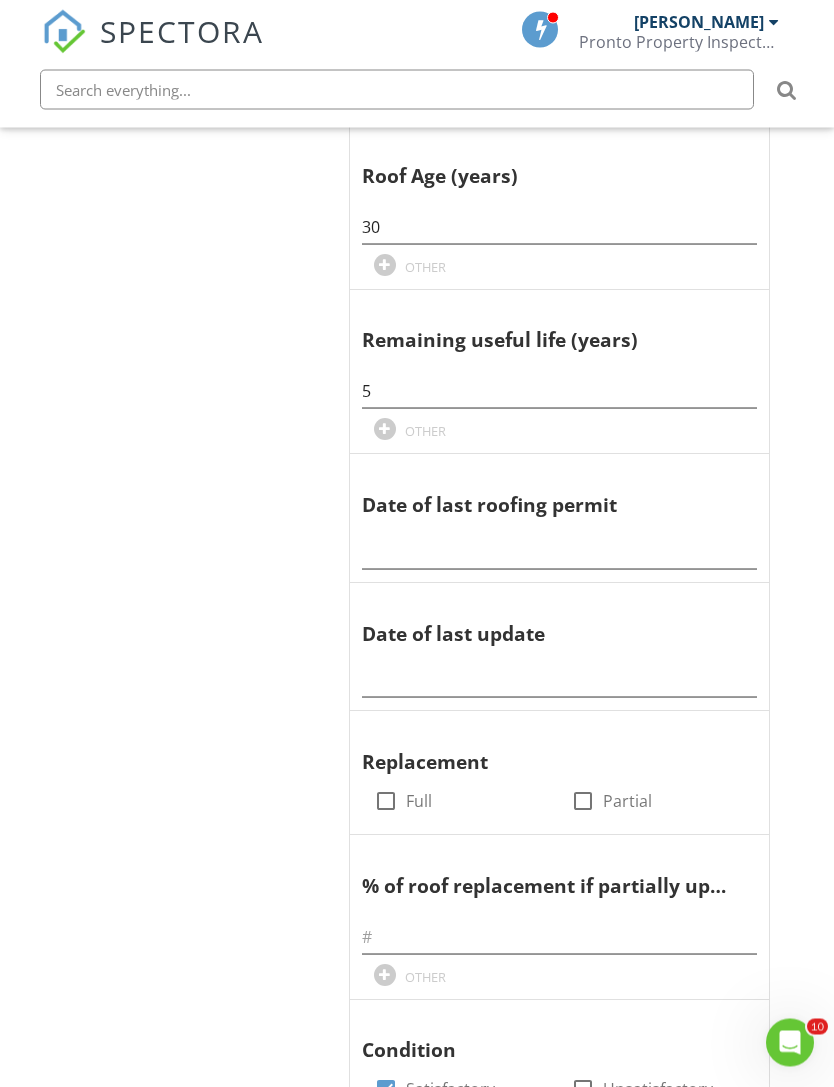 scroll, scrollTop: 1047, scrollLeft: 0, axis: vertical 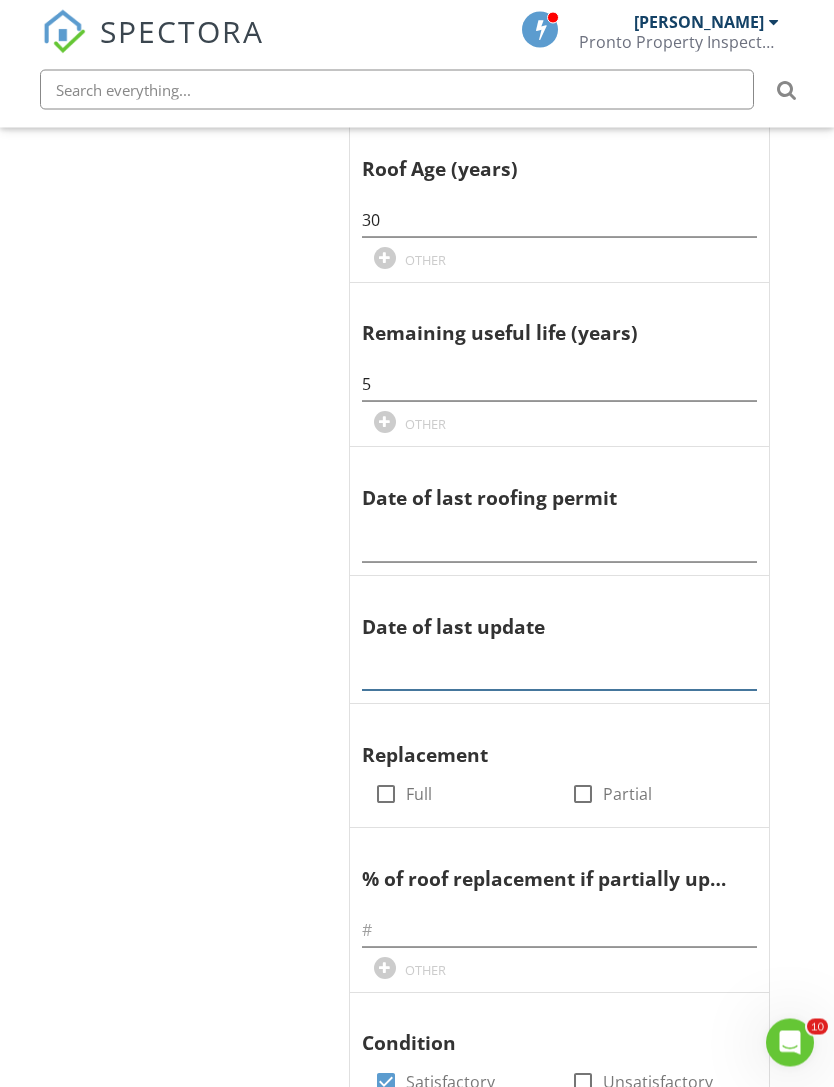 click at bounding box center [559, 674] 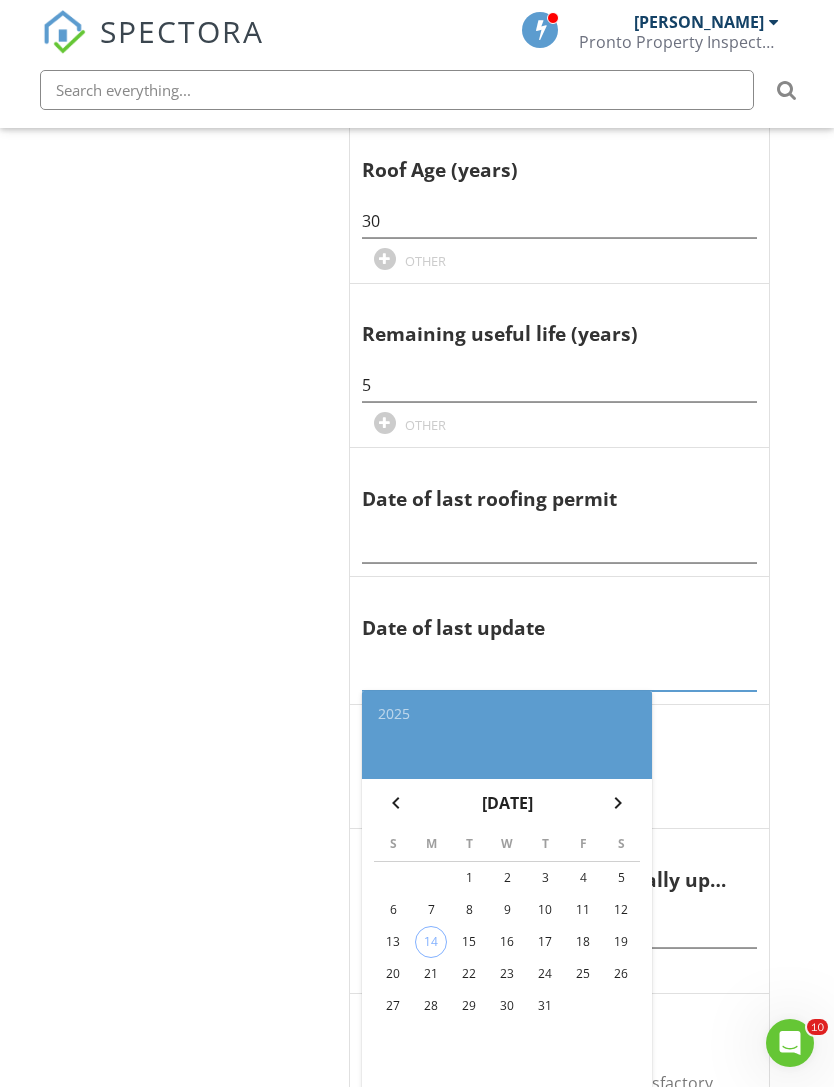 type on "2" 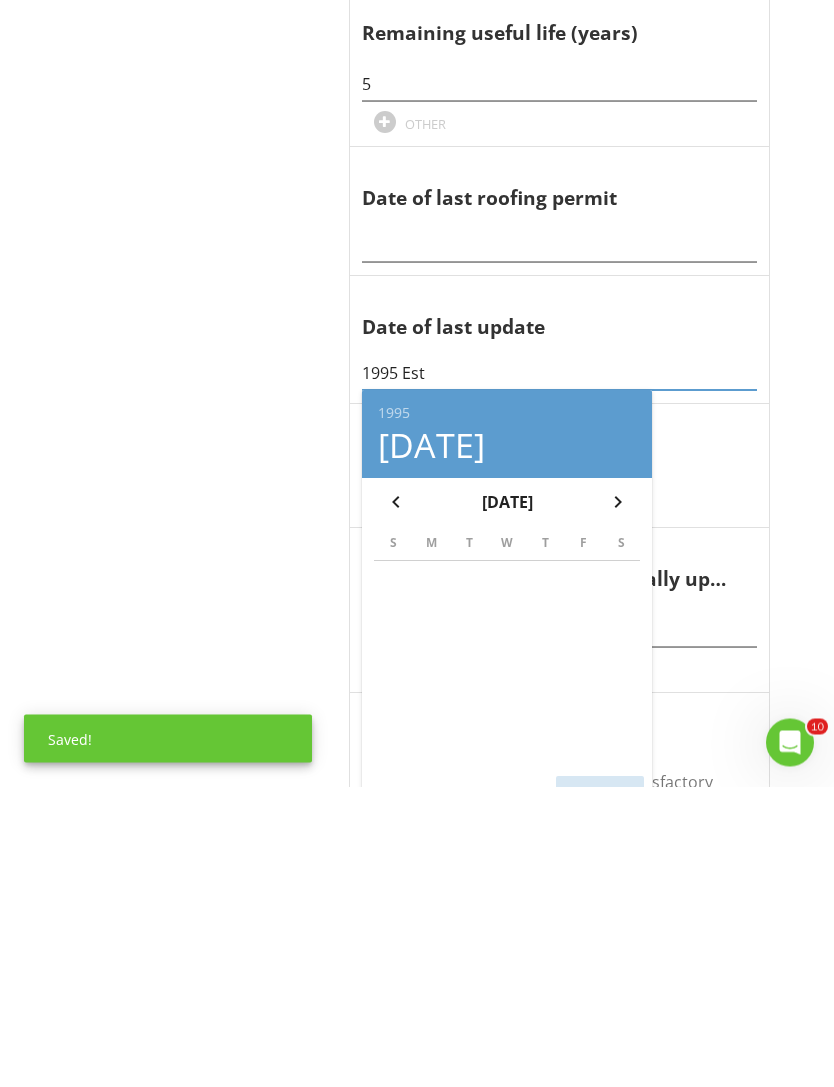 type on "1995 Est" 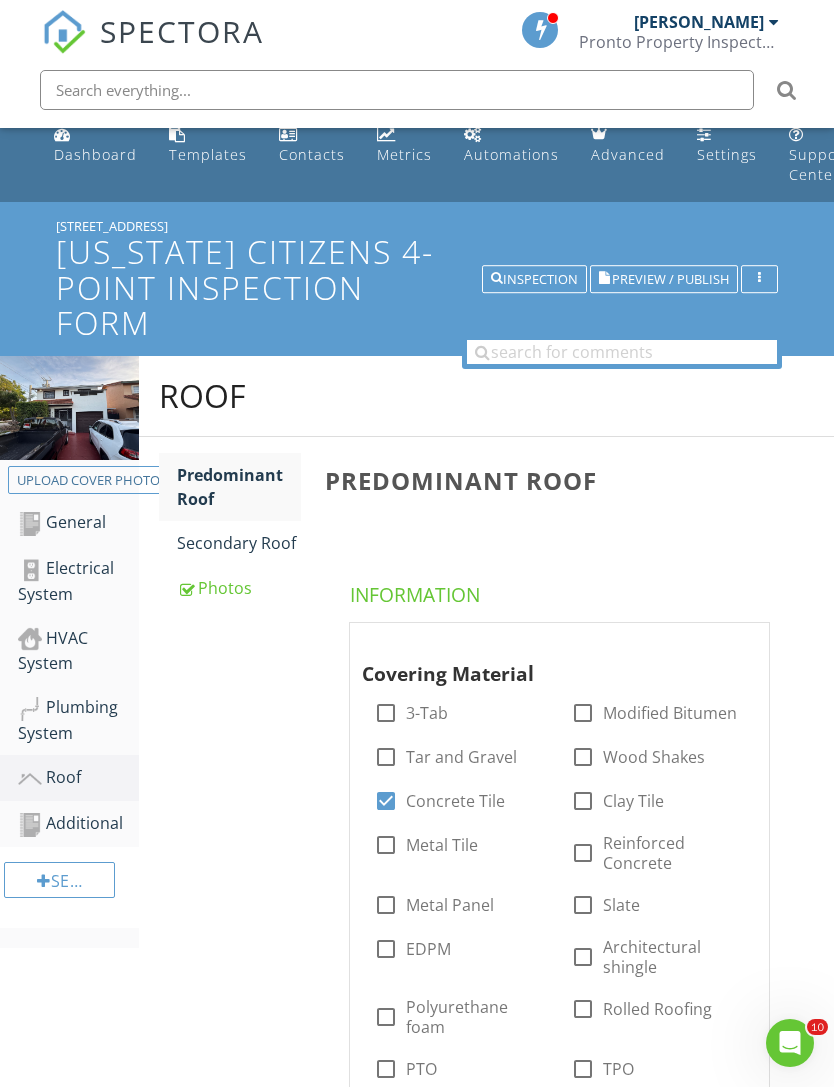 scroll, scrollTop: 21, scrollLeft: 0, axis: vertical 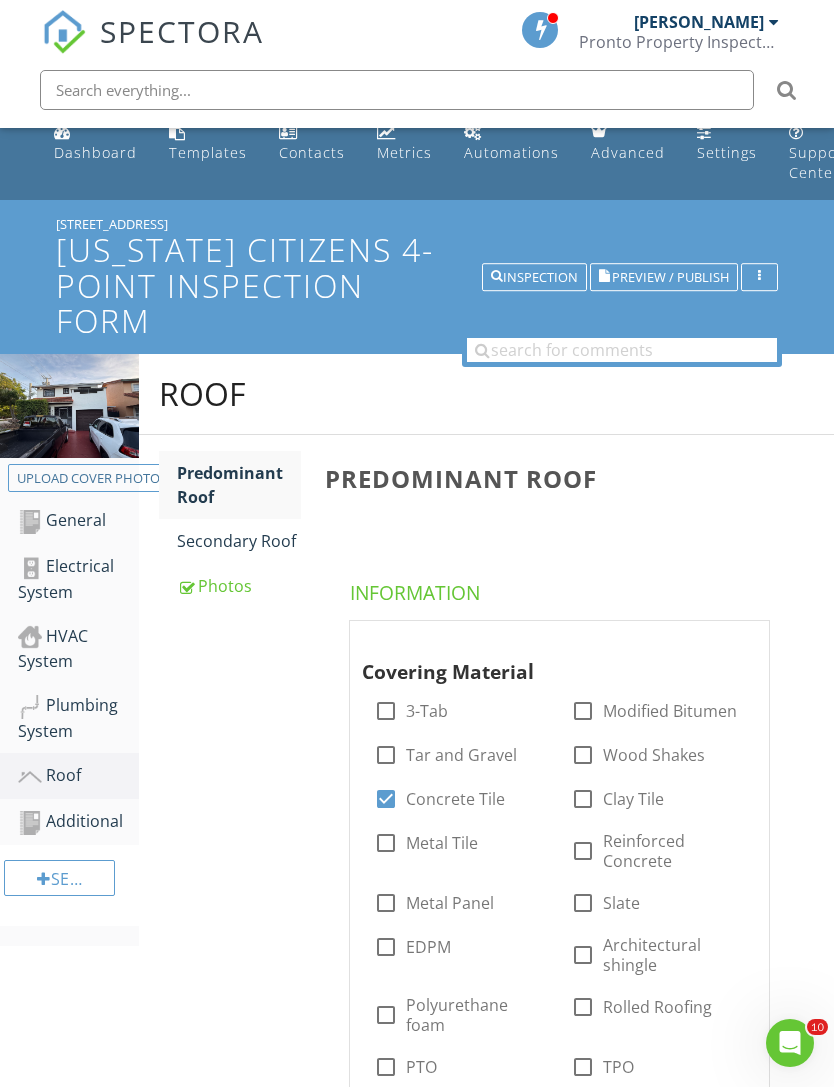 click on "Inspection" at bounding box center (534, 277) 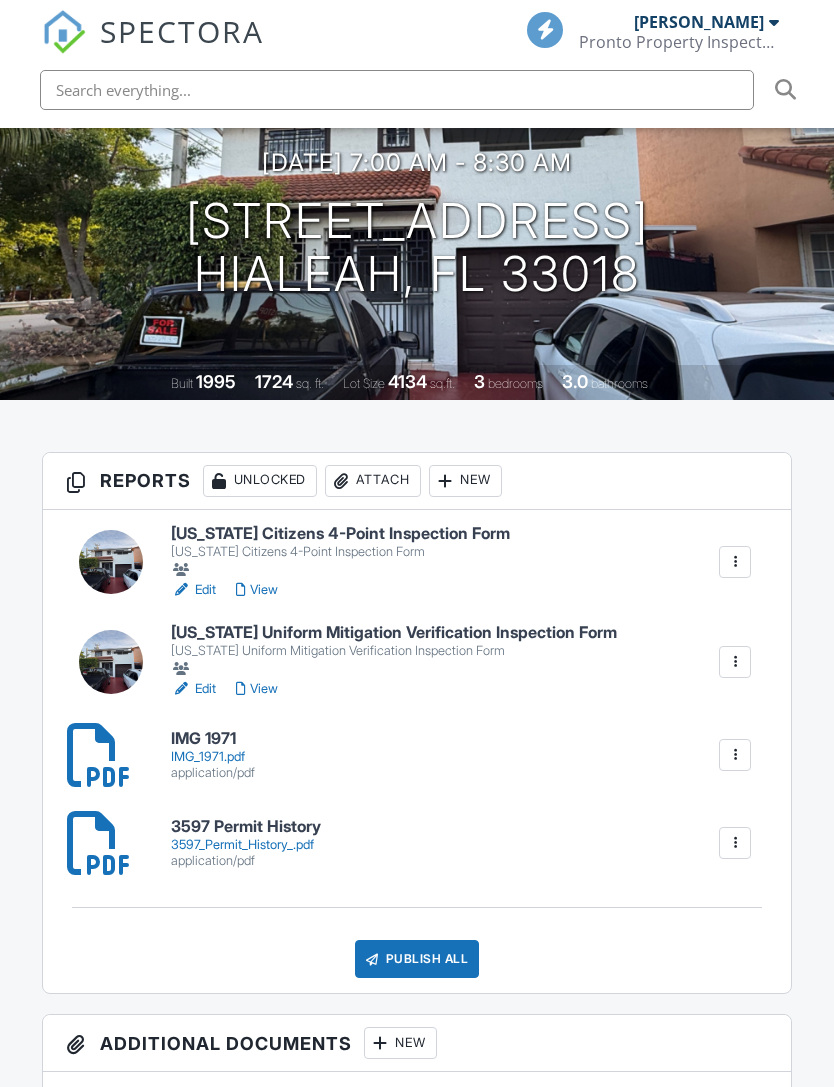 scroll, scrollTop: 0, scrollLeft: 0, axis: both 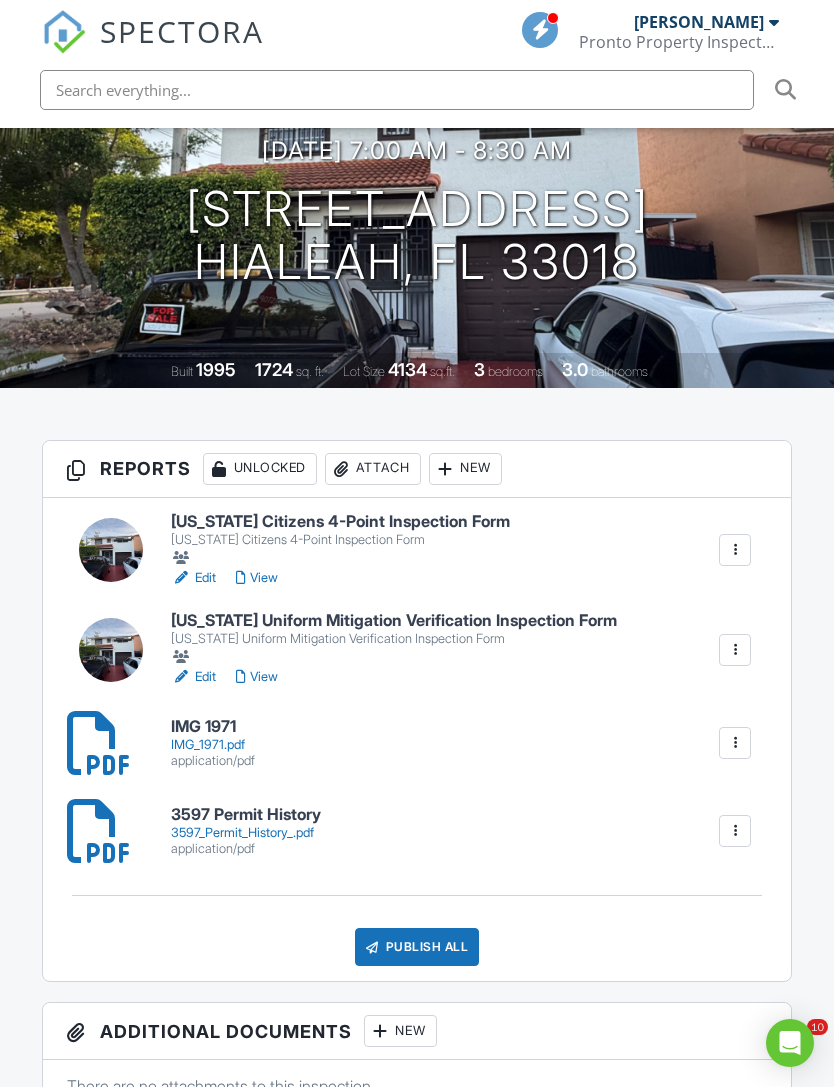 click on "Edit" at bounding box center [193, 677] 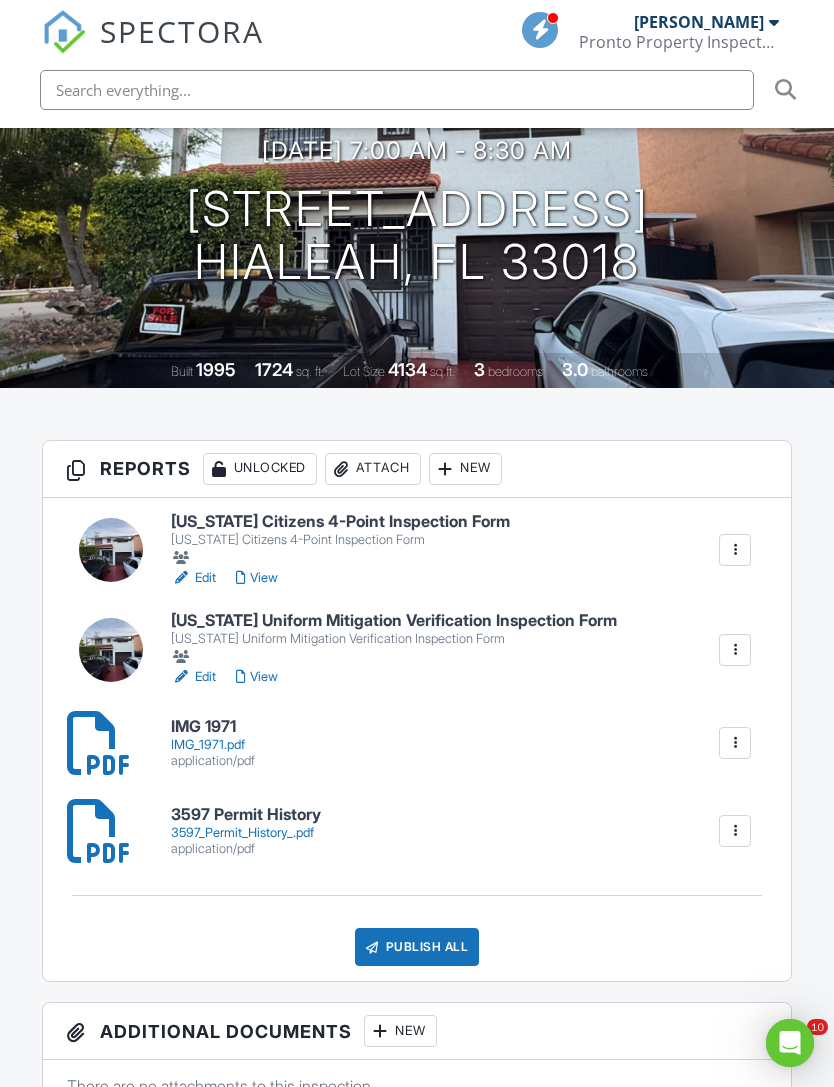 scroll, scrollTop: 0, scrollLeft: 0, axis: both 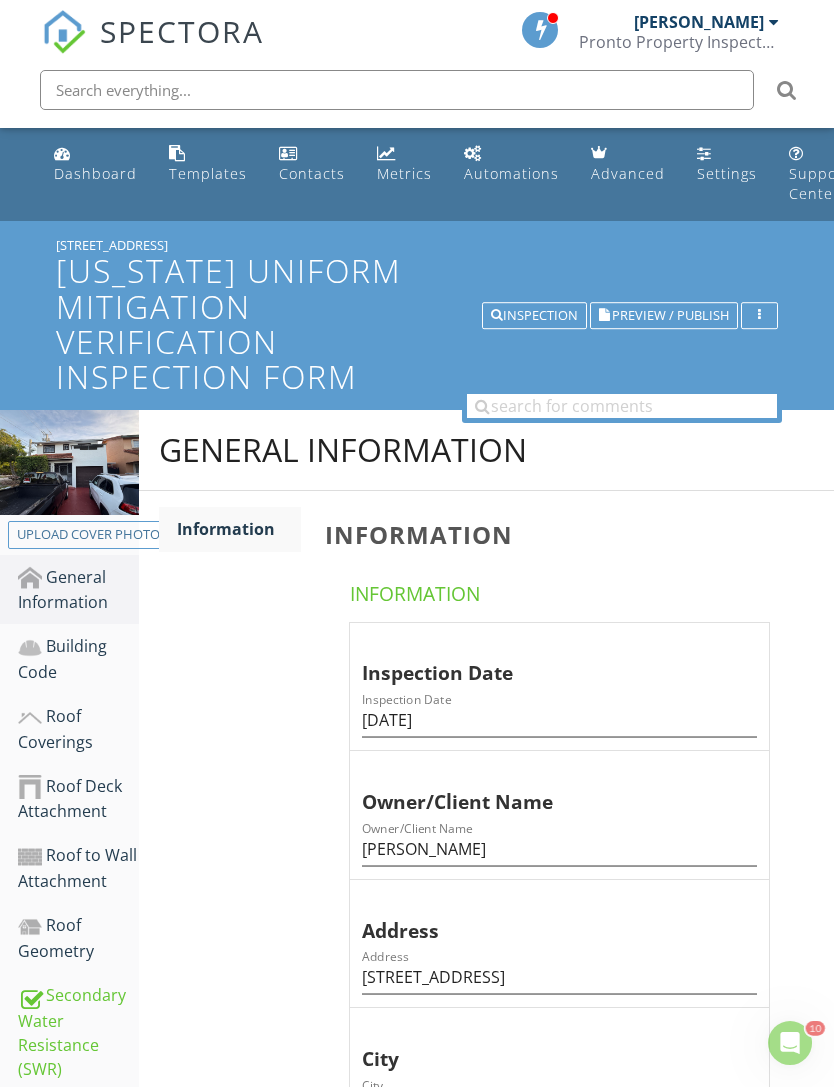click on "Roof Coverings" at bounding box center [78, 729] 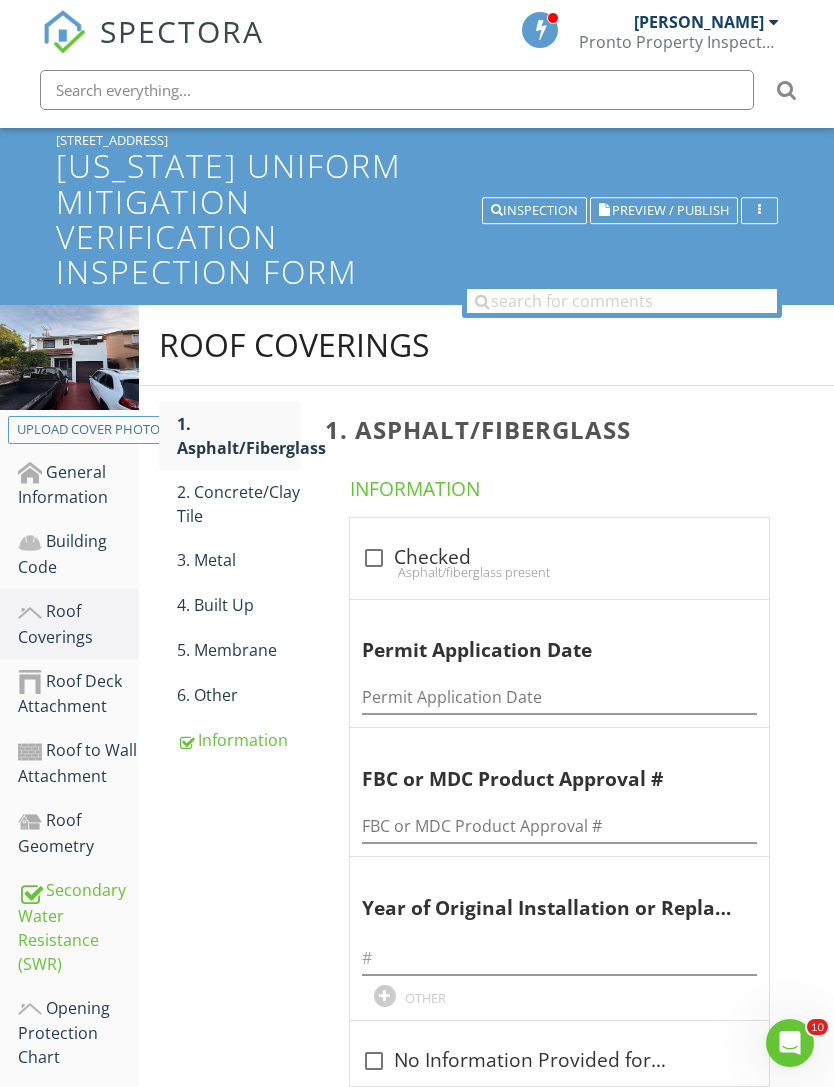 scroll, scrollTop: 186, scrollLeft: 0, axis: vertical 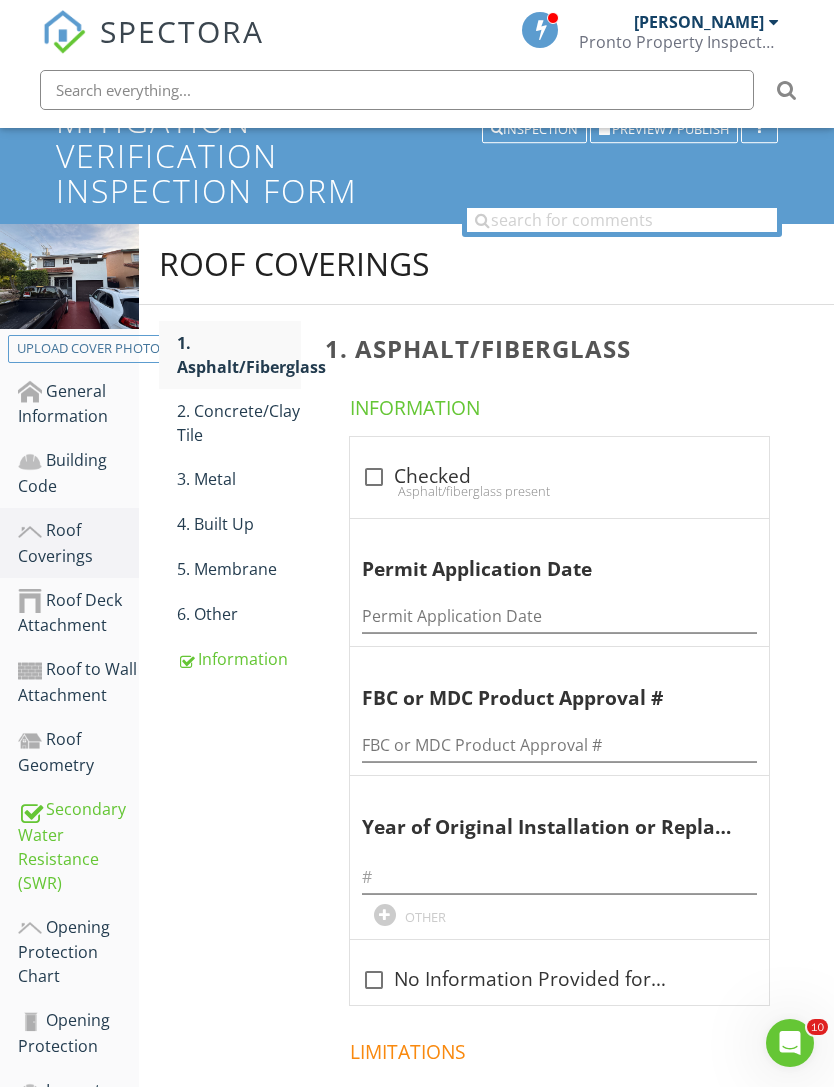 click on "2. Concrete/Clay Tile" at bounding box center [239, 423] 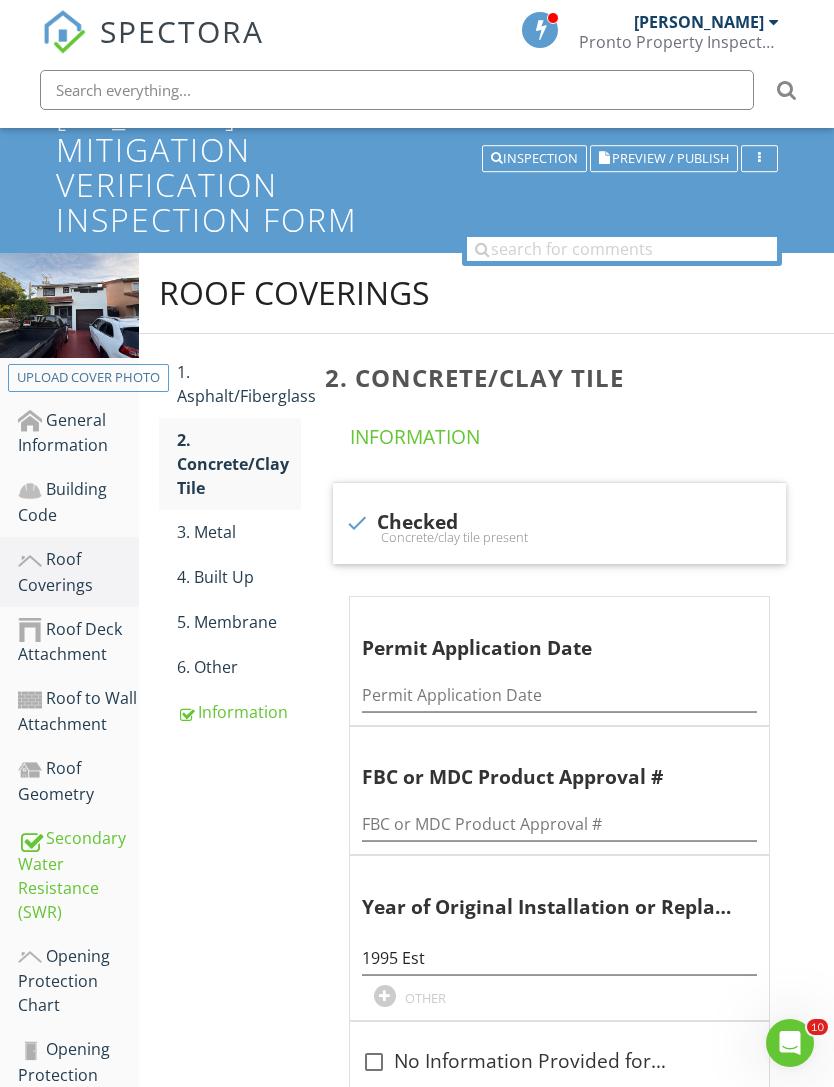 scroll, scrollTop: 155, scrollLeft: 0, axis: vertical 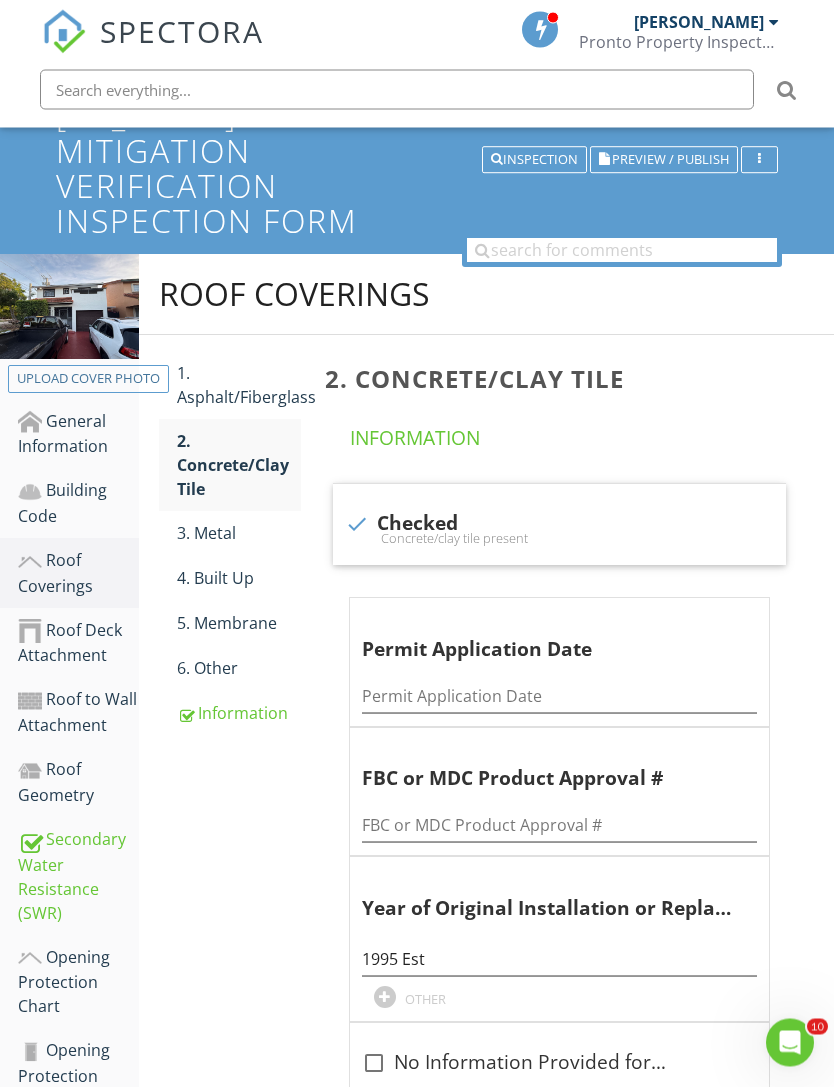 click on "Information" at bounding box center [239, 714] 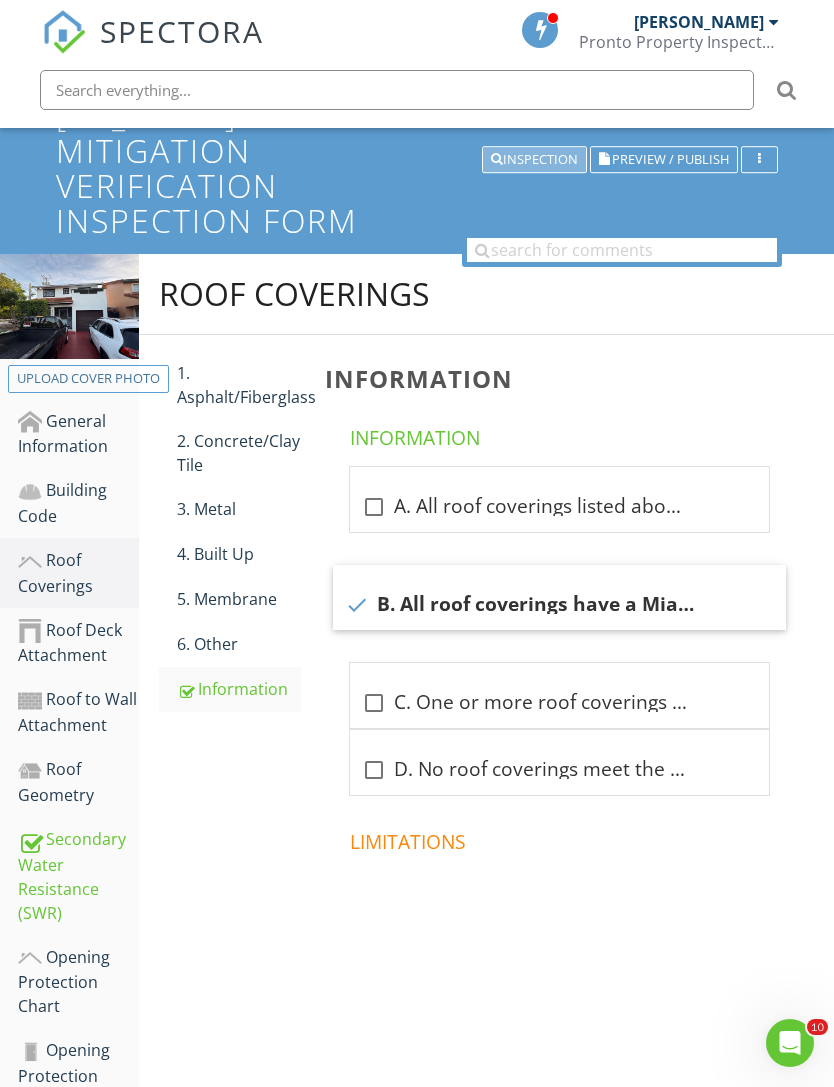 click on "Inspection" at bounding box center [534, 160] 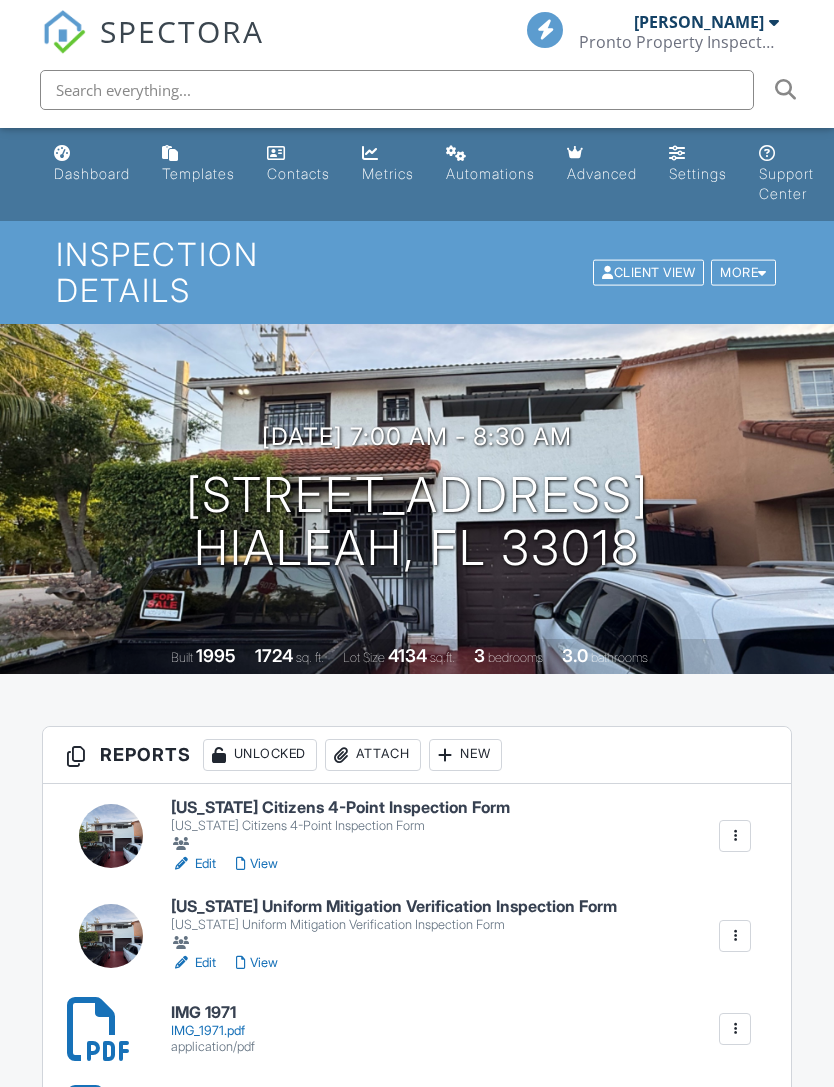 scroll, scrollTop: 0, scrollLeft: 0, axis: both 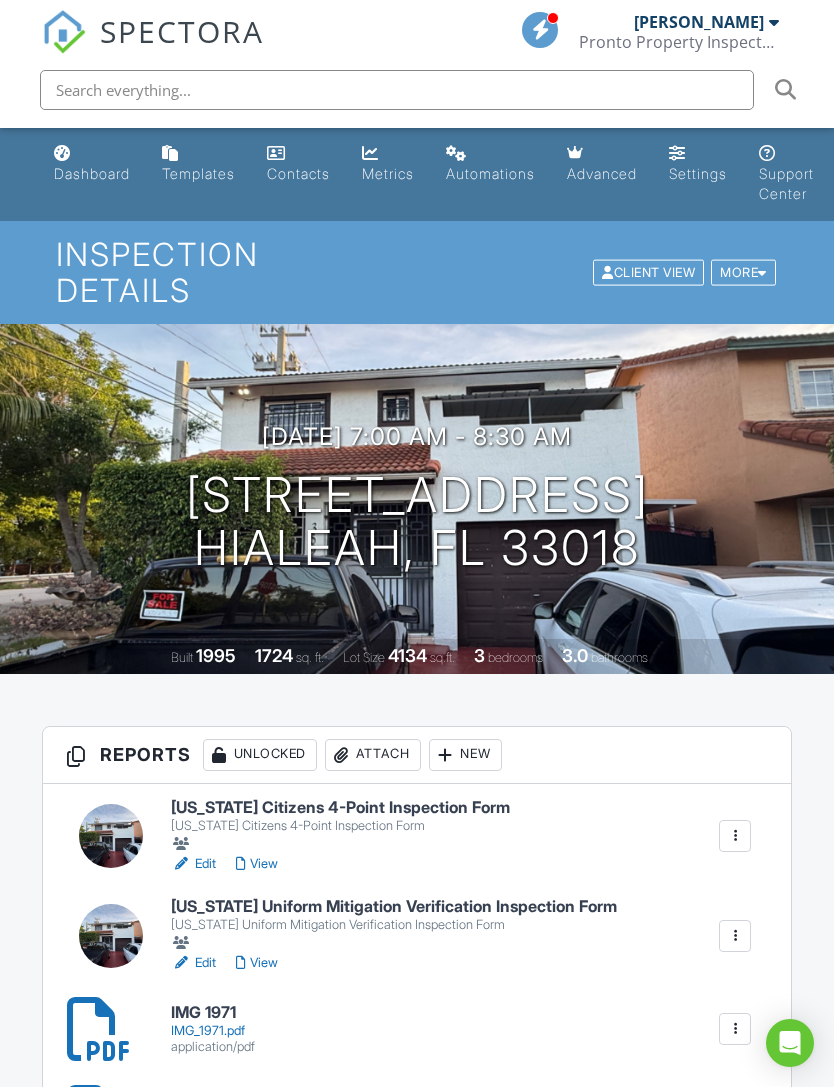 click on "View" at bounding box center (257, 864) 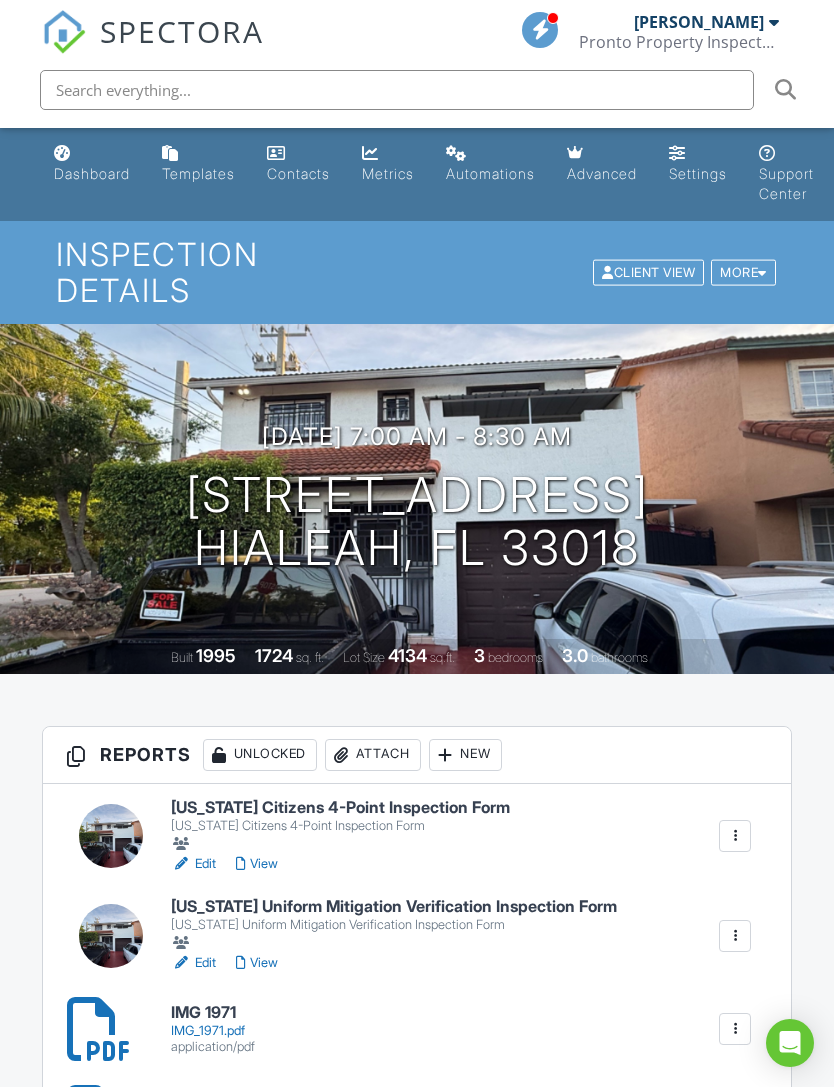 click on "View" at bounding box center [257, 963] 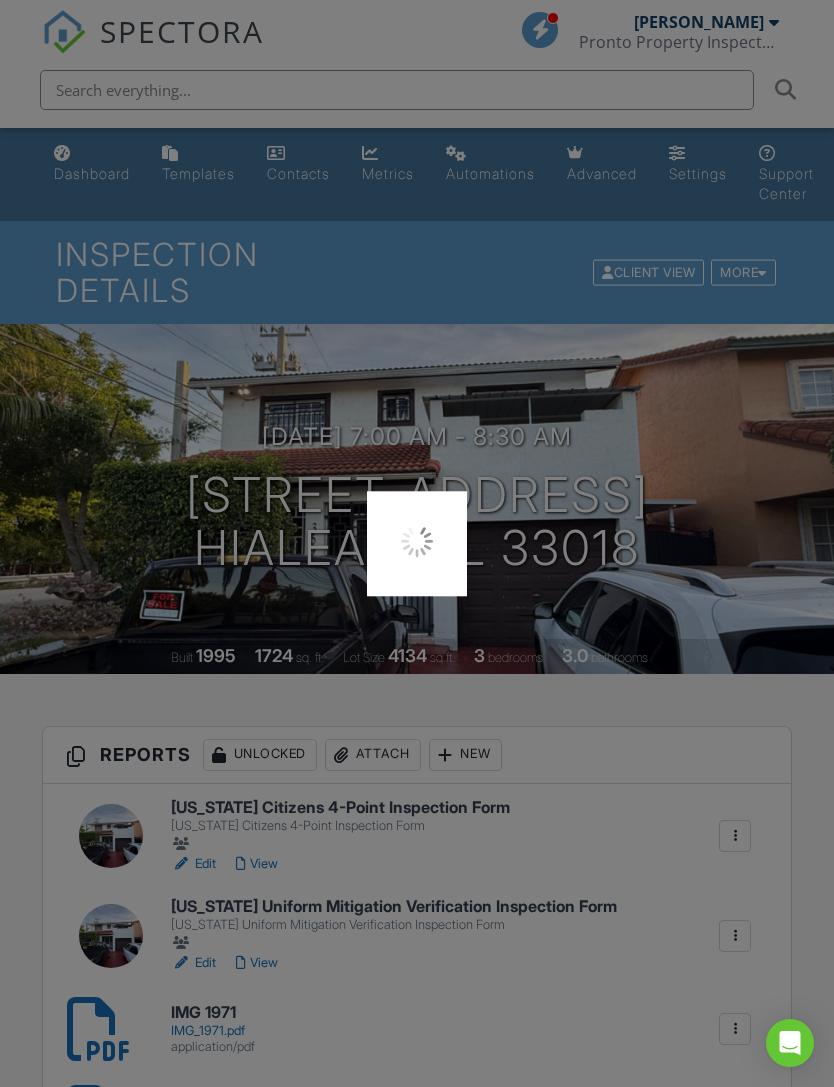 click at bounding box center [417, 543] 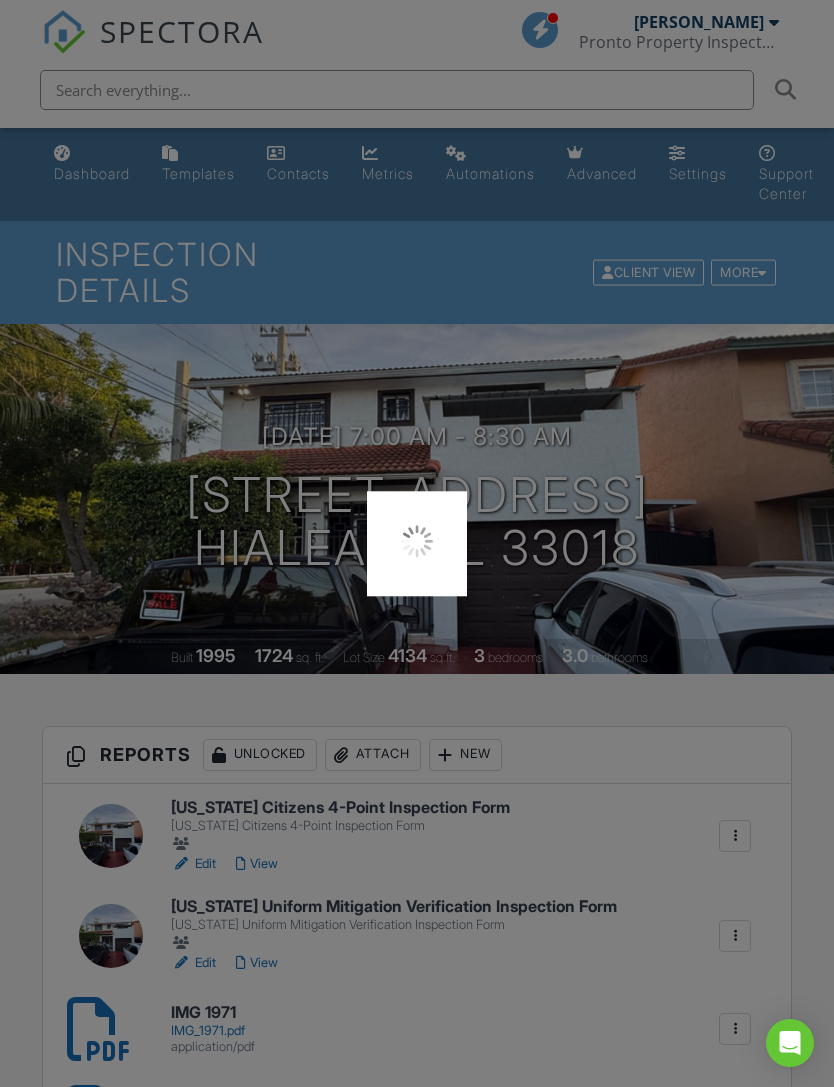 click at bounding box center [417, 543] 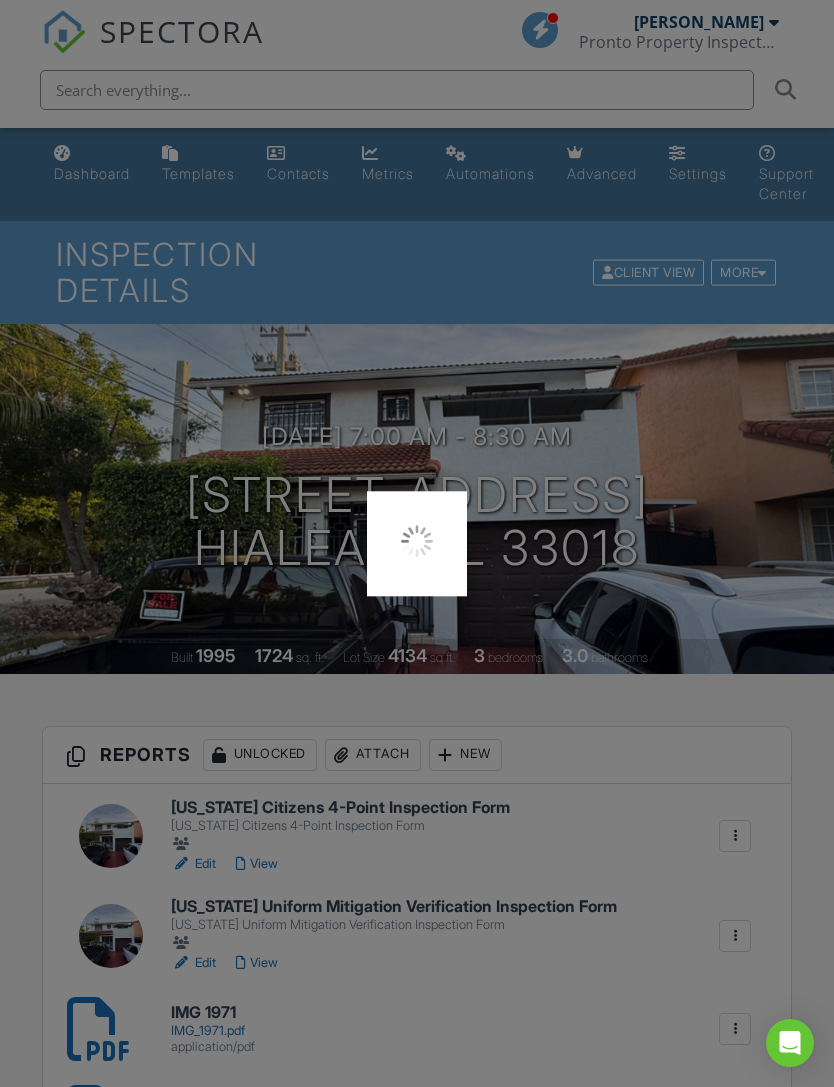 click at bounding box center [417, 543] 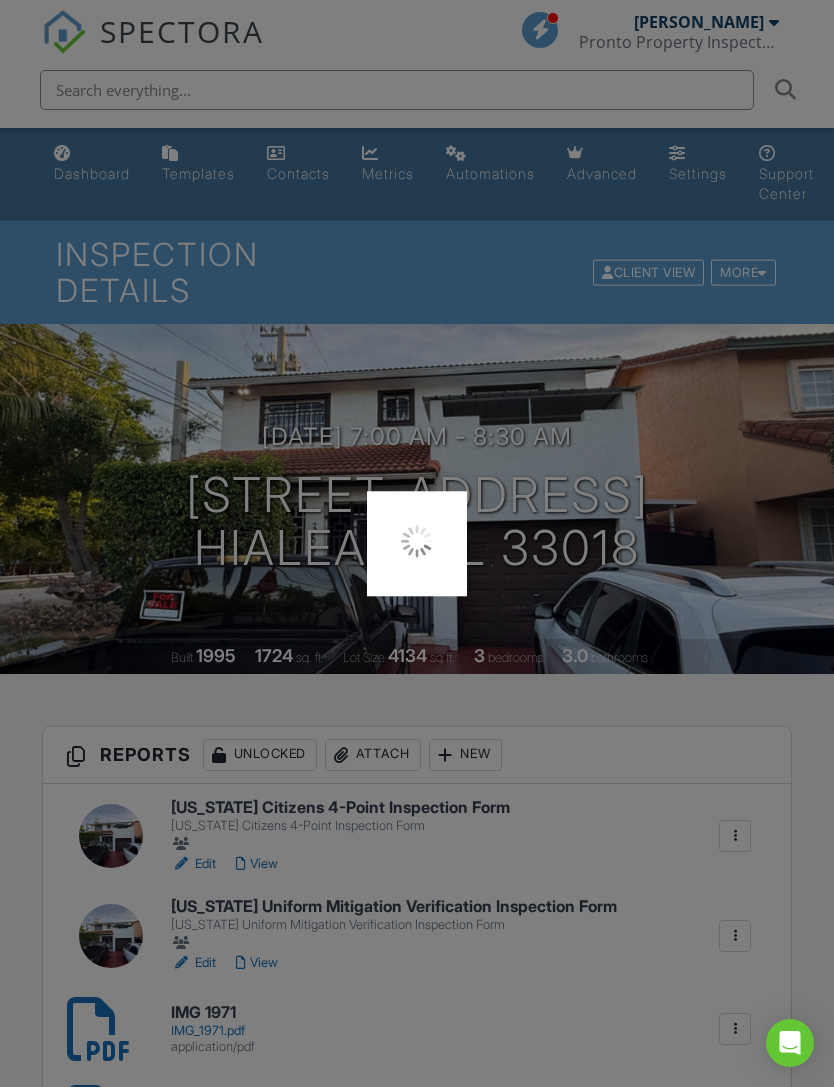 click at bounding box center [417, 543] 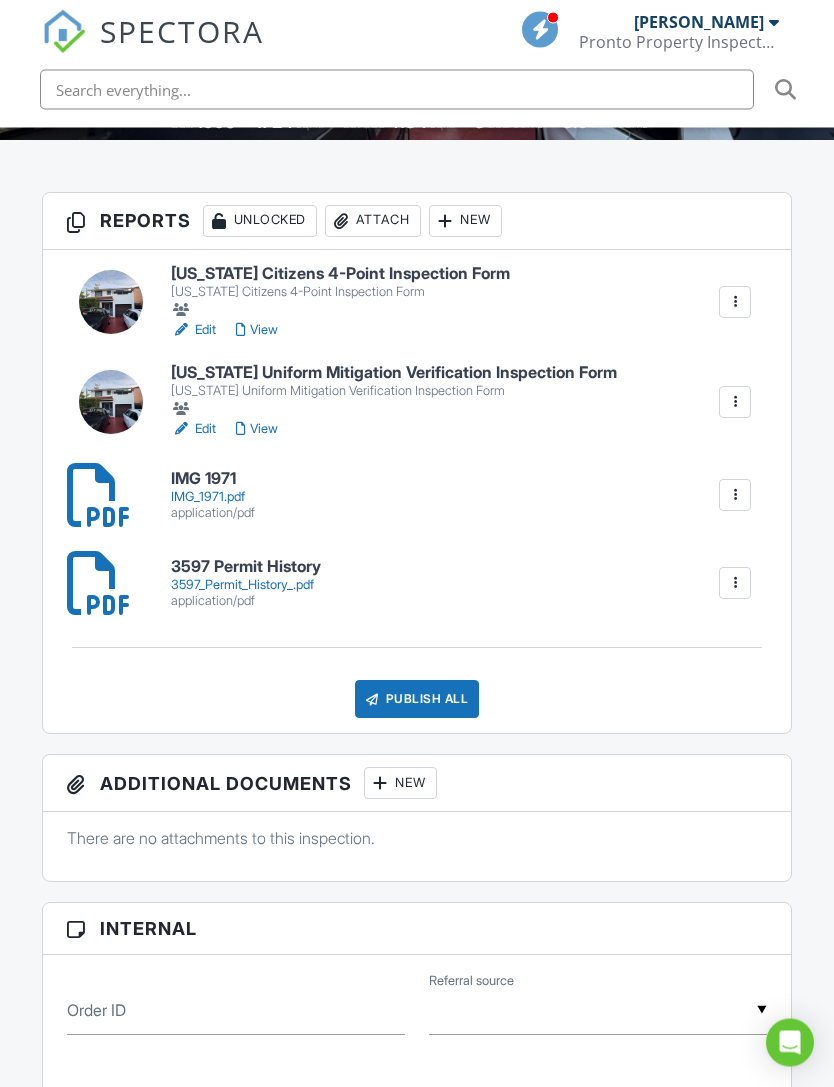 scroll, scrollTop: 533, scrollLeft: 0, axis: vertical 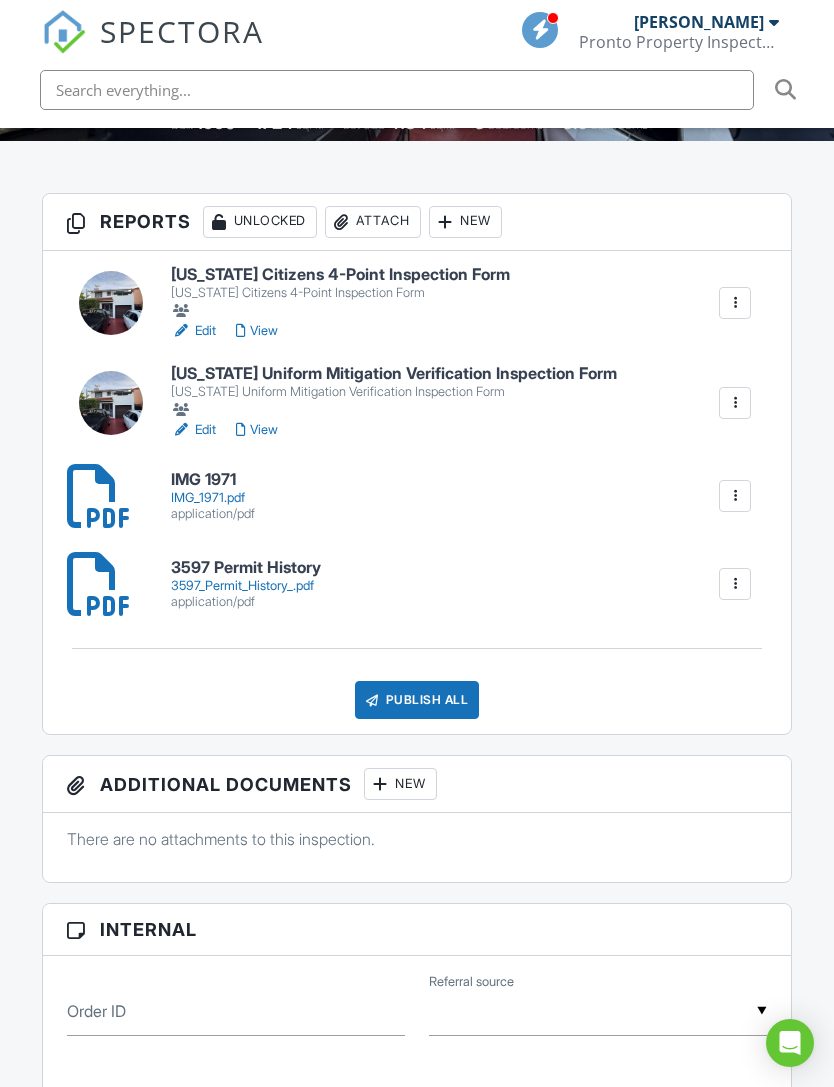 click on "Publish All" at bounding box center [417, 700] 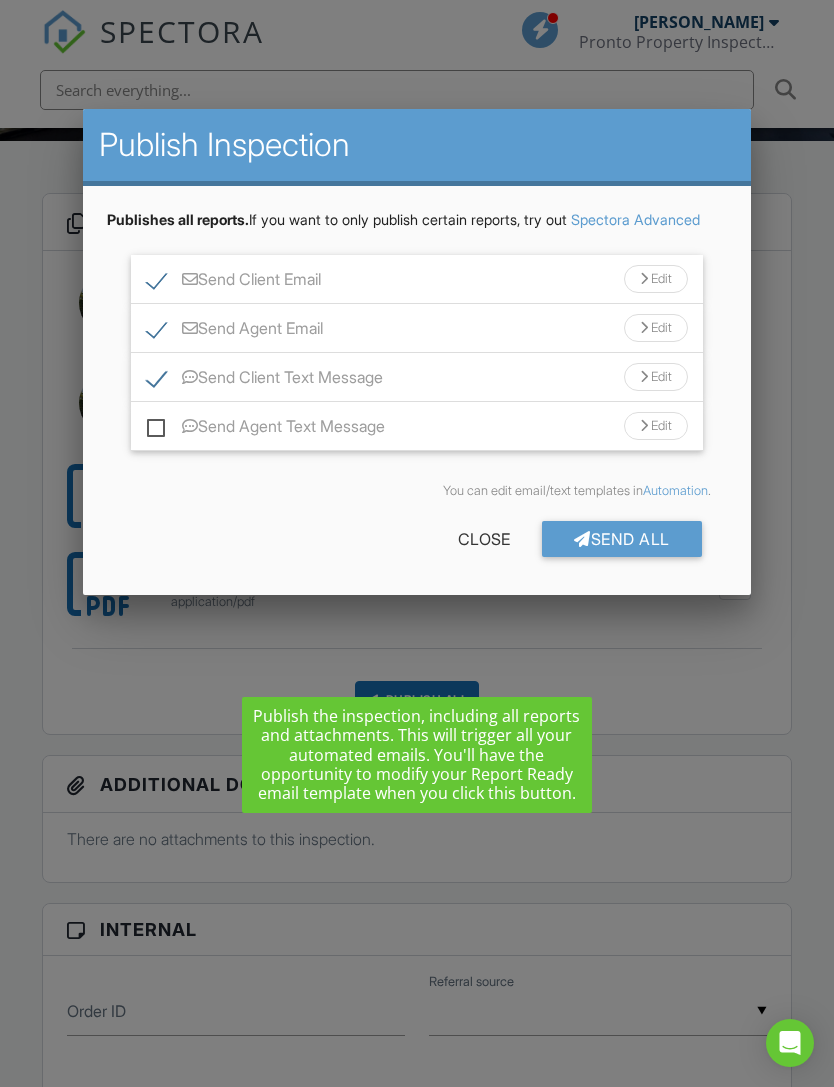 click on "Edit" at bounding box center (656, 328) 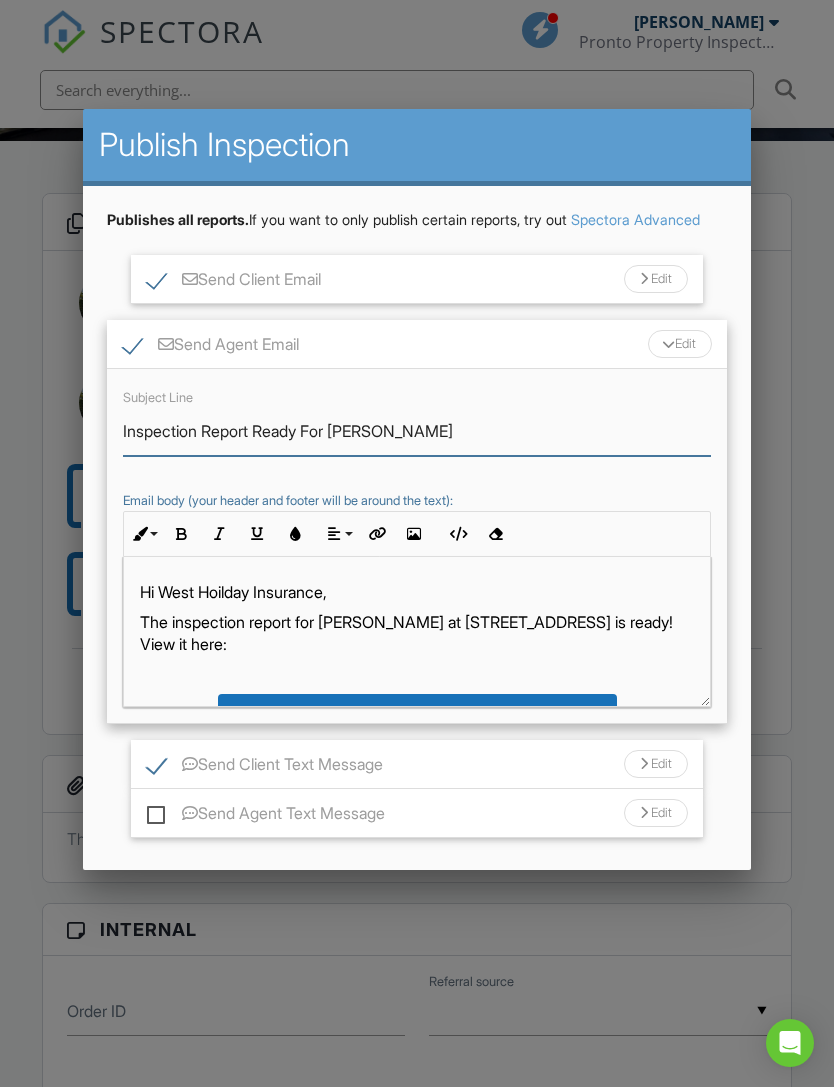 click on "Inspection Report Ready For Yelena Gomez" at bounding box center [416, 431] 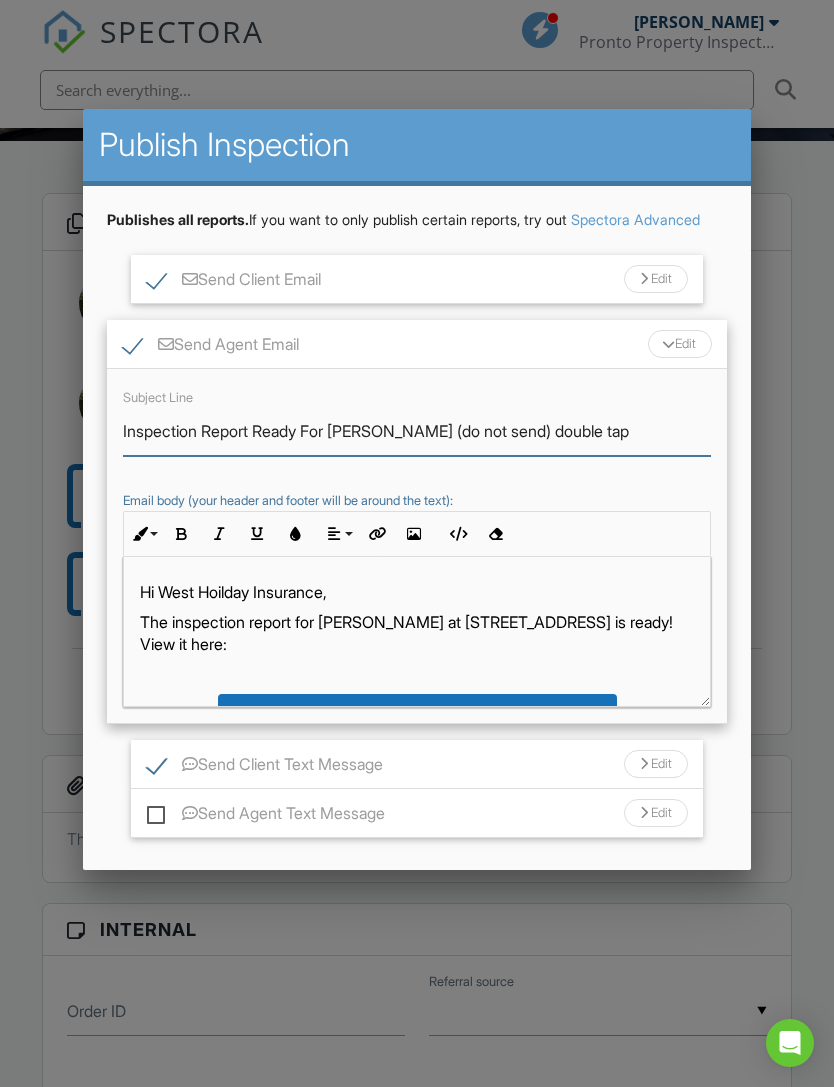 click on "Inspection Report Ready For Yelena Gomez (do not send) double tap" at bounding box center (416, 431) 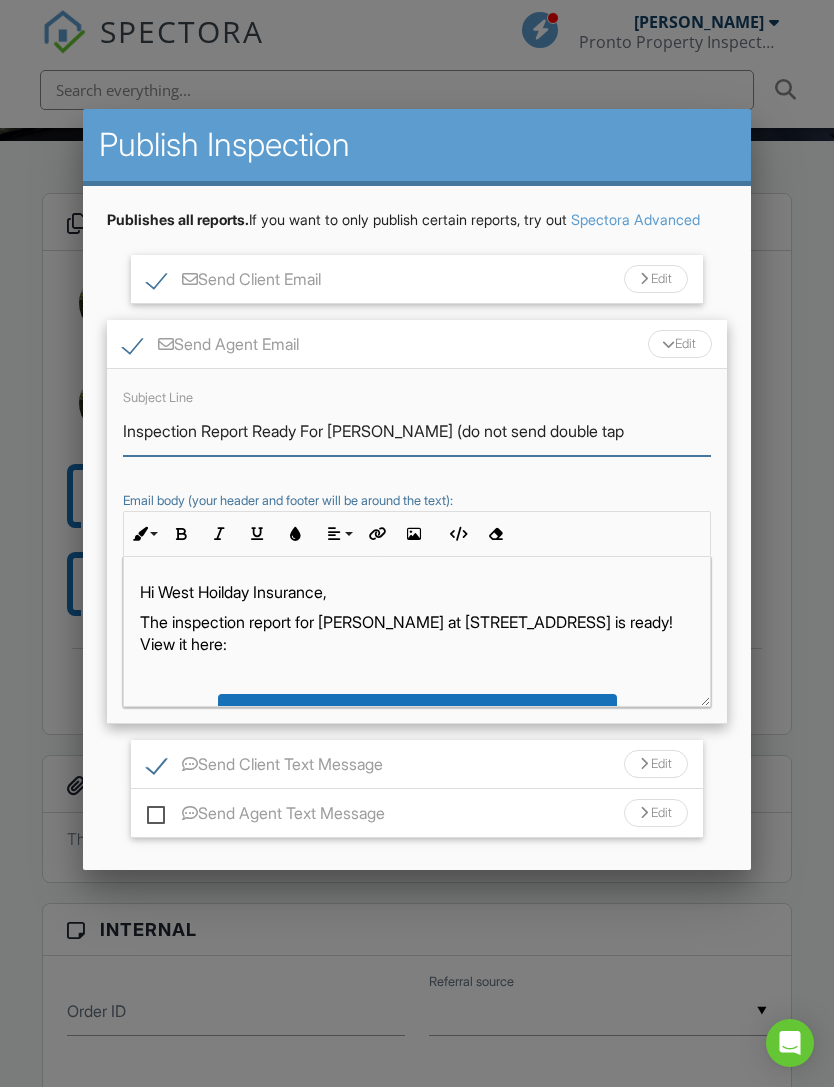 click on "Inspection Report Ready For Yelena Gomez (do not send double tap" at bounding box center (416, 431) 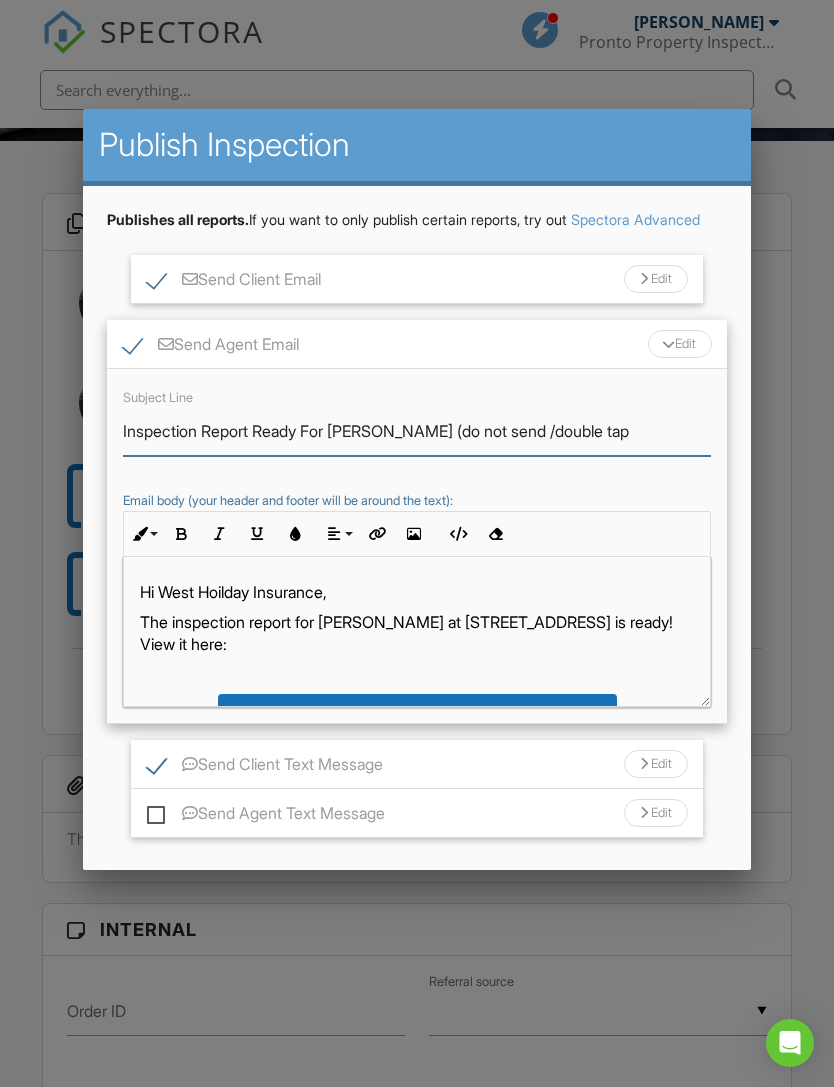 click on "Inspection Report Ready For Yelena Gomez (do not send /double tap" at bounding box center (416, 431) 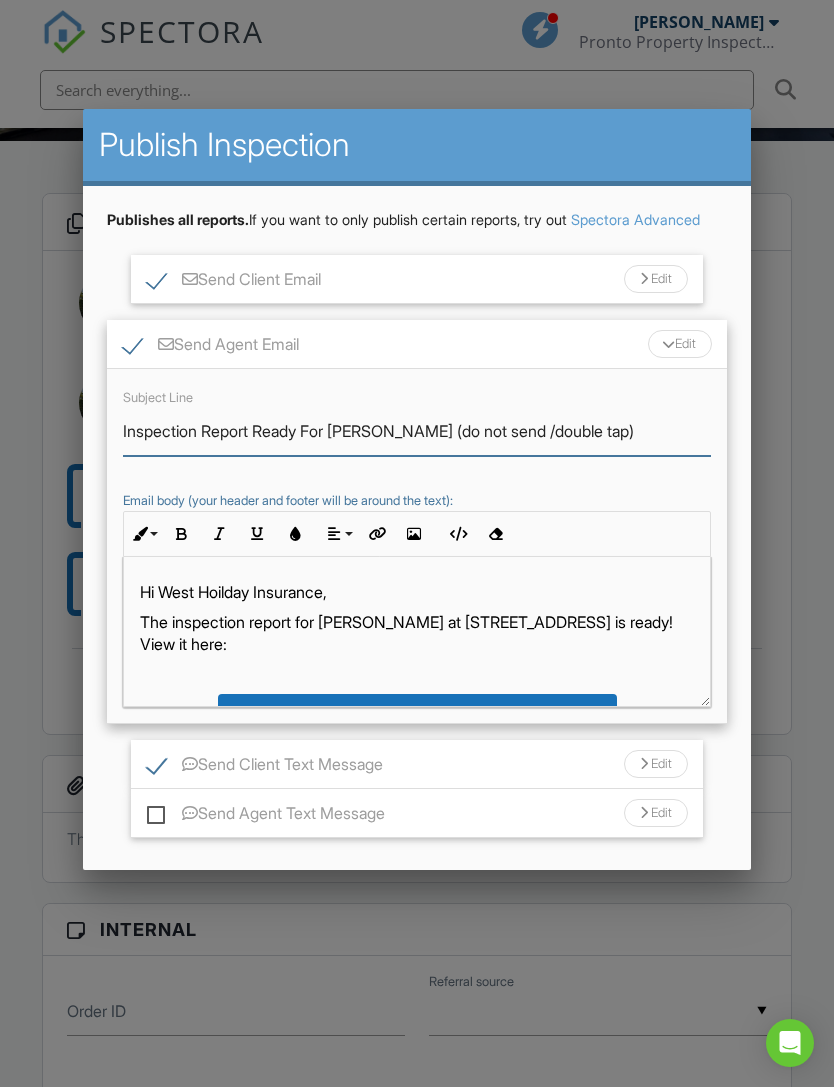 click on "Inspection Report Ready For Yelena Gomez (do not send /double tap)" at bounding box center [416, 431] 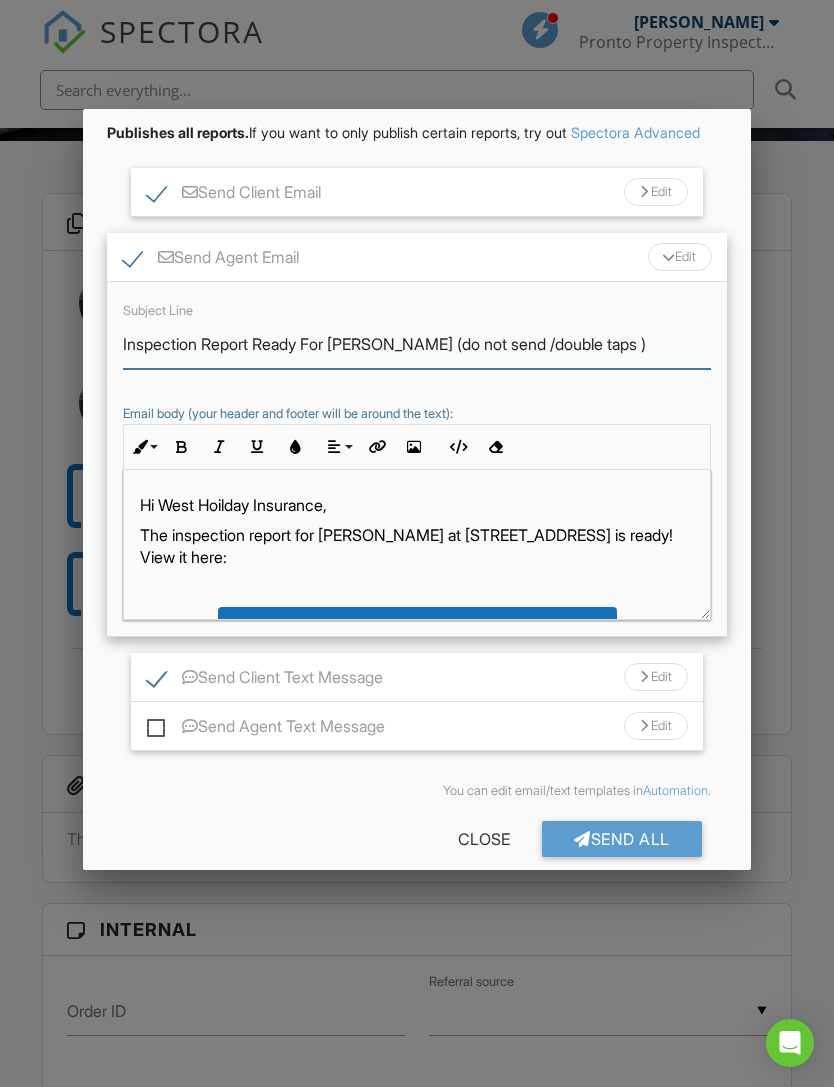 scroll, scrollTop: 86, scrollLeft: 0, axis: vertical 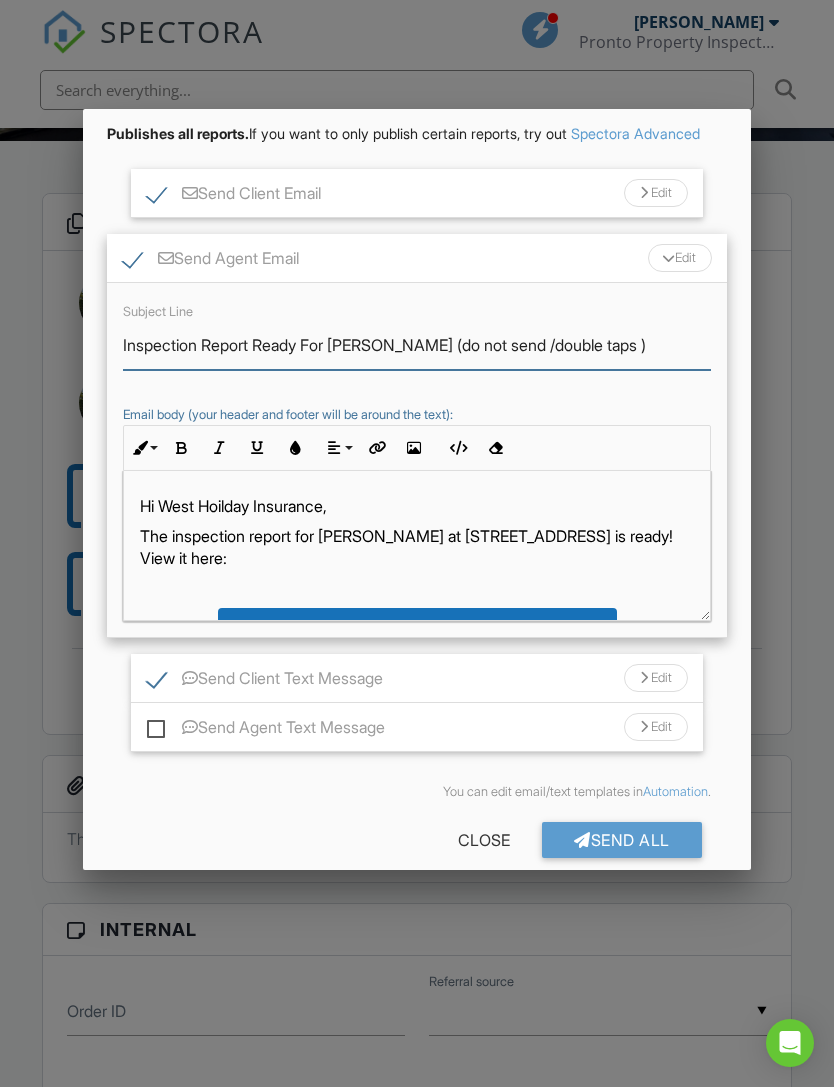 type on "Inspection Report Ready For Yelena Gomez (do not send /double taps )" 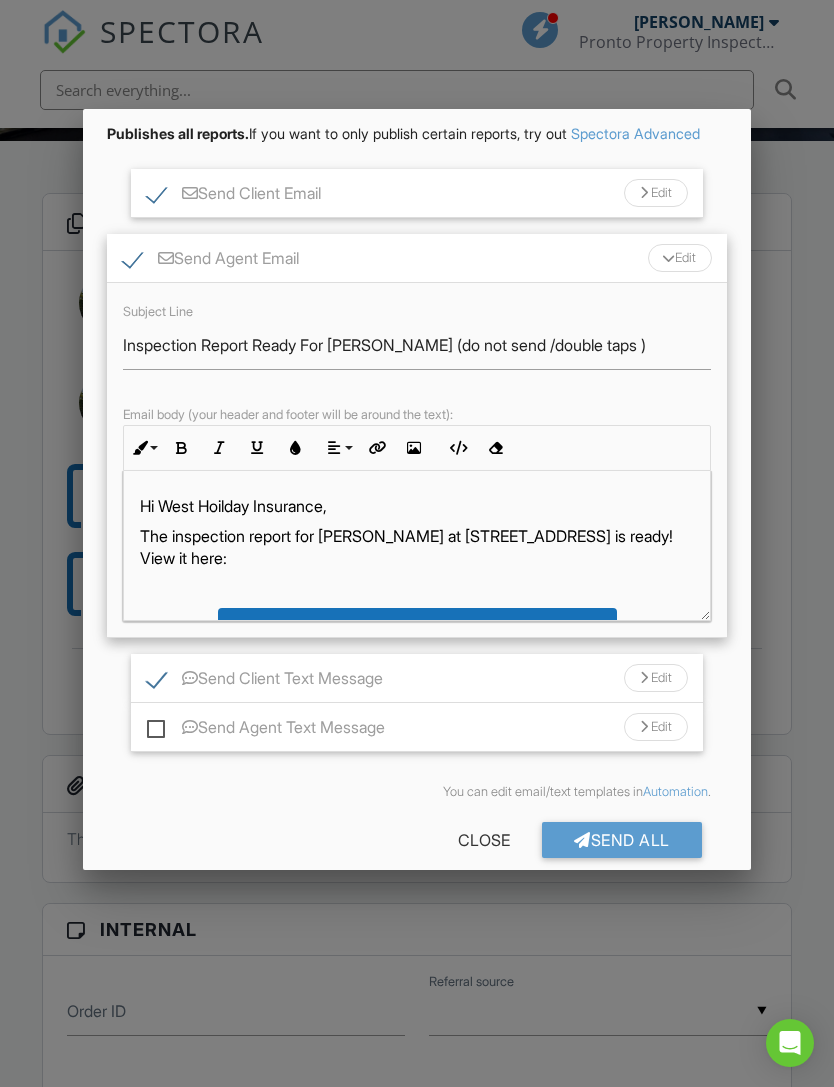 click at bounding box center (416, 589) 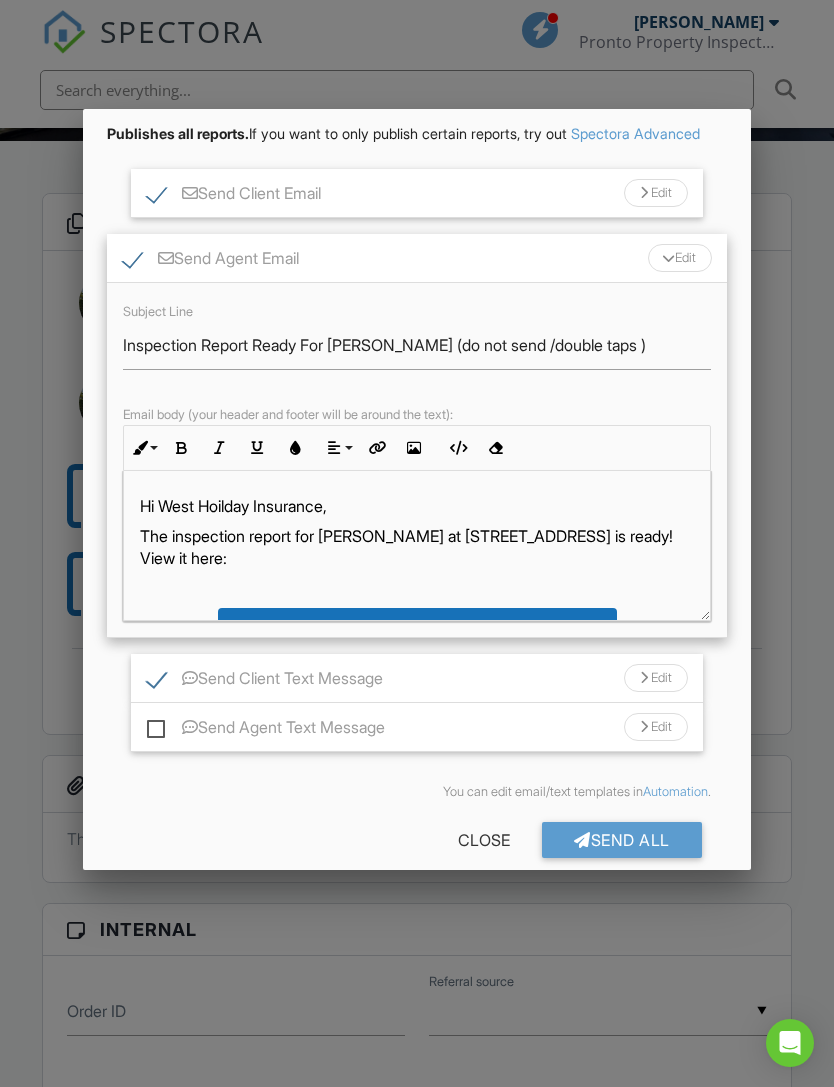 type 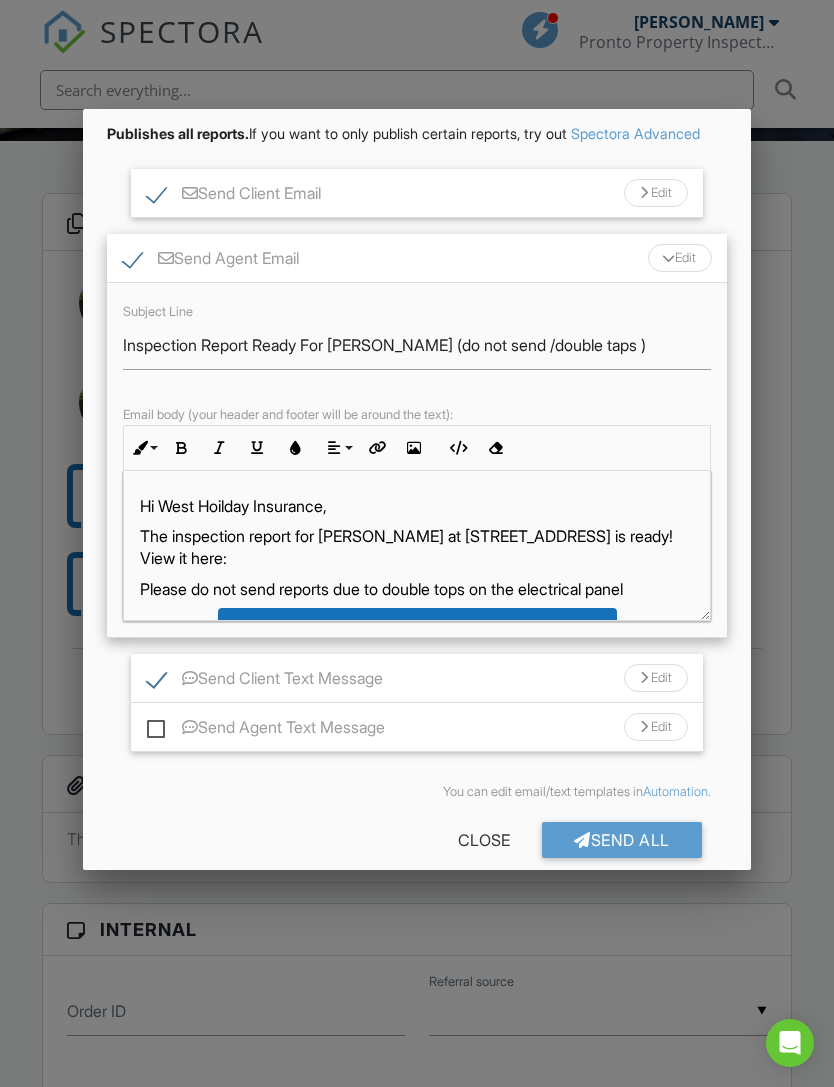 scroll, scrollTop: 1, scrollLeft: 0, axis: vertical 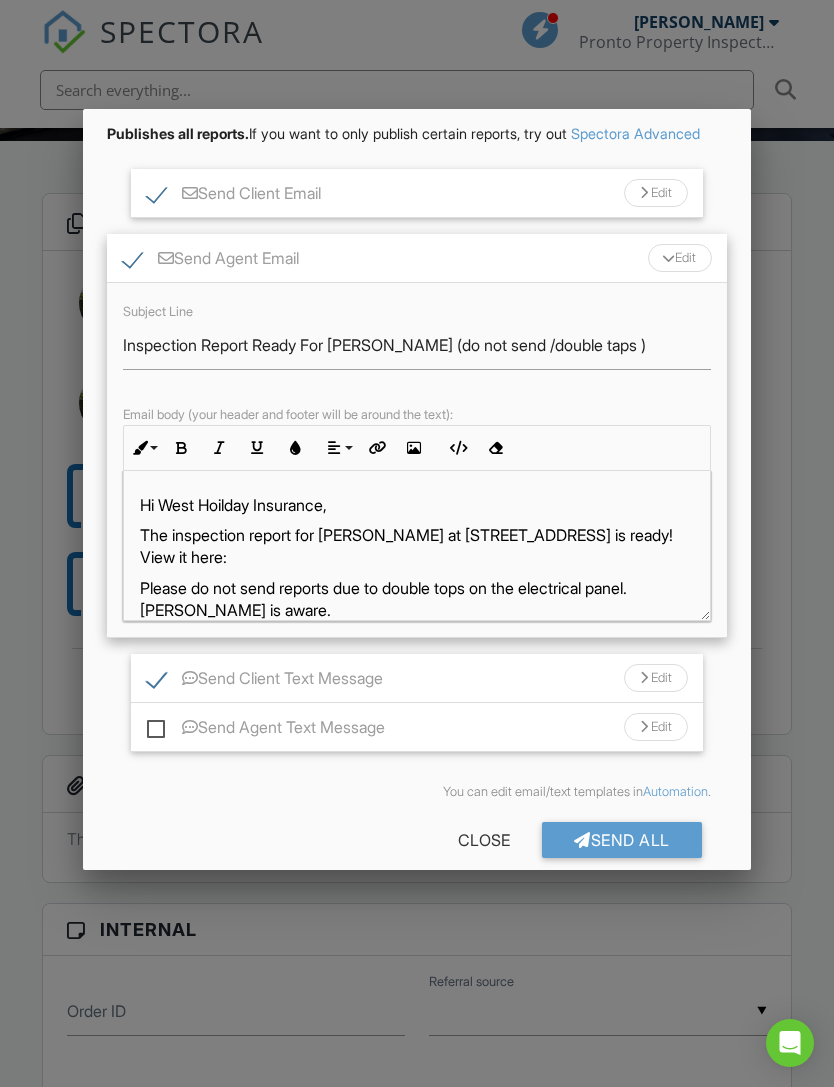 click on "Please do not send reports due to double tops on the electrical panel. Klein is aware." at bounding box center [416, 599] 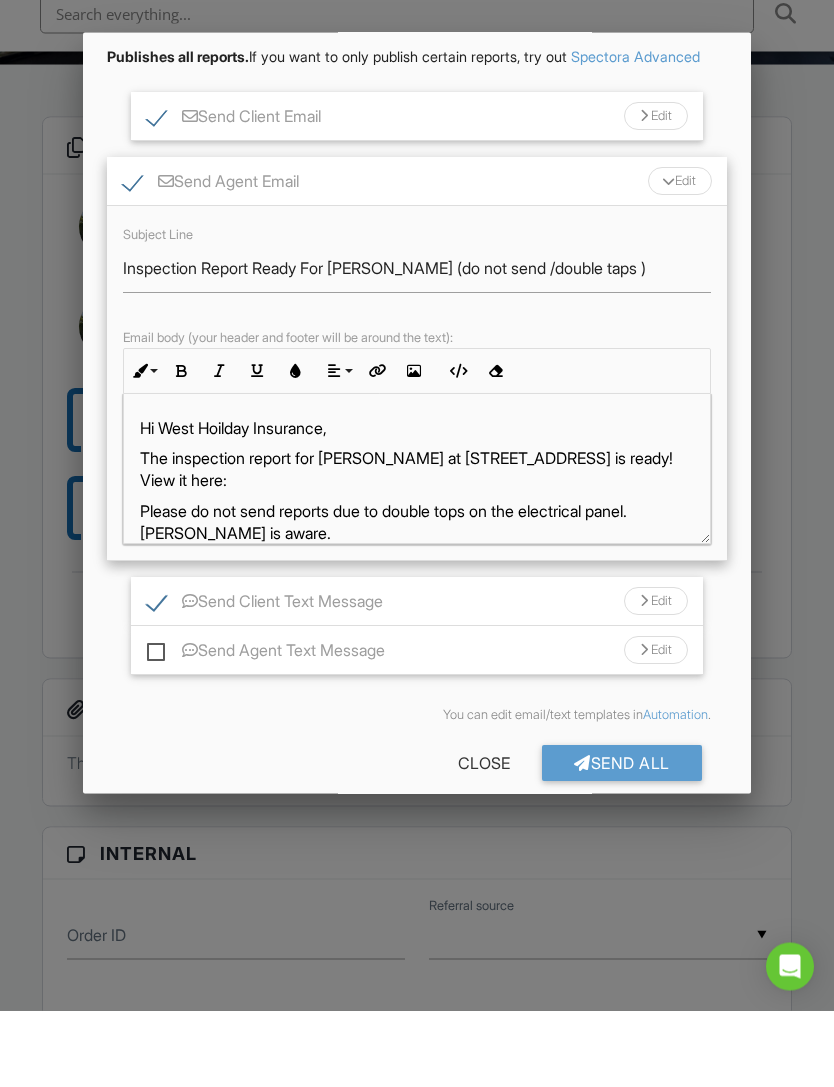 click on "Send Client Text Message" at bounding box center (265, 681) 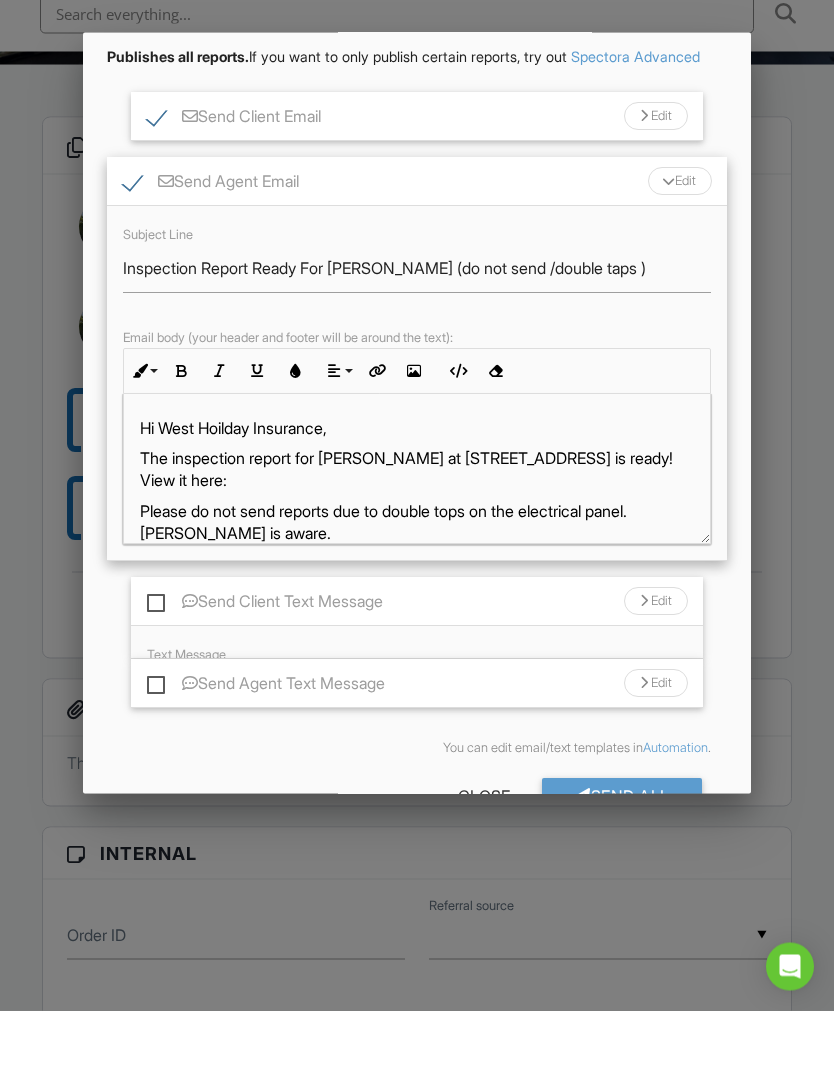 scroll, scrollTop: 610, scrollLeft: 0, axis: vertical 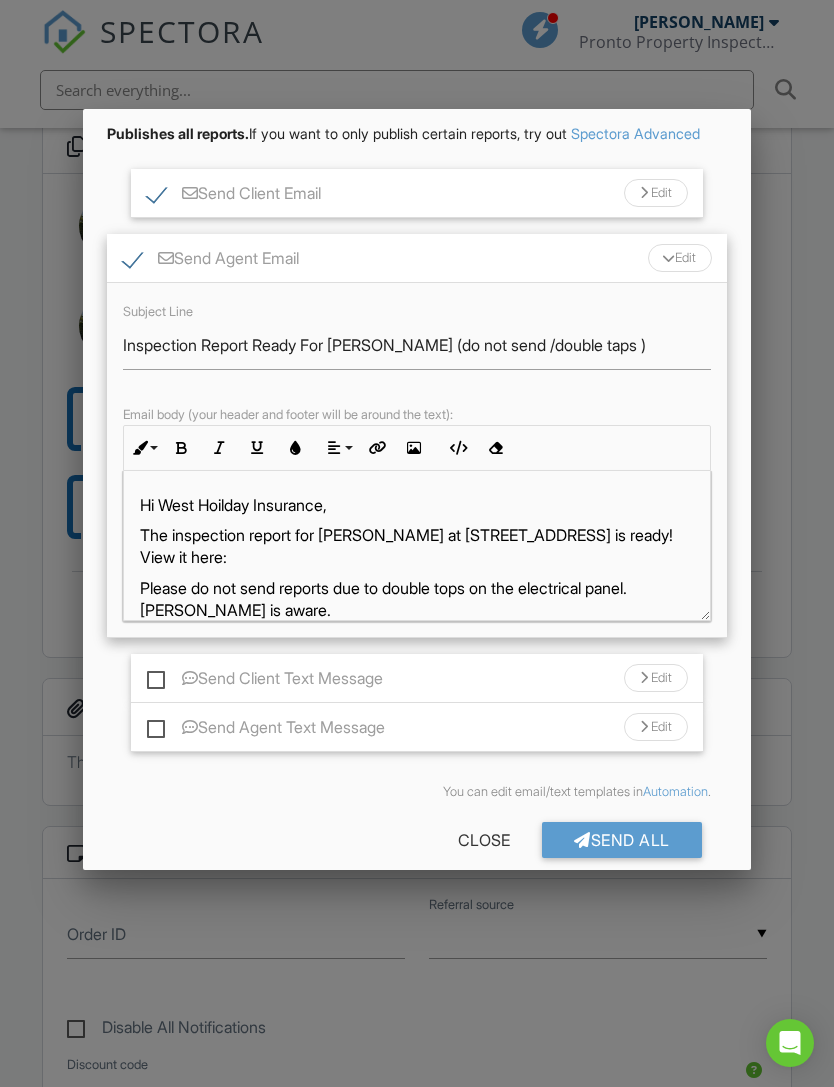 click on "Send All" at bounding box center [622, 840] 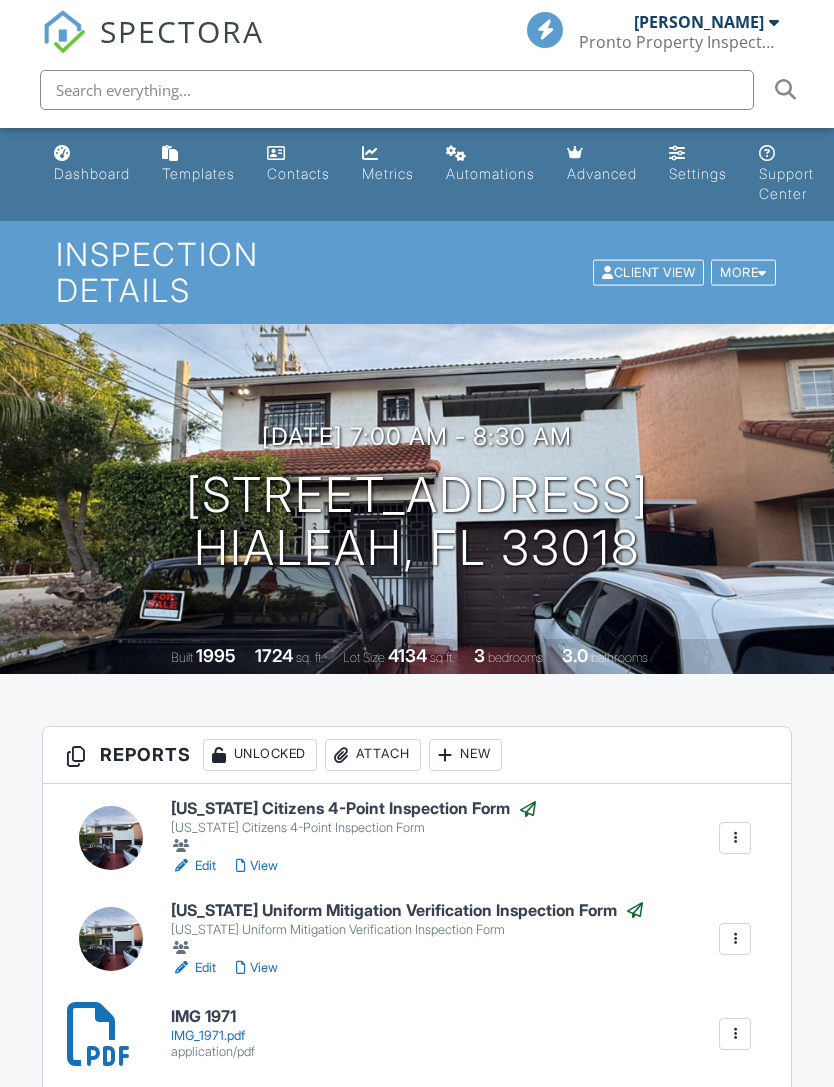 scroll, scrollTop: 0, scrollLeft: 0, axis: both 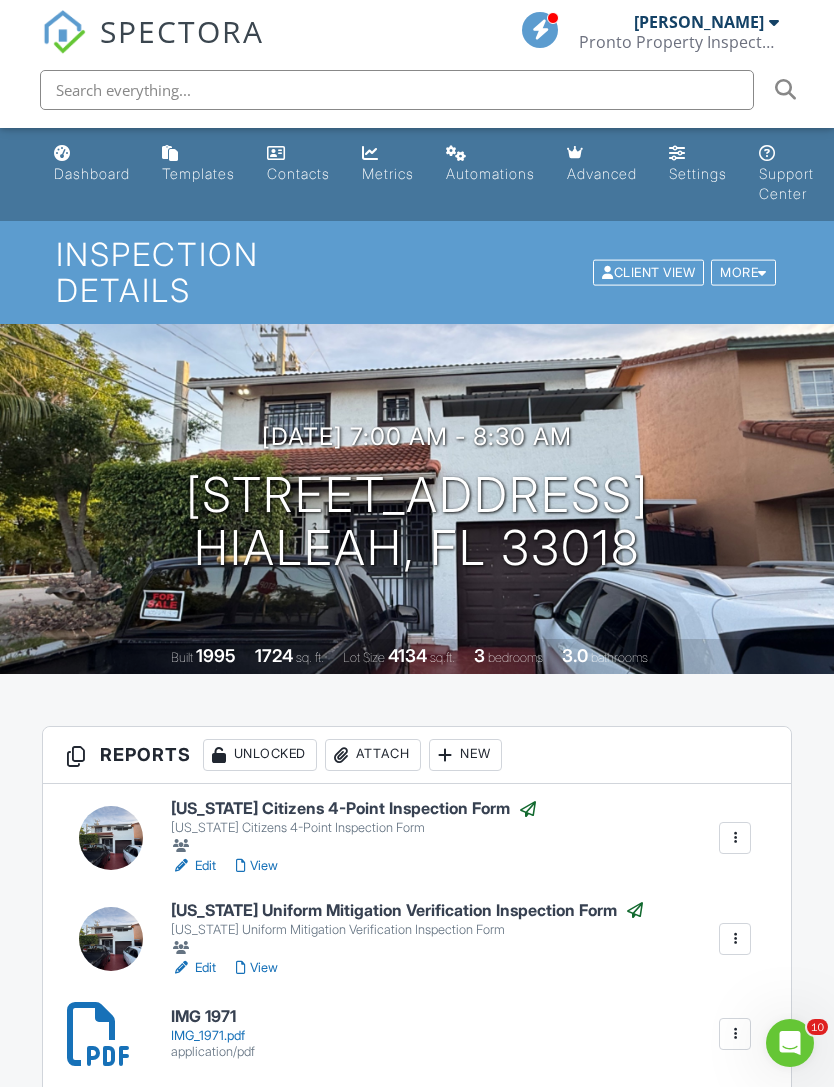 click on "[PERSON_NAME]" at bounding box center [699, 22] 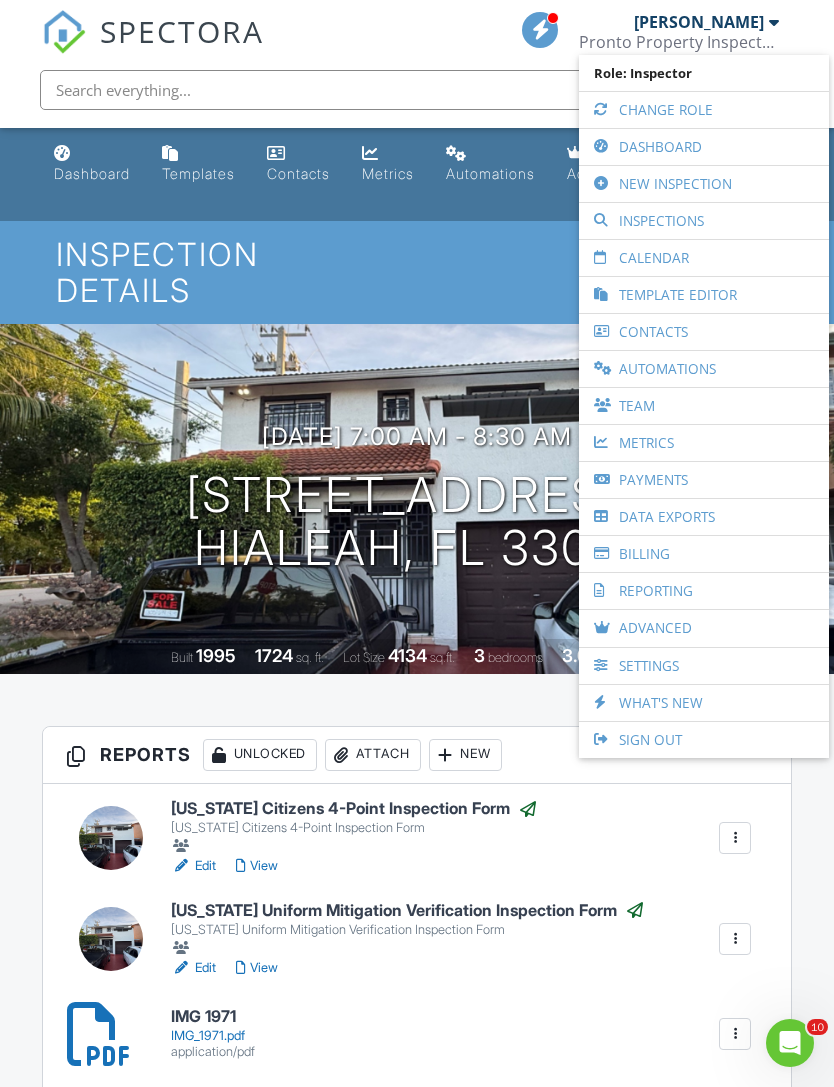 click on "Dashboard" at bounding box center (704, 147) 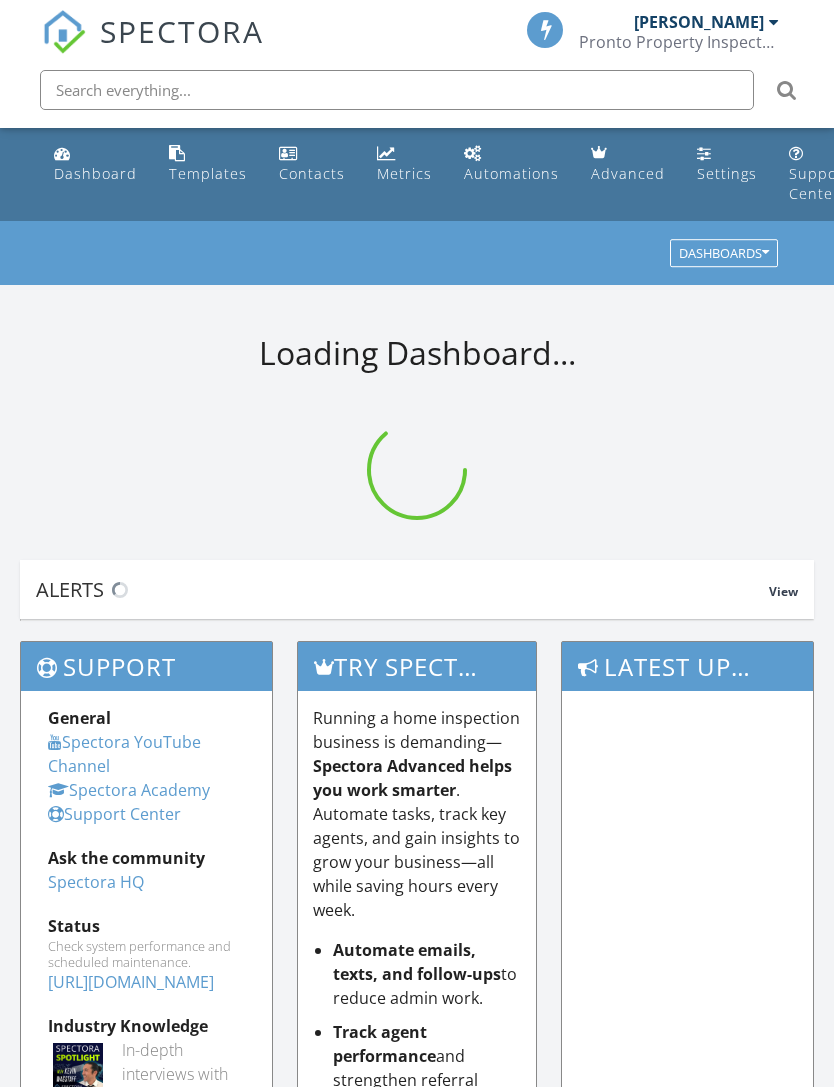 scroll, scrollTop: 0, scrollLeft: 0, axis: both 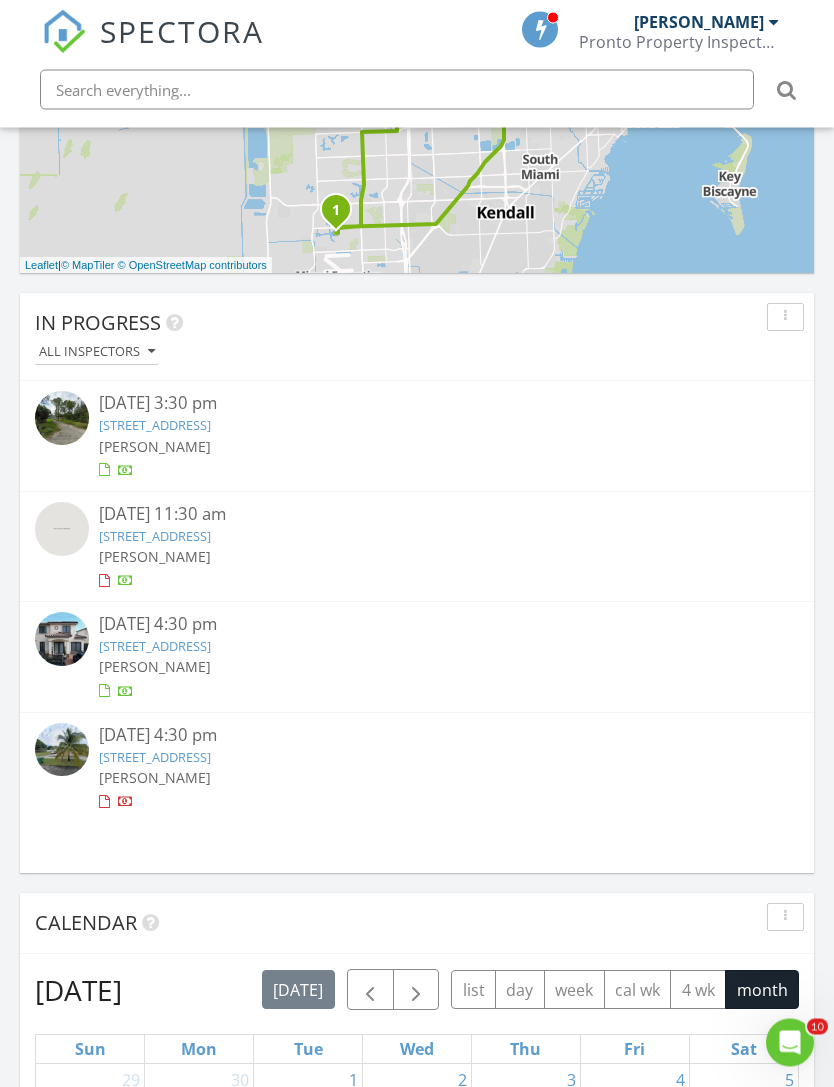 click on "11420 sw 34 ln , Miami, FL 33165" at bounding box center (155, 537) 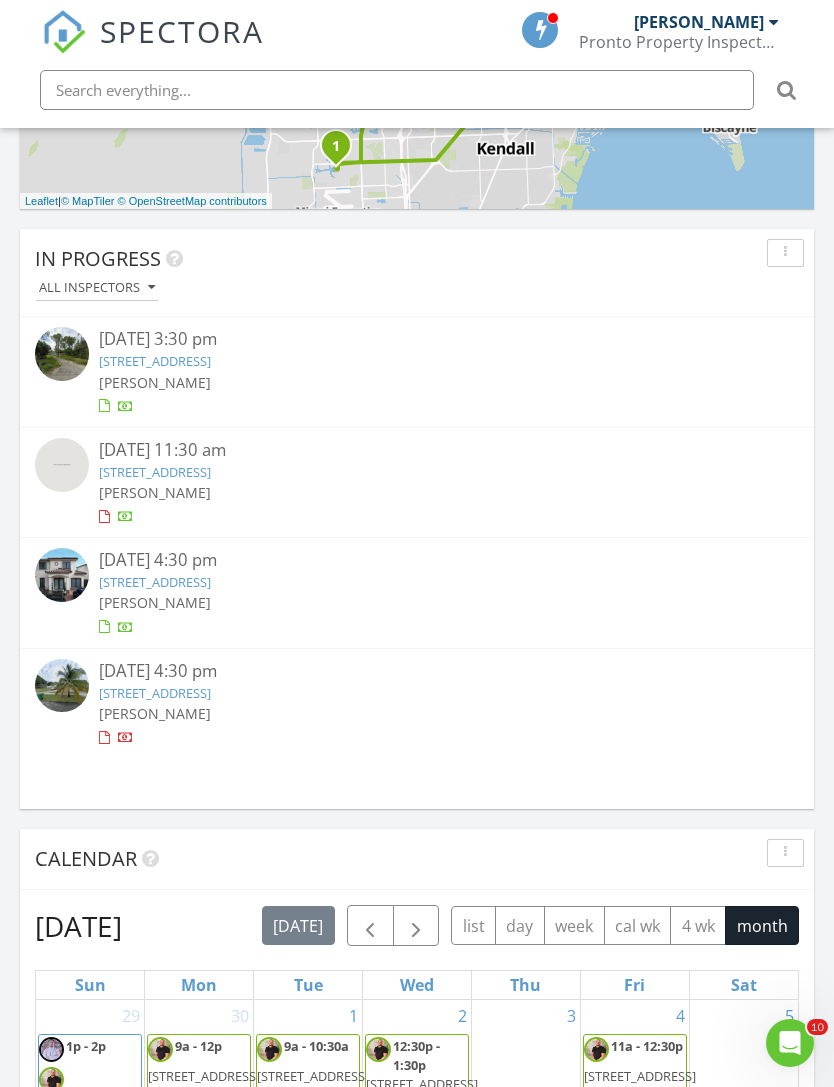 click on "11420 sw 34 ln , Miami, FL 33165" at bounding box center [155, 472] 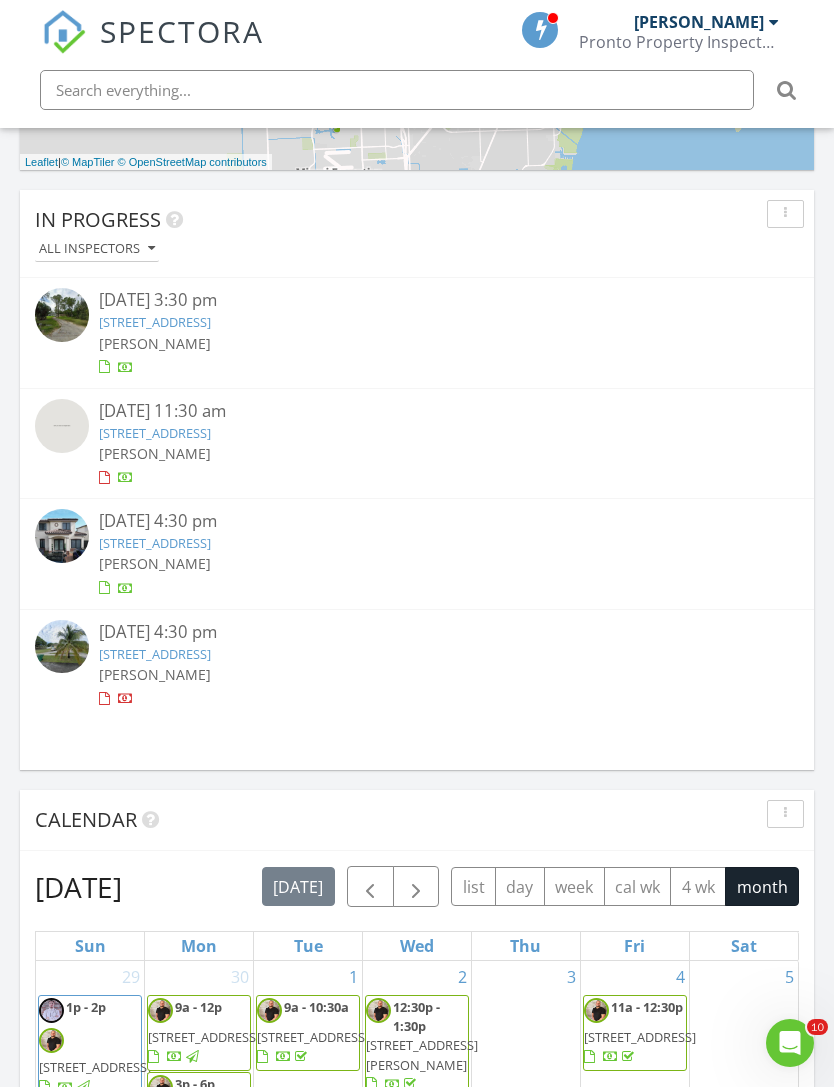 scroll, scrollTop: 1393, scrollLeft: 0, axis: vertical 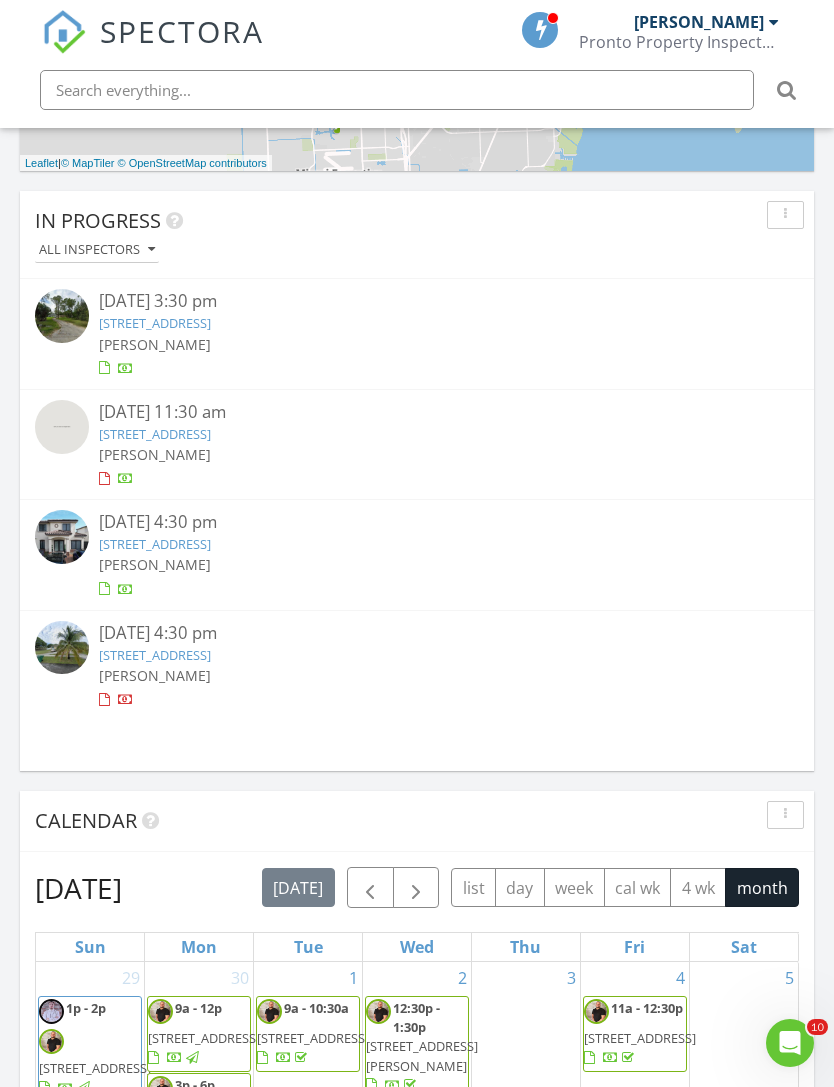 click on "11420 sw 34 ln , Miami, FL 33165" at bounding box center (155, 434) 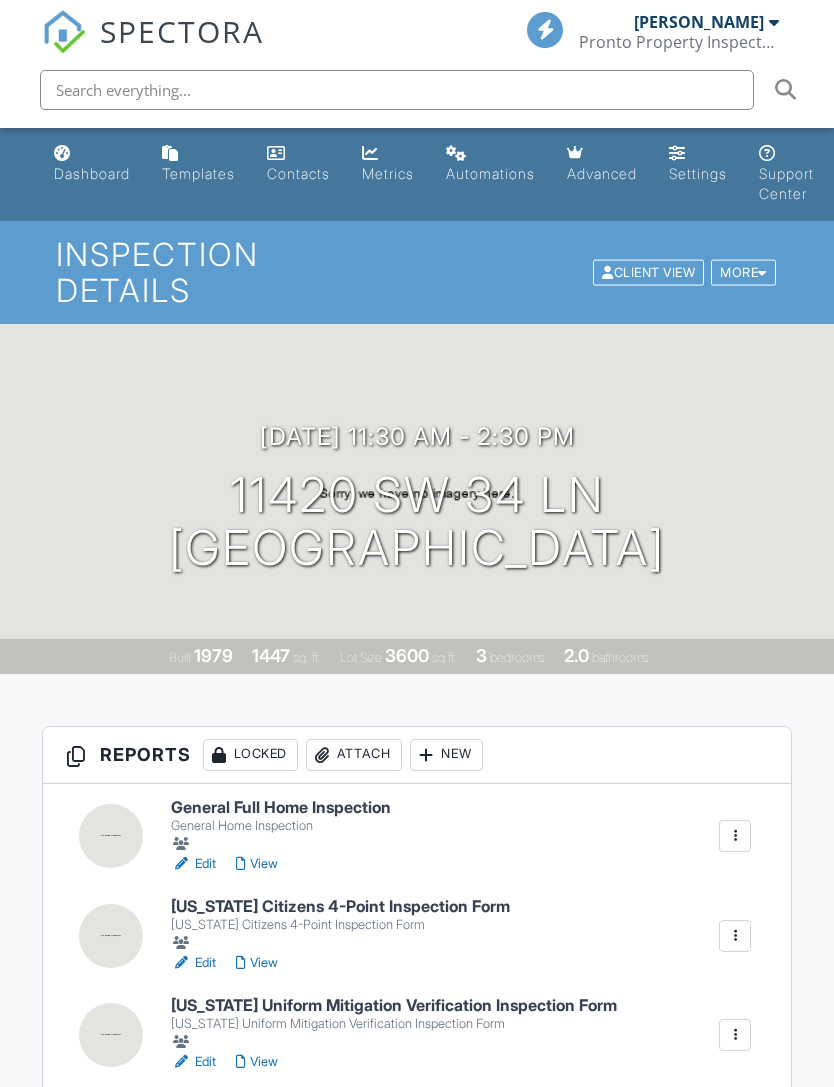 scroll, scrollTop: 0, scrollLeft: 0, axis: both 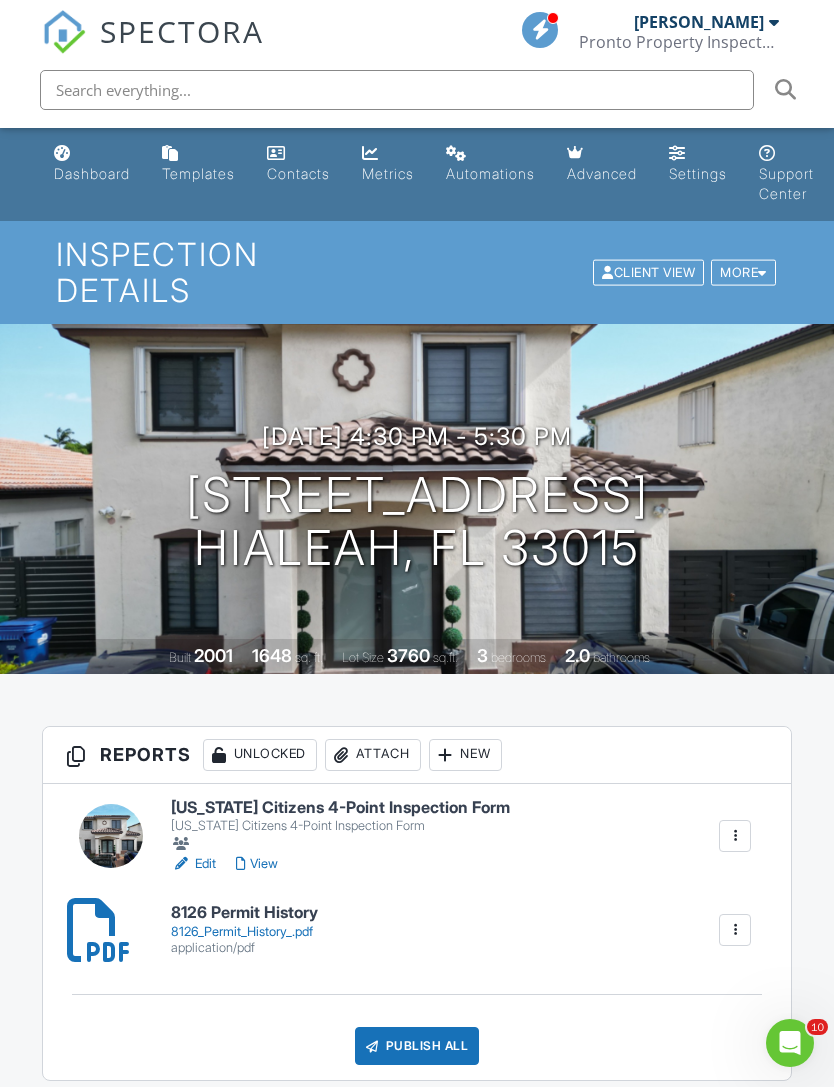click on "07/11/2025  4:30 pm
- 5:30 pm
8126 NW 199th Terrace
Hialeah, FL 33015
Built
2001
1648
sq. ft.
Lot Size
3760
sq.ft.
3
bedrooms
2.0
bathrooms" at bounding box center (417, 499) 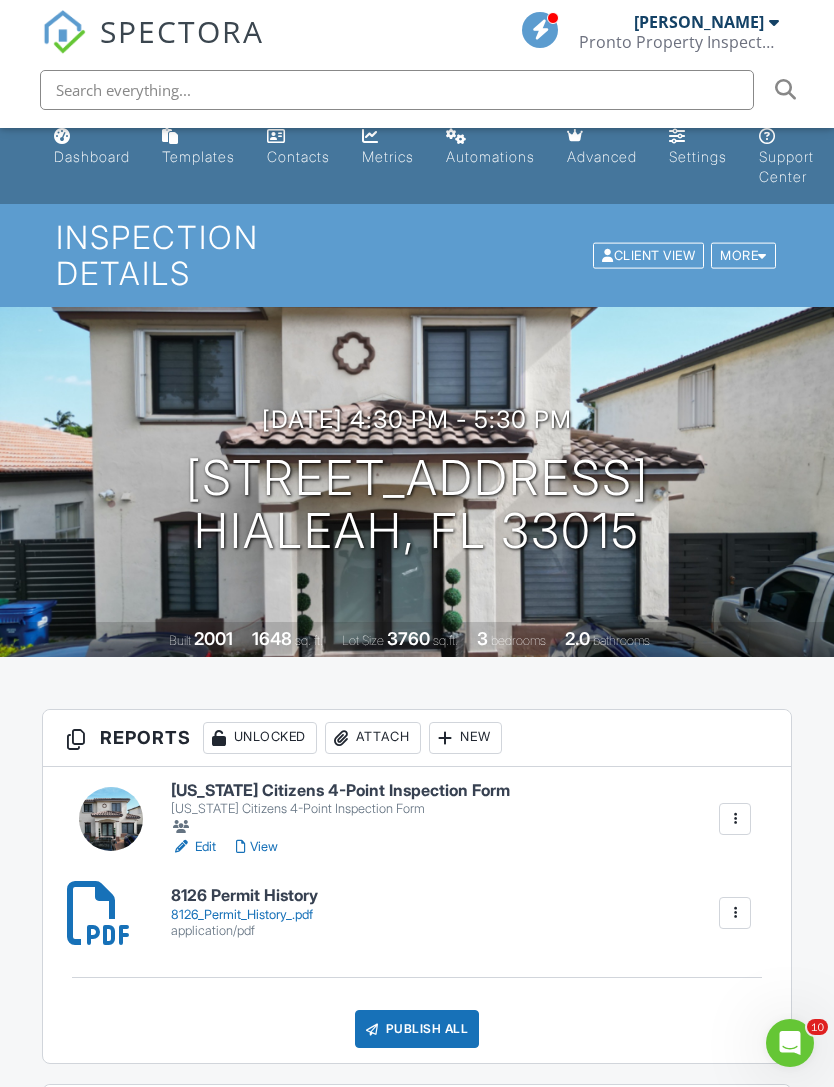 scroll, scrollTop: 0, scrollLeft: 0, axis: both 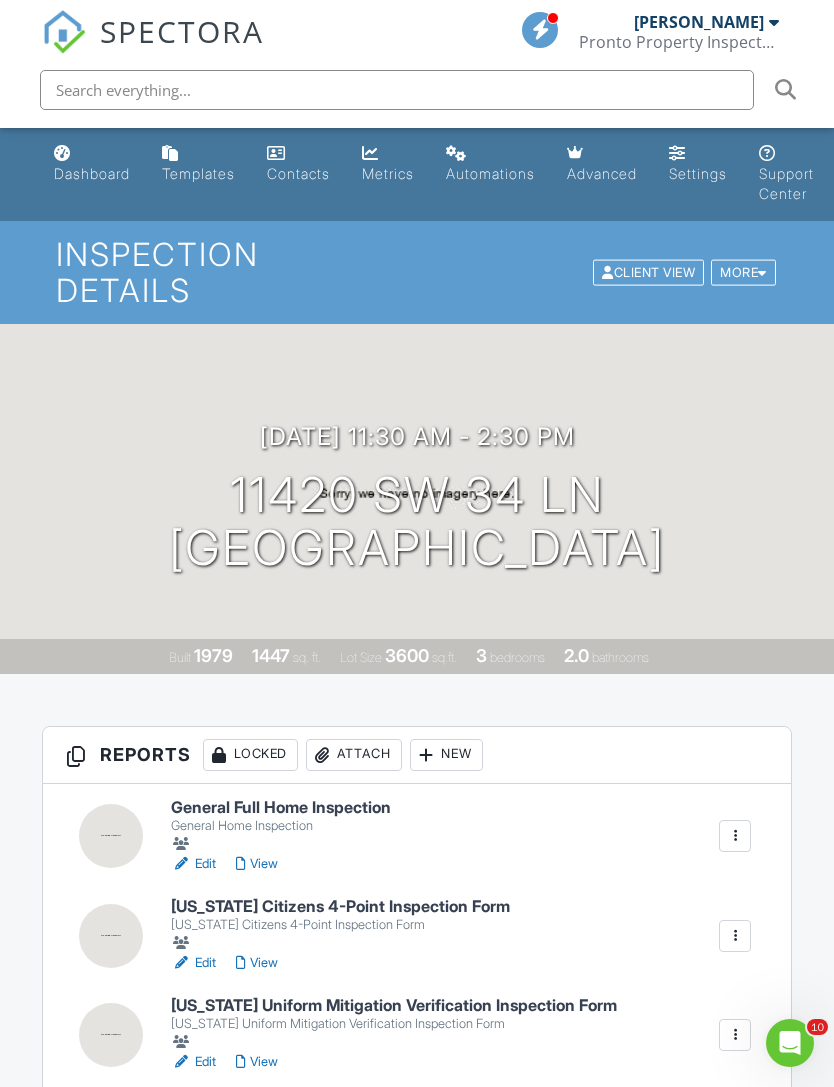 click at bounding box center (762, 272) 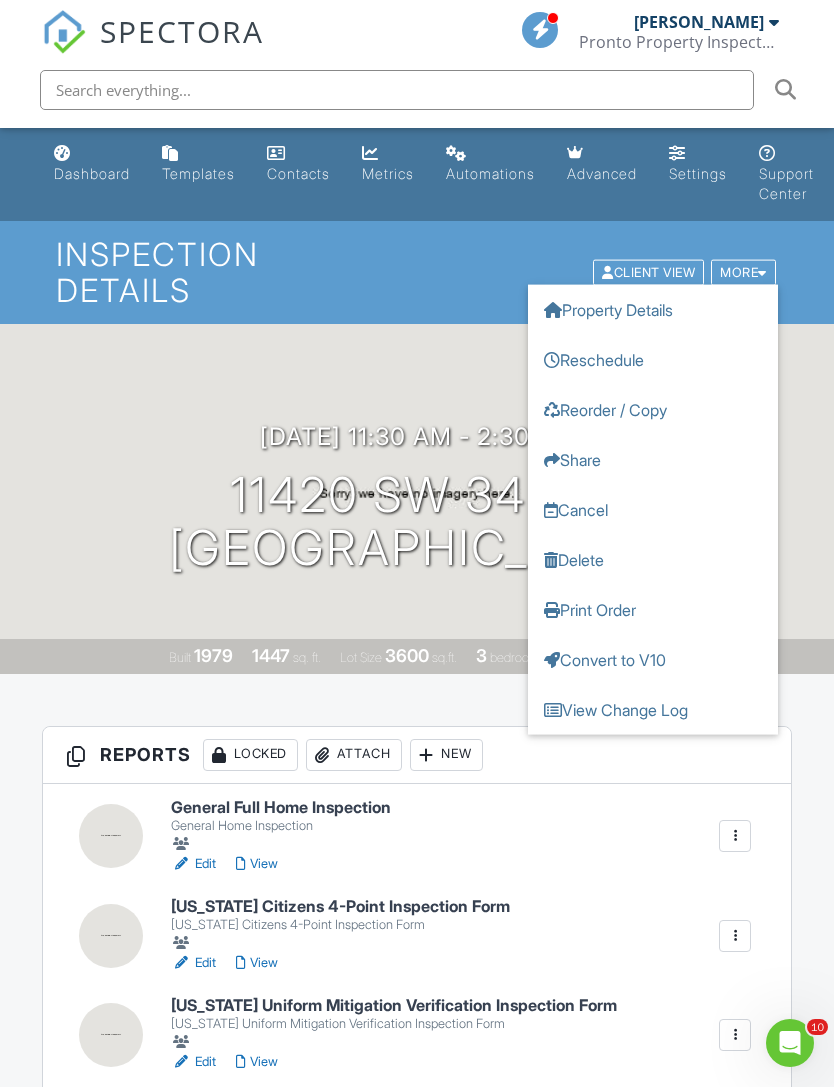 click on "Reorder / Copy" at bounding box center (653, 409) 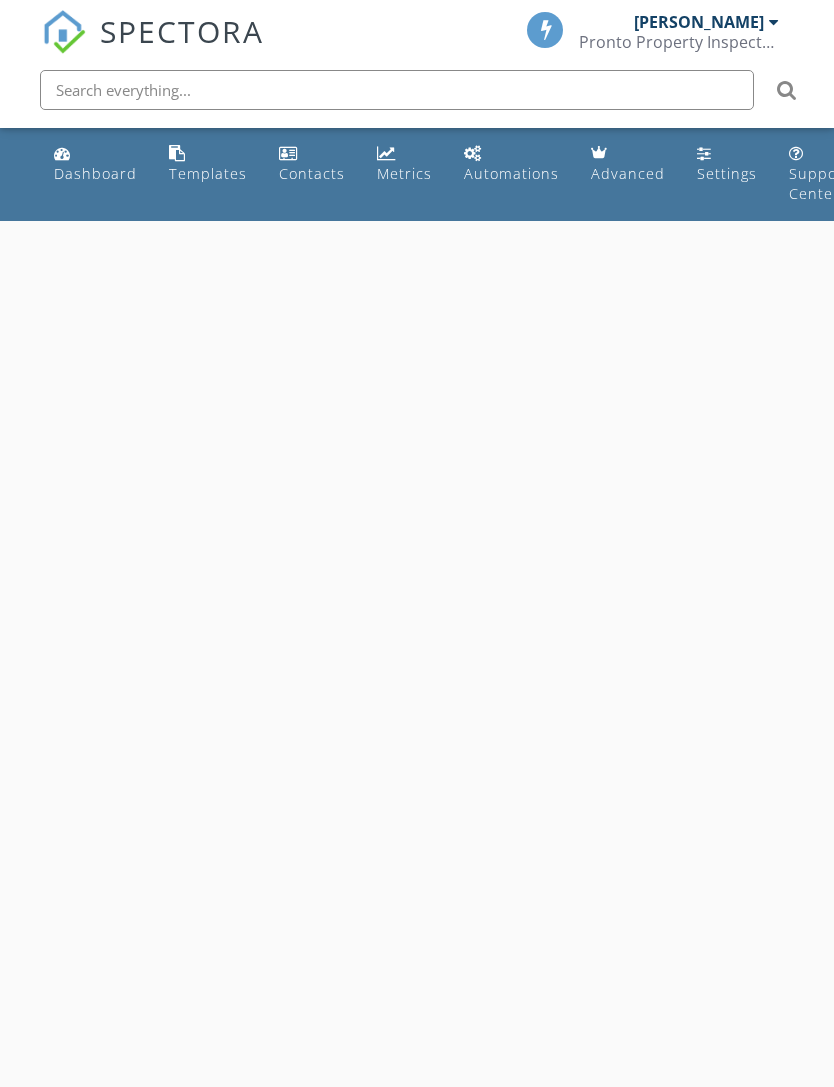scroll, scrollTop: 0, scrollLeft: 0, axis: both 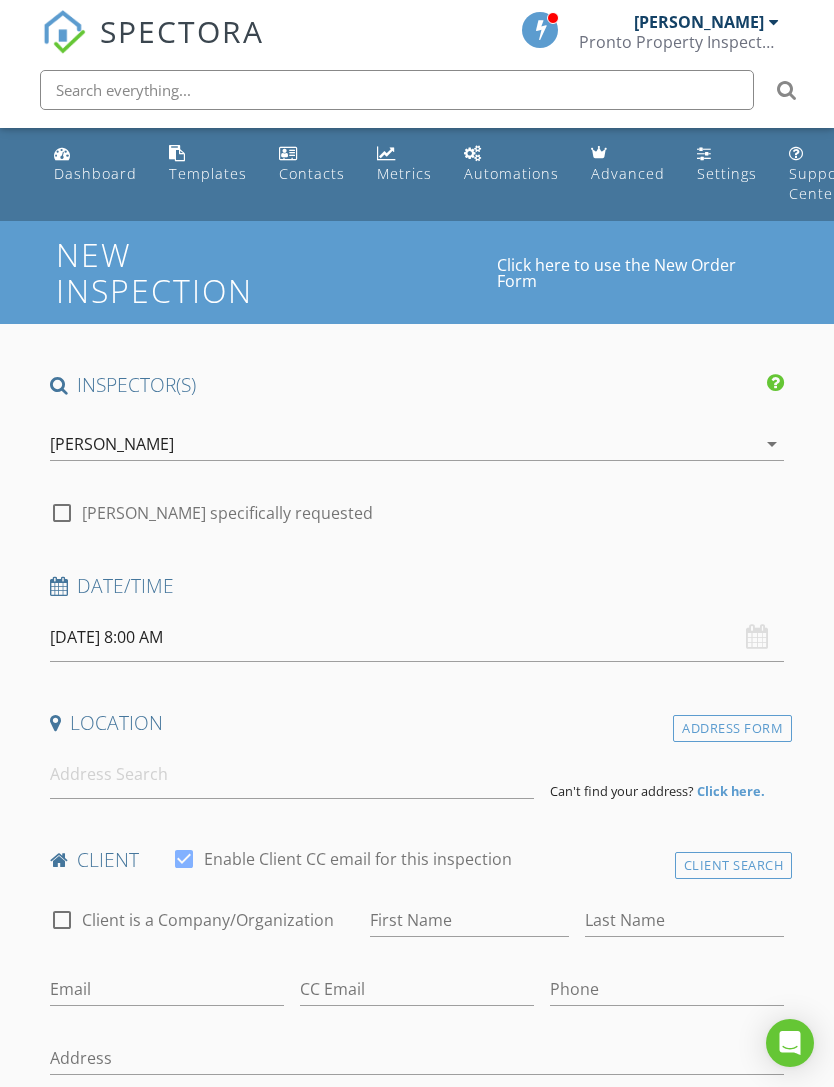 type on "[PERSON_NAME]" 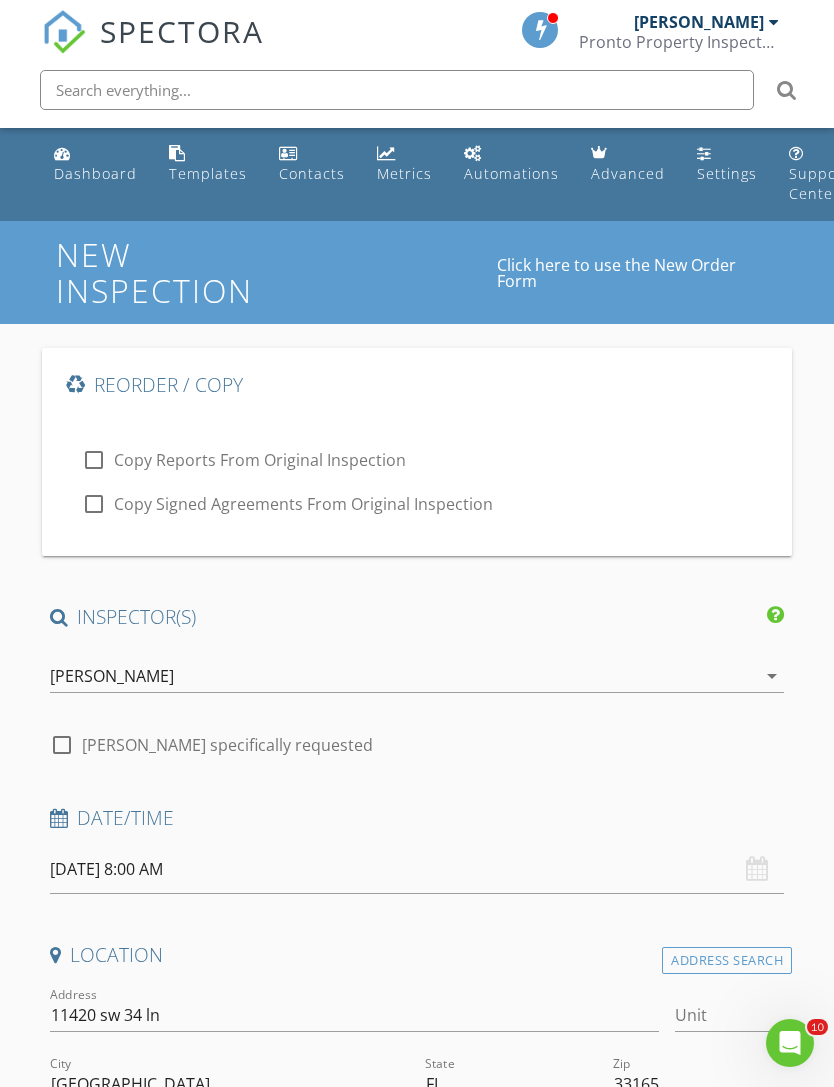 scroll, scrollTop: 0, scrollLeft: 0, axis: both 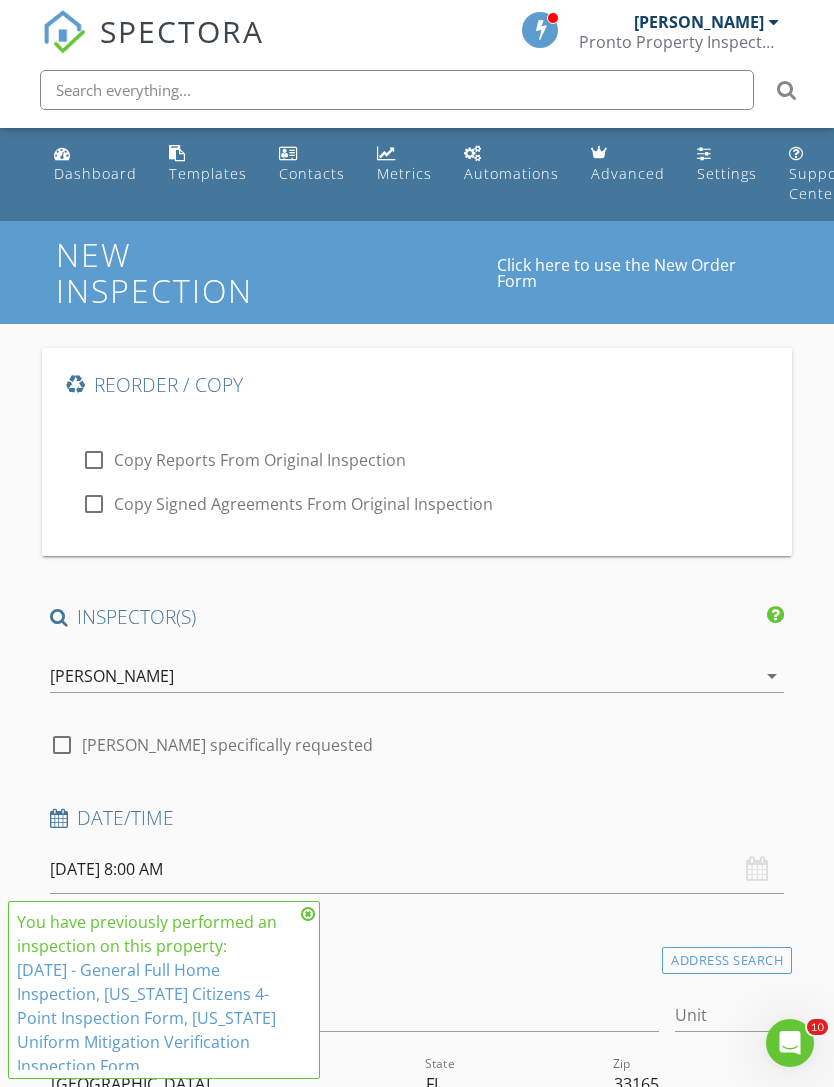 click on "07/15/2025 8:00 AM" at bounding box center (417, 869) 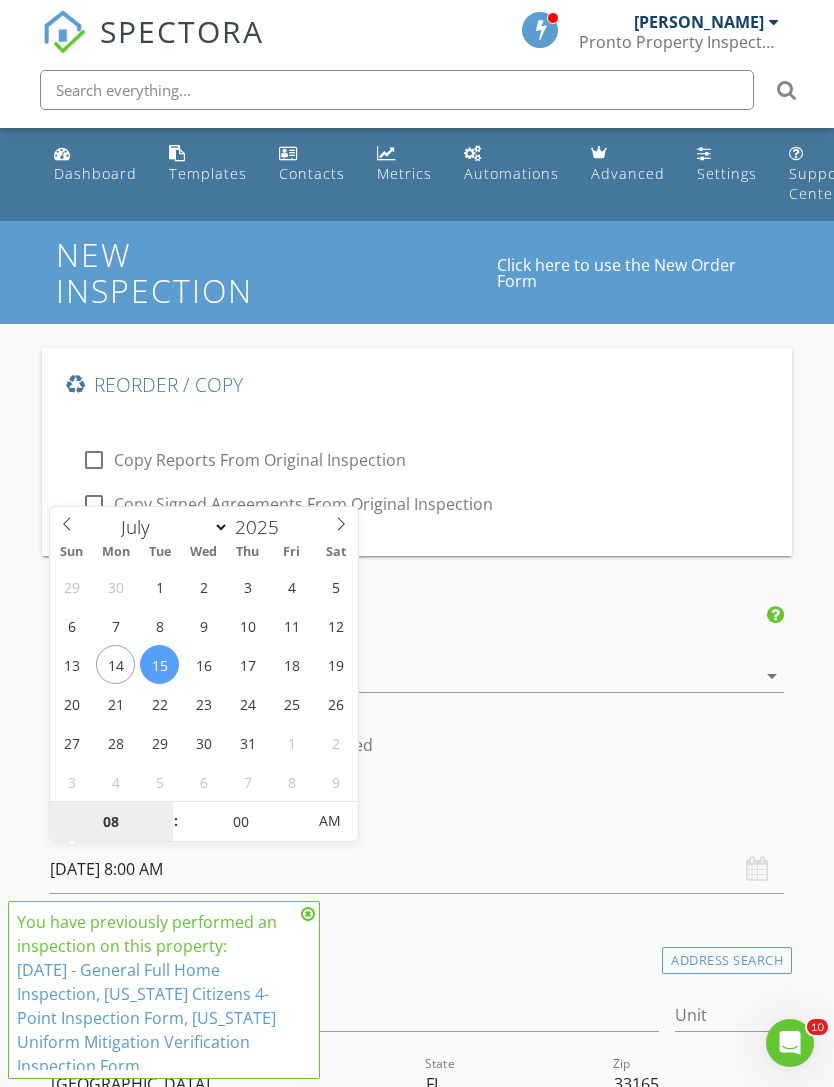 type on "07/11/2025 8:00 AM" 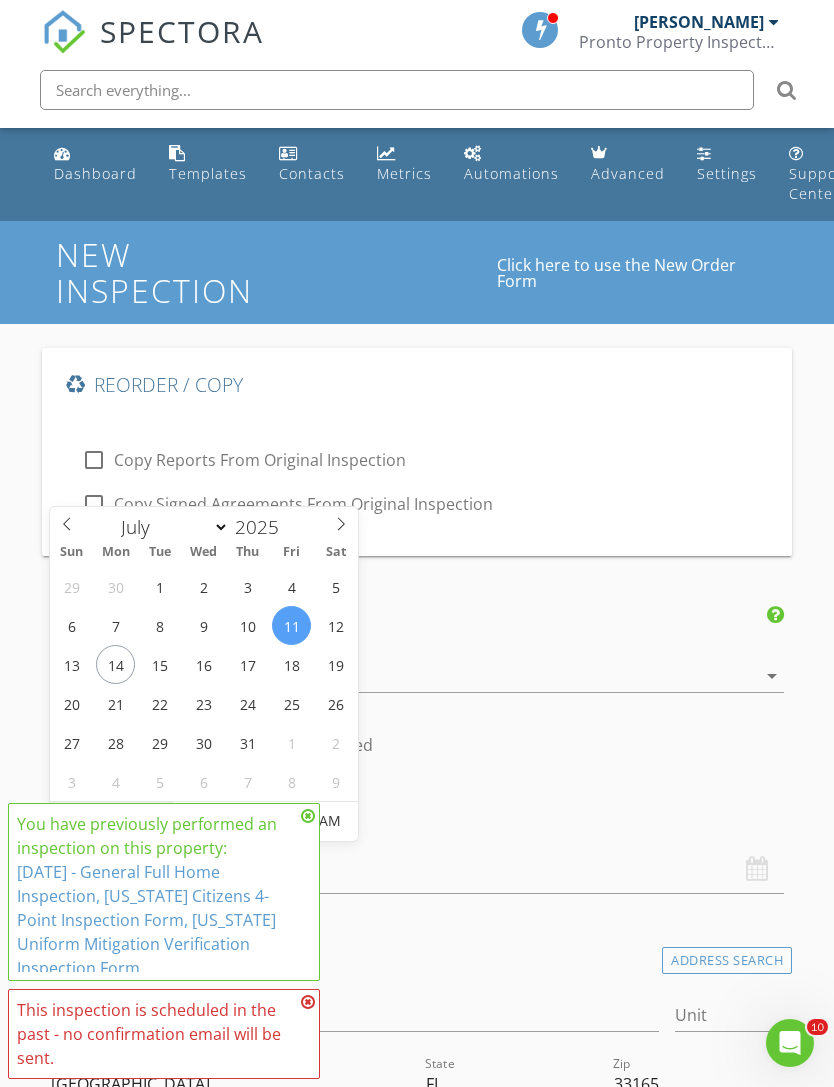 scroll, scrollTop: 108, scrollLeft: 0, axis: vertical 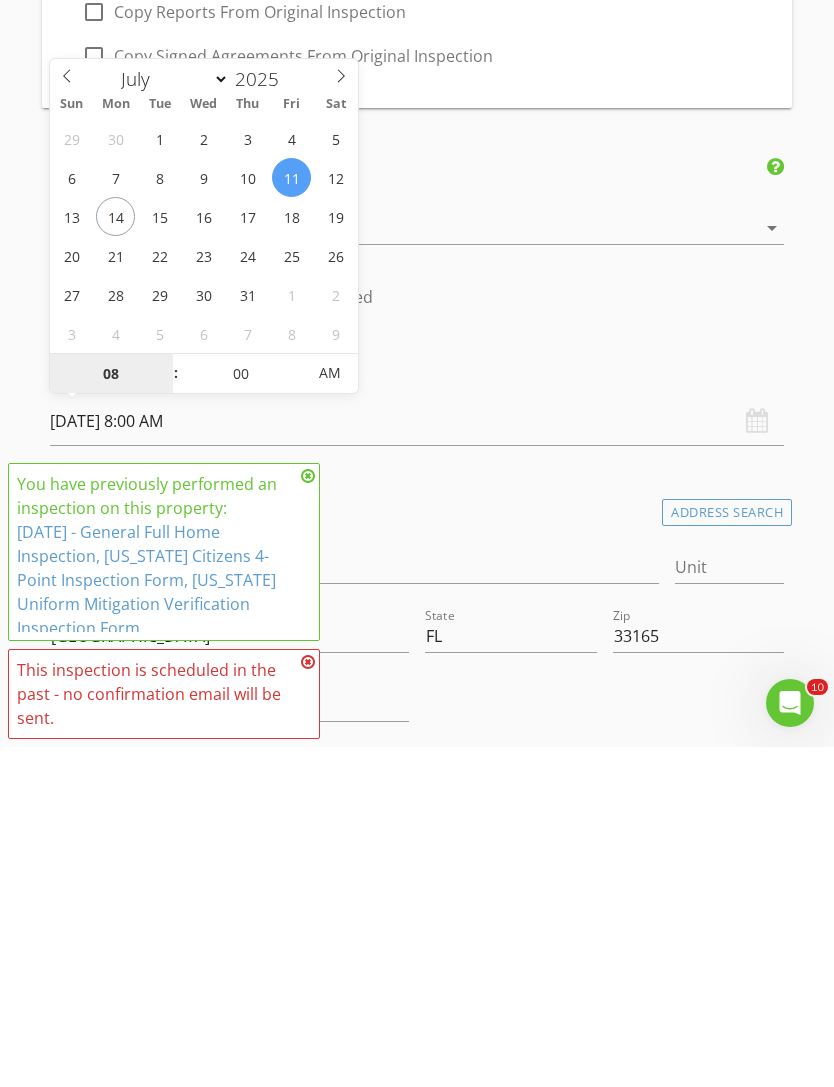 type on "2" 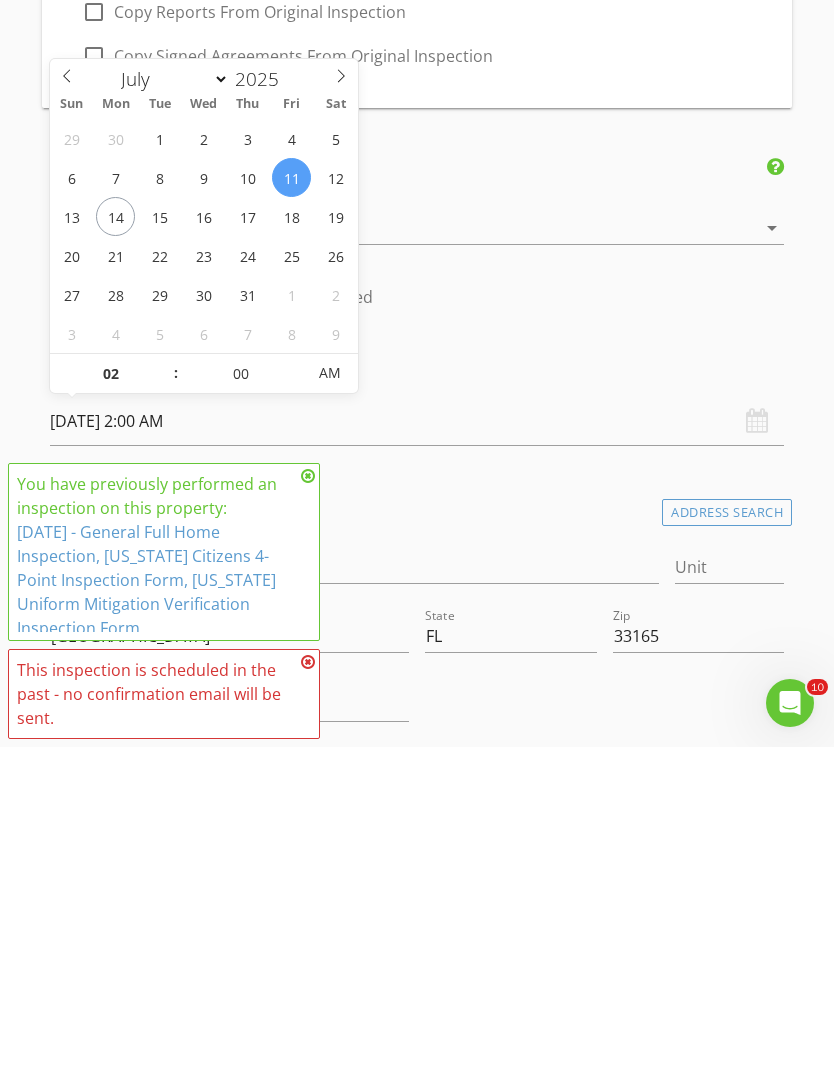 scroll, scrollTop: 448, scrollLeft: 0, axis: vertical 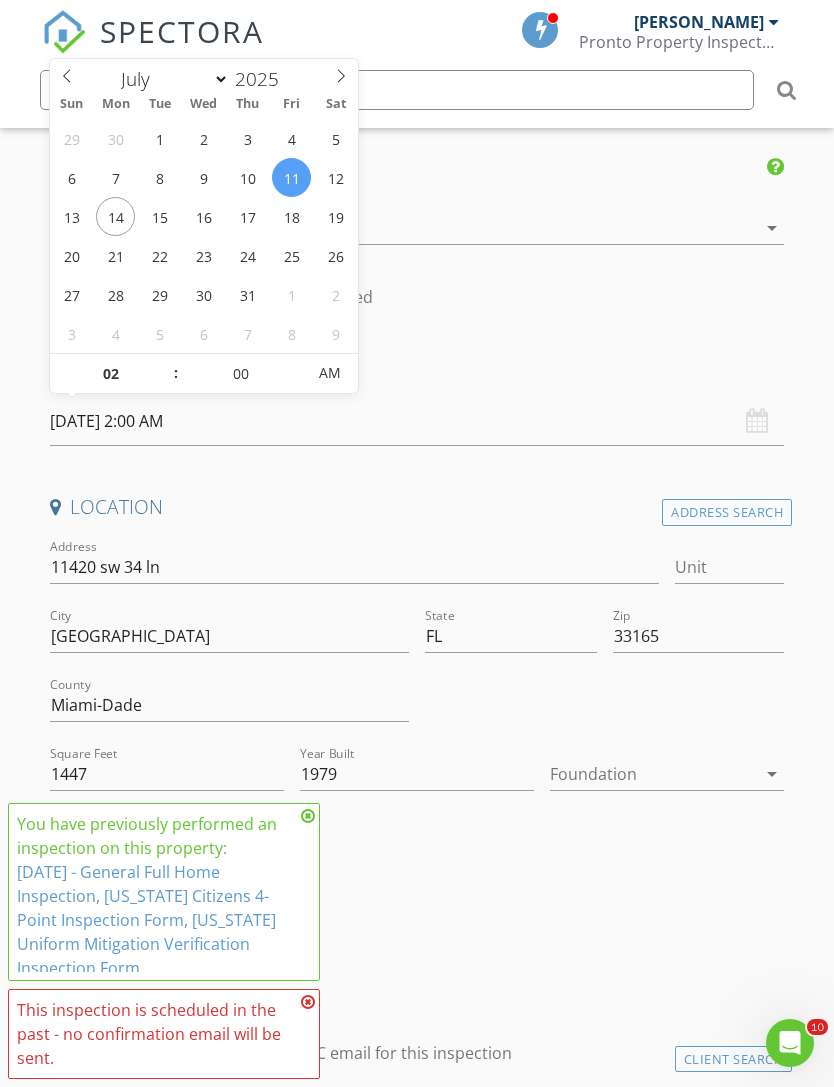 click on "INSPECTOR(S)
check_box   Jean Carlos Espejo   PRIMARY   Jean Carlos Espejo arrow_drop_down   check_box_outline_blank Jean Carlos Espejo specifically requested
Date/Time
07/11/2025 2:00 AM
Location
Address Search       Address 11420 sw 34 ln   Unit   City Miami   State FL   Zip 33165   County Miami-Dade     Square Feet 1447   Year Built 1979   Foundation arrow_drop_down     Jean Carlos Espejo     20.8 miles     (31 minutes)
client
check_box Enable Client CC email for this inspection   Client Search     check_box_outline_blank Client is a Company/Organization     First Name Carlos   Last Name Aragon   Email carlosaragon88@yahoo.com   CC Email   Phone 786-223-4293   Address   City   State   Zip       Notes   Private Notes
ADD ADDITIONAL client
SERVICES
check_box_outline_blank" at bounding box center (417, 2032) 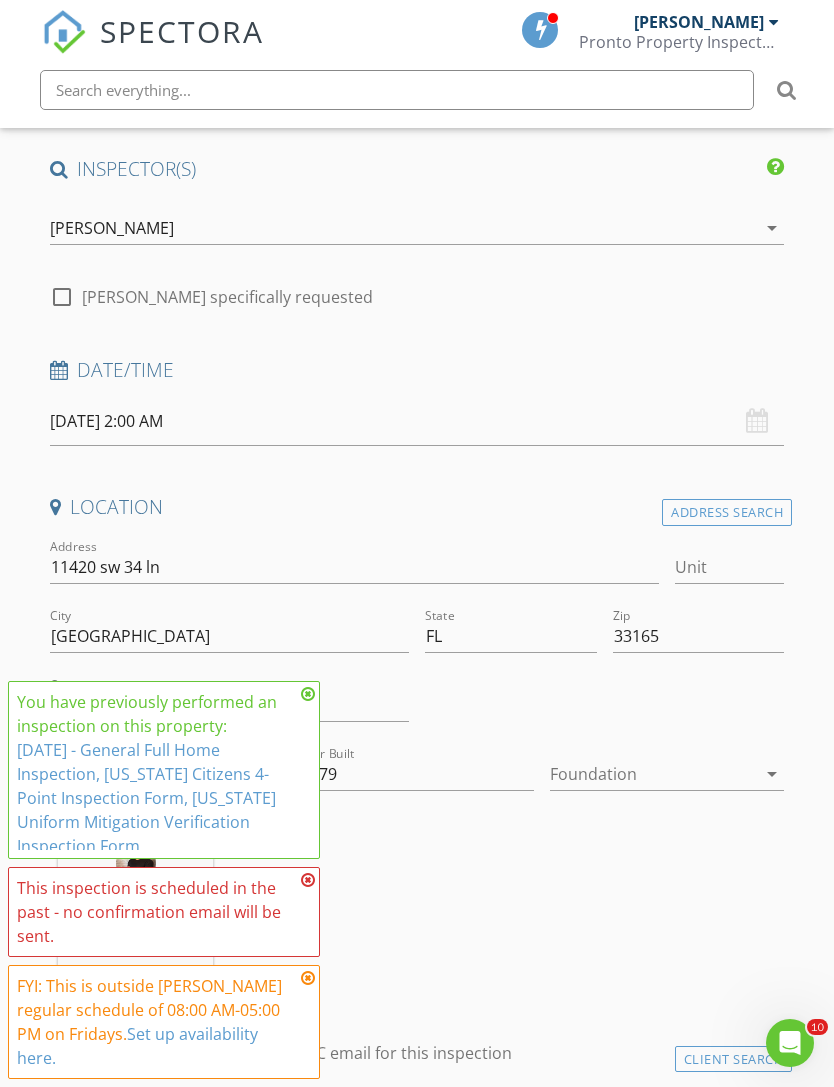 click on "07/11/2025 2:00 AM" at bounding box center [417, 421] 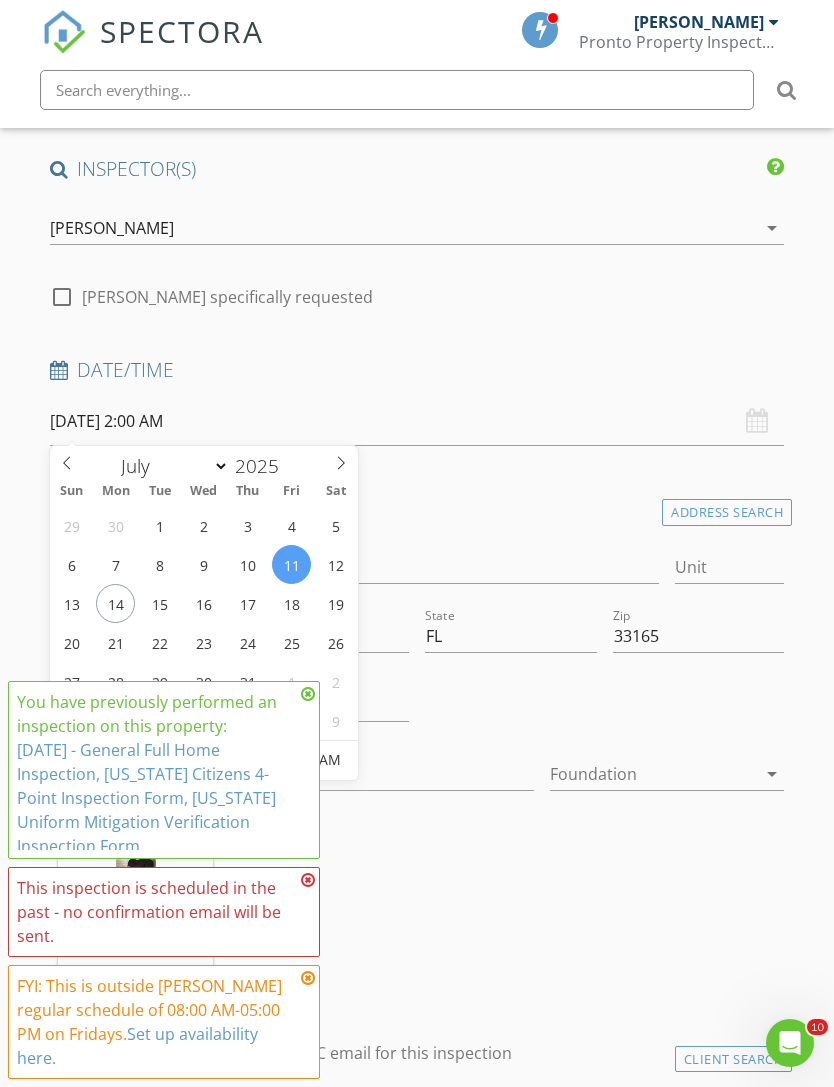 type on "07/11/2025 2:00 PM" 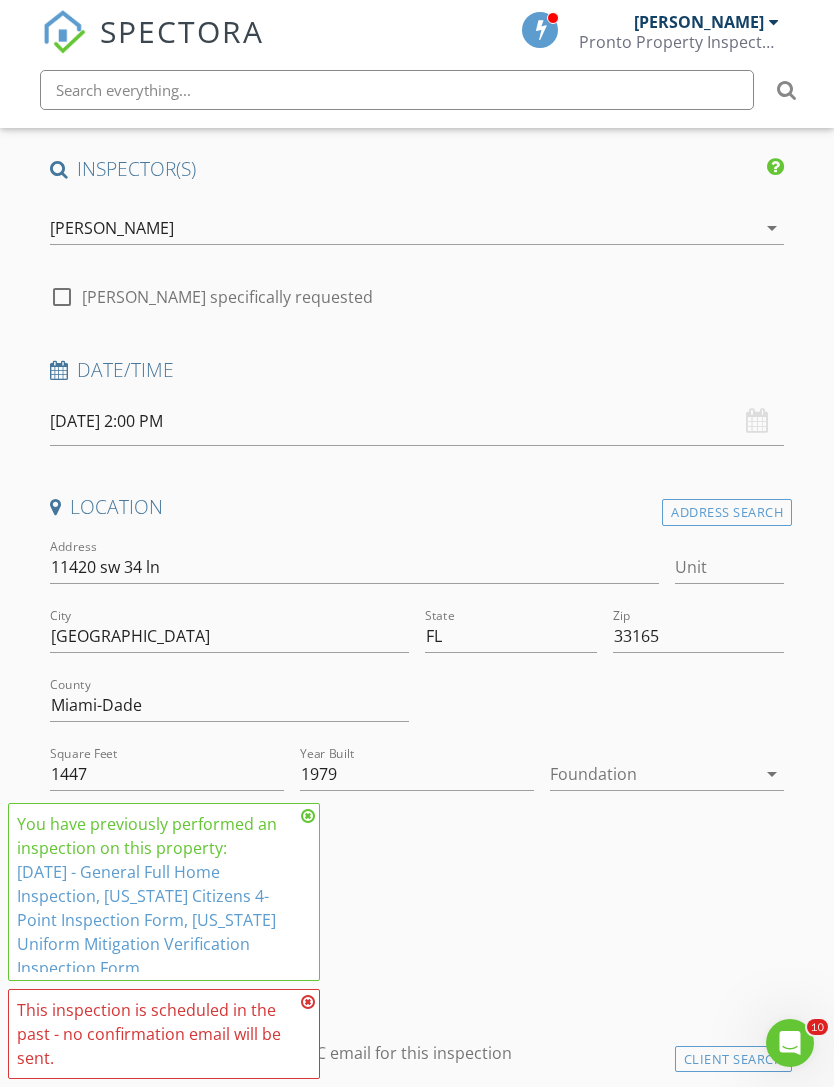 click at bounding box center (308, 816) 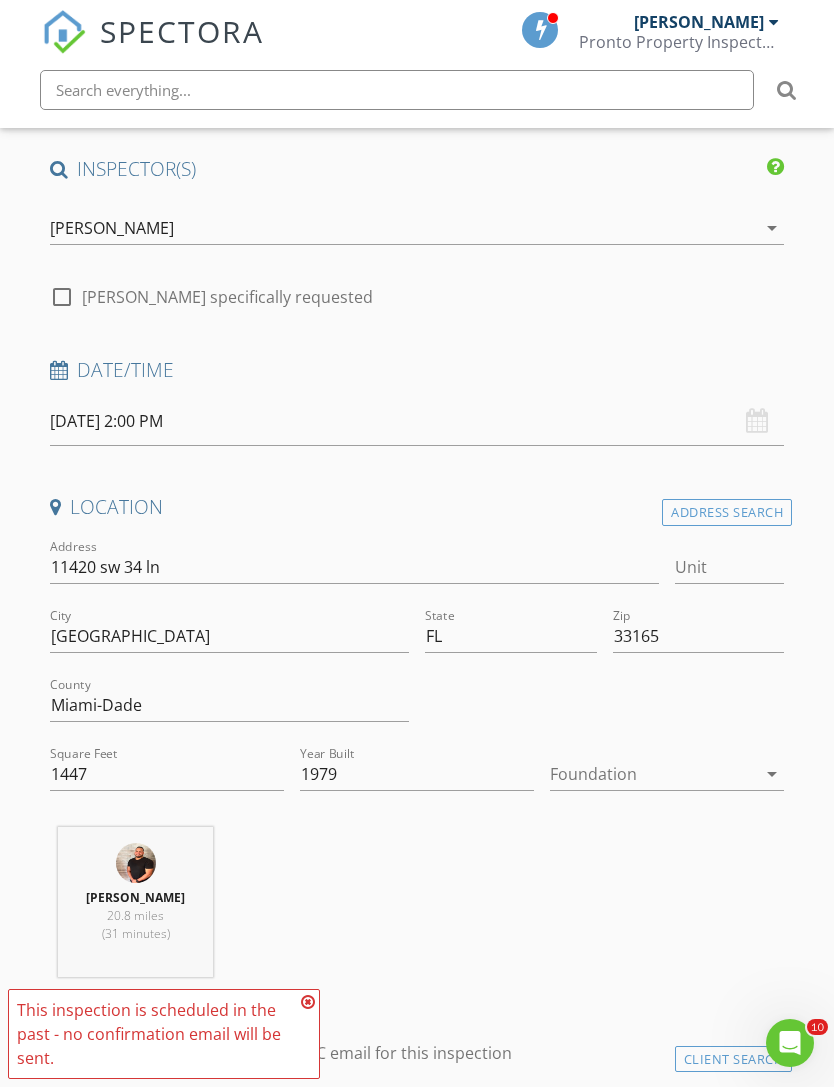 click at bounding box center [308, 1002] 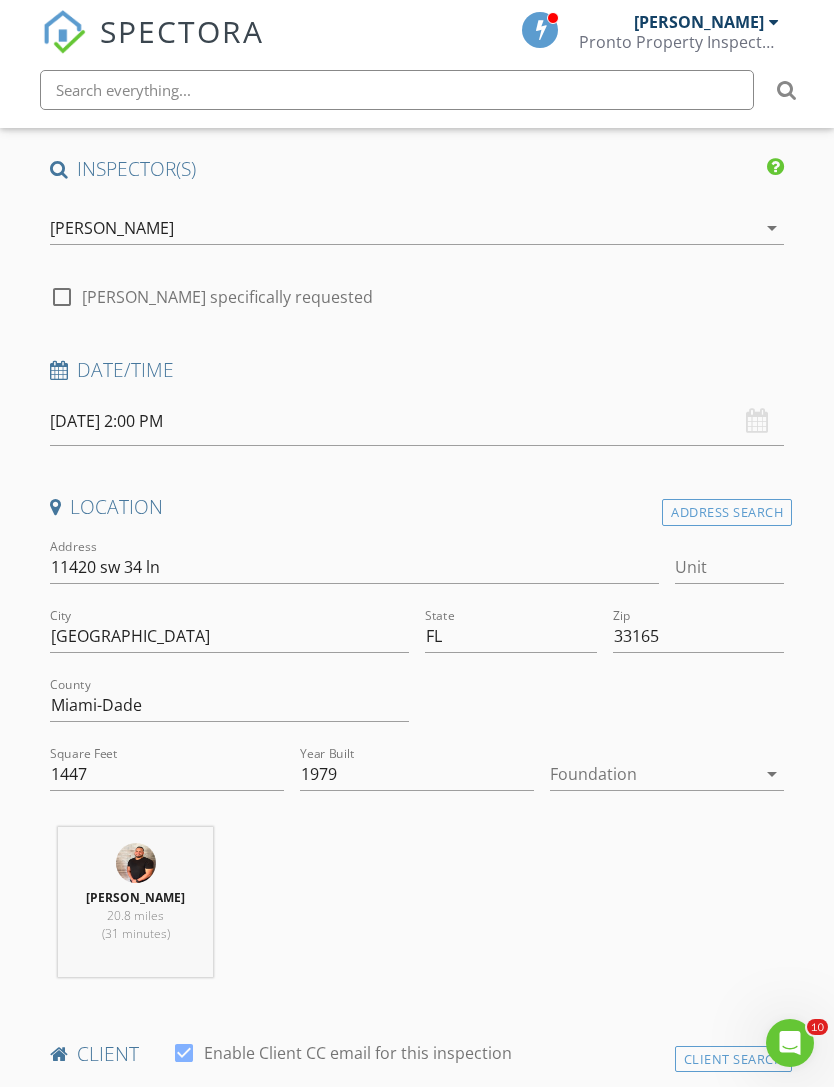 click on "Address Search" at bounding box center (727, 512) 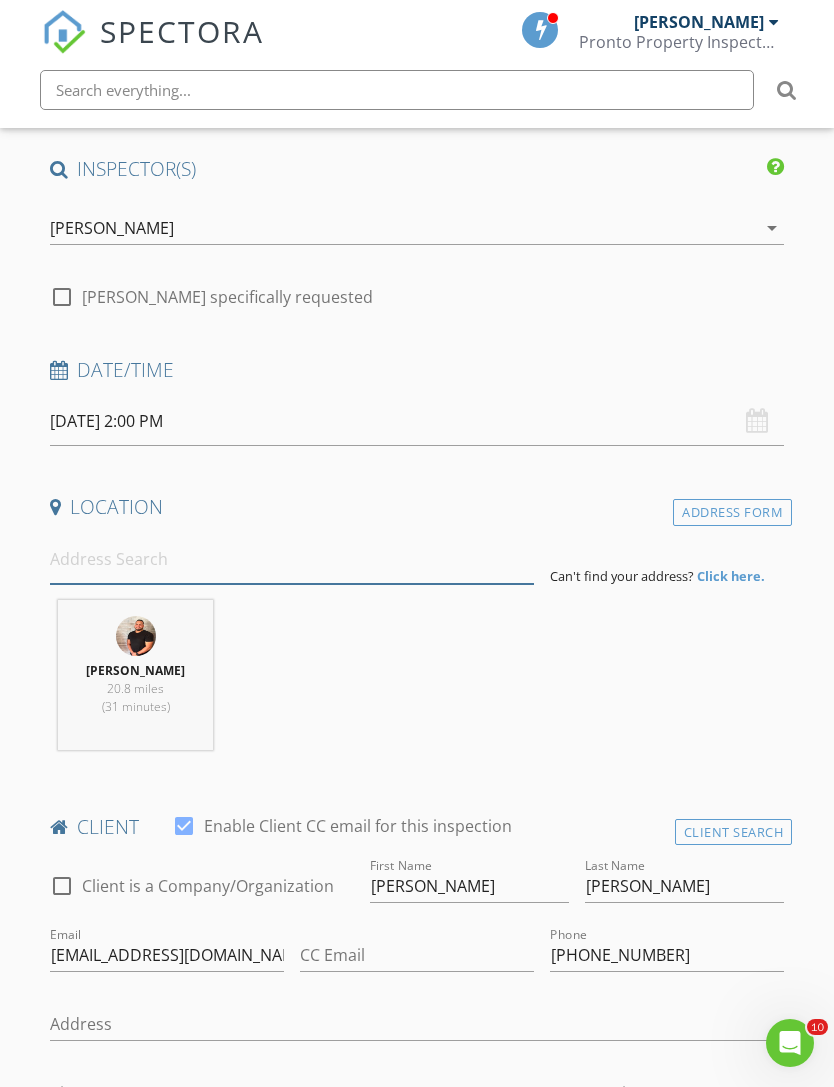 click at bounding box center (292, 559) 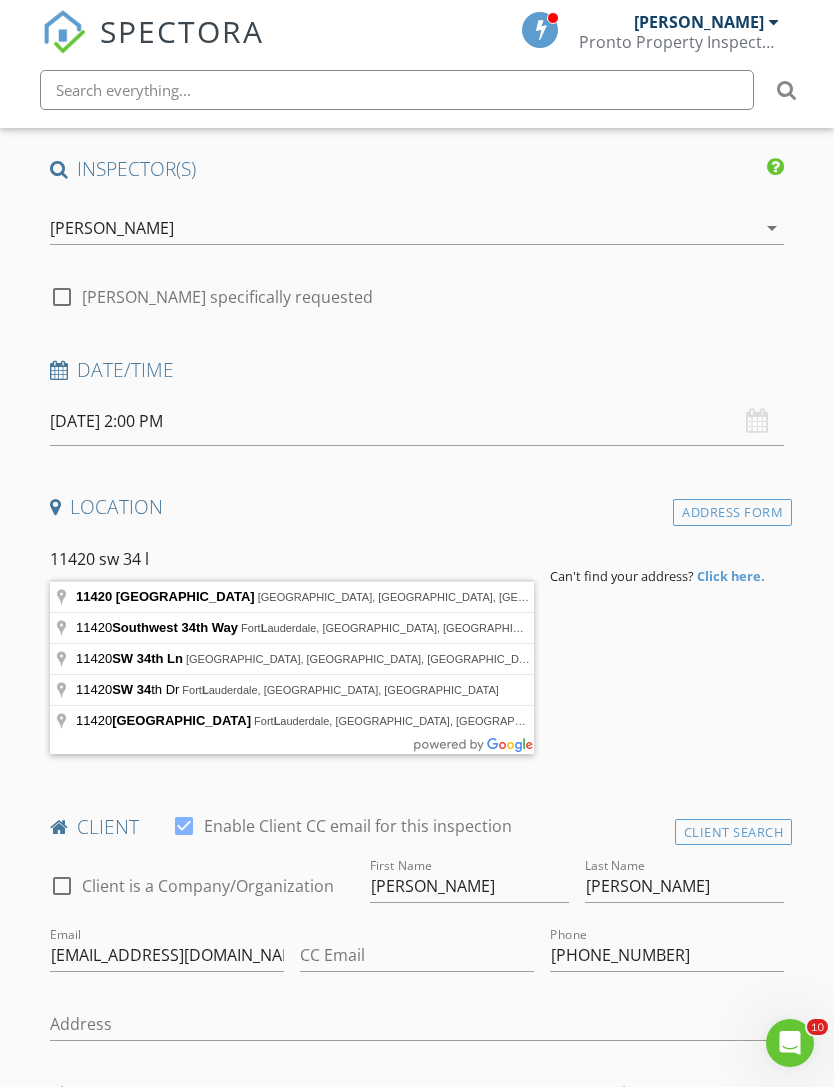 type on "11420 Southwest 34th Lane, Miami, FL, USA" 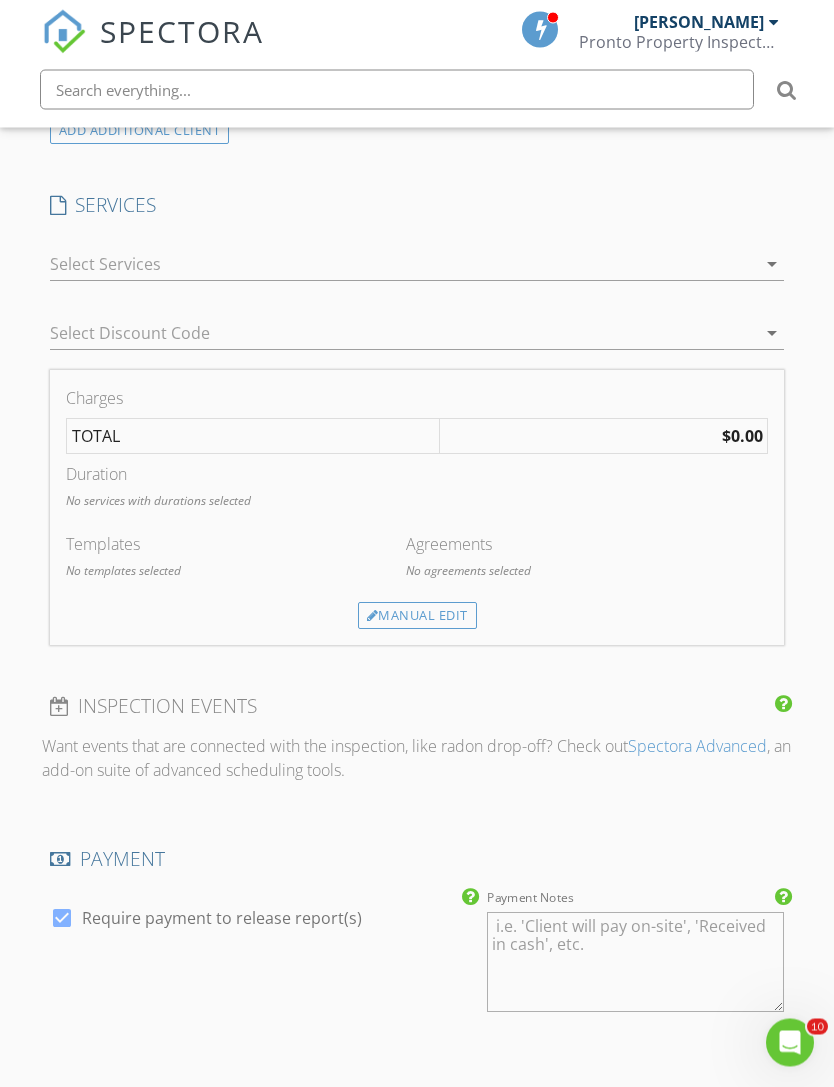 scroll, scrollTop: 1724, scrollLeft: 0, axis: vertical 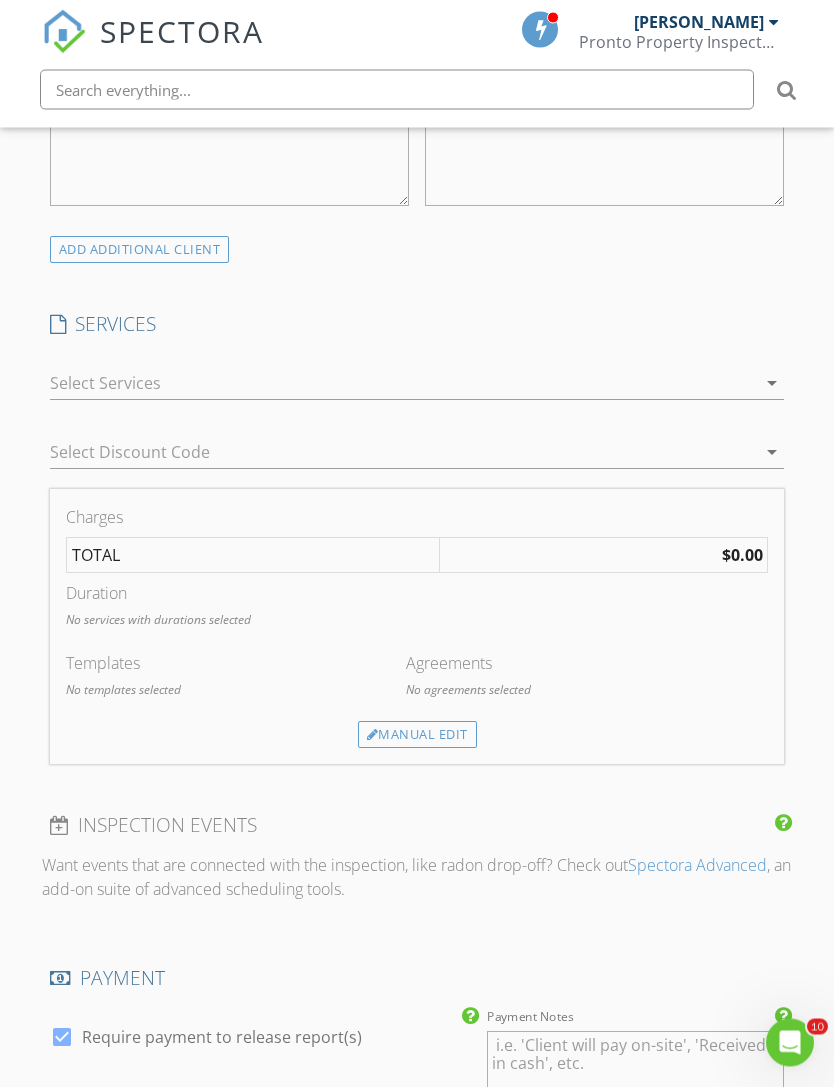 click on "arrow_drop_down" at bounding box center (772, 384) 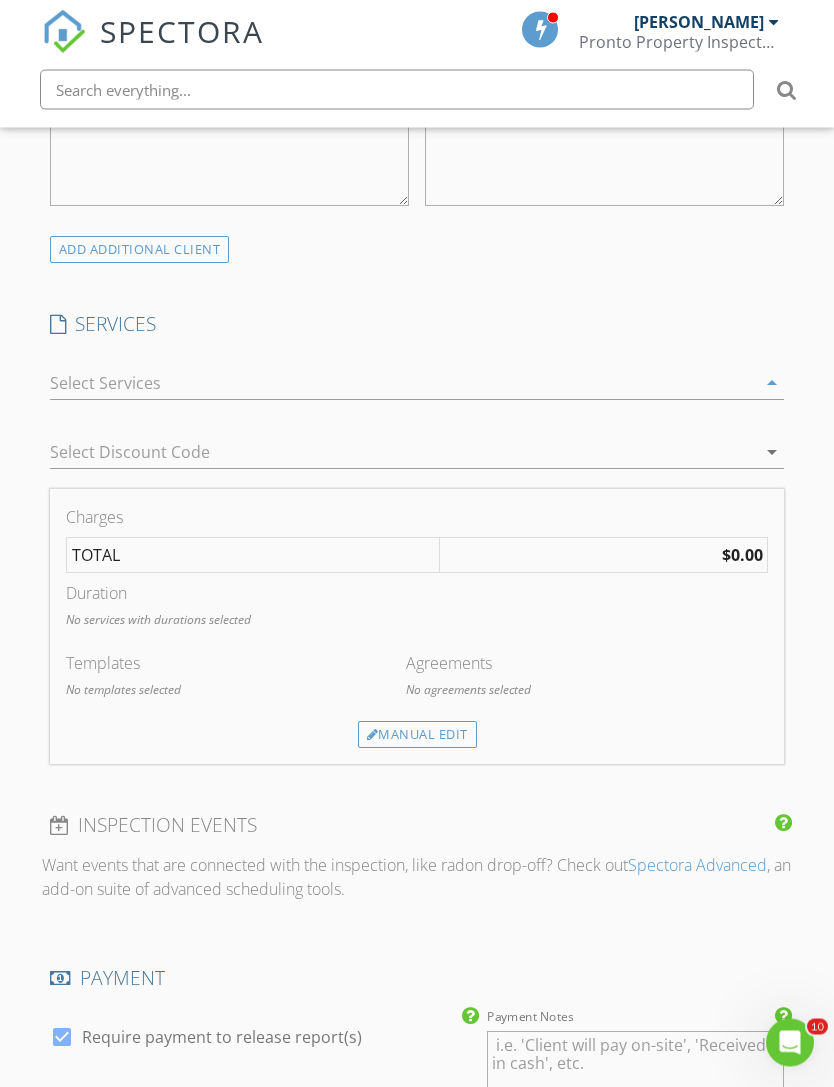 scroll, scrollTop: 1725, scrollLeft: 0, axis: vertical 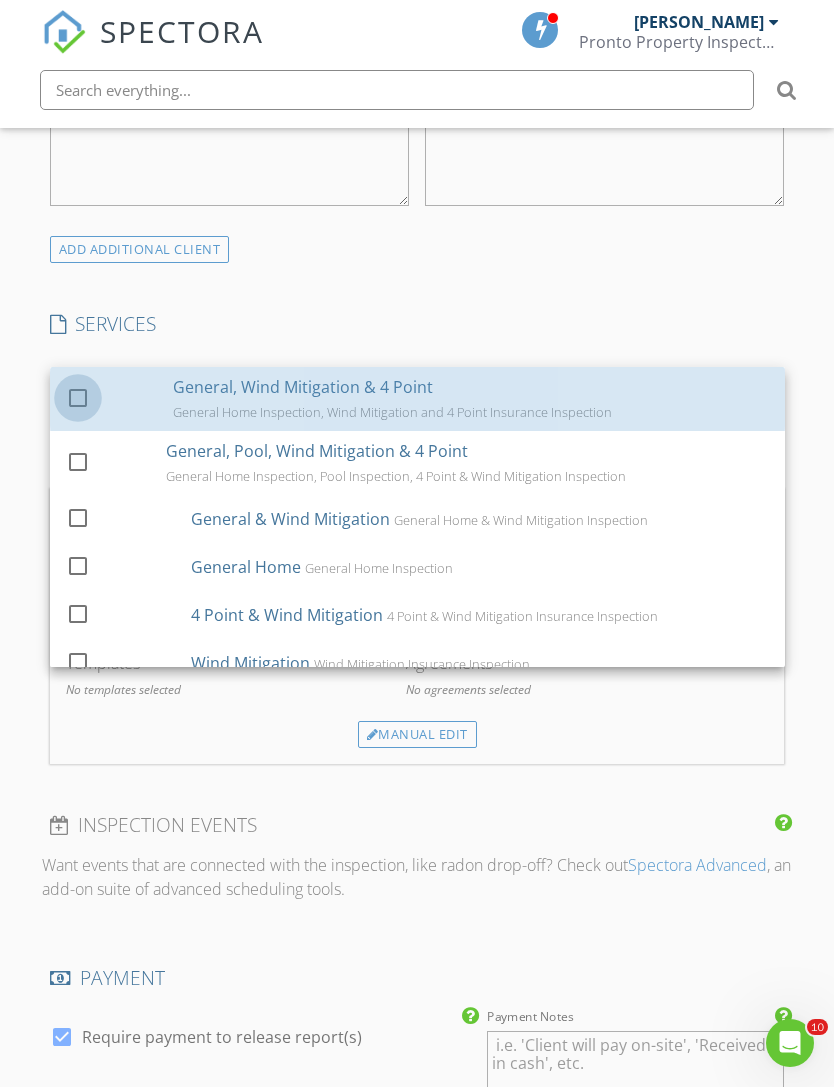click at bounding box center (78, 398) 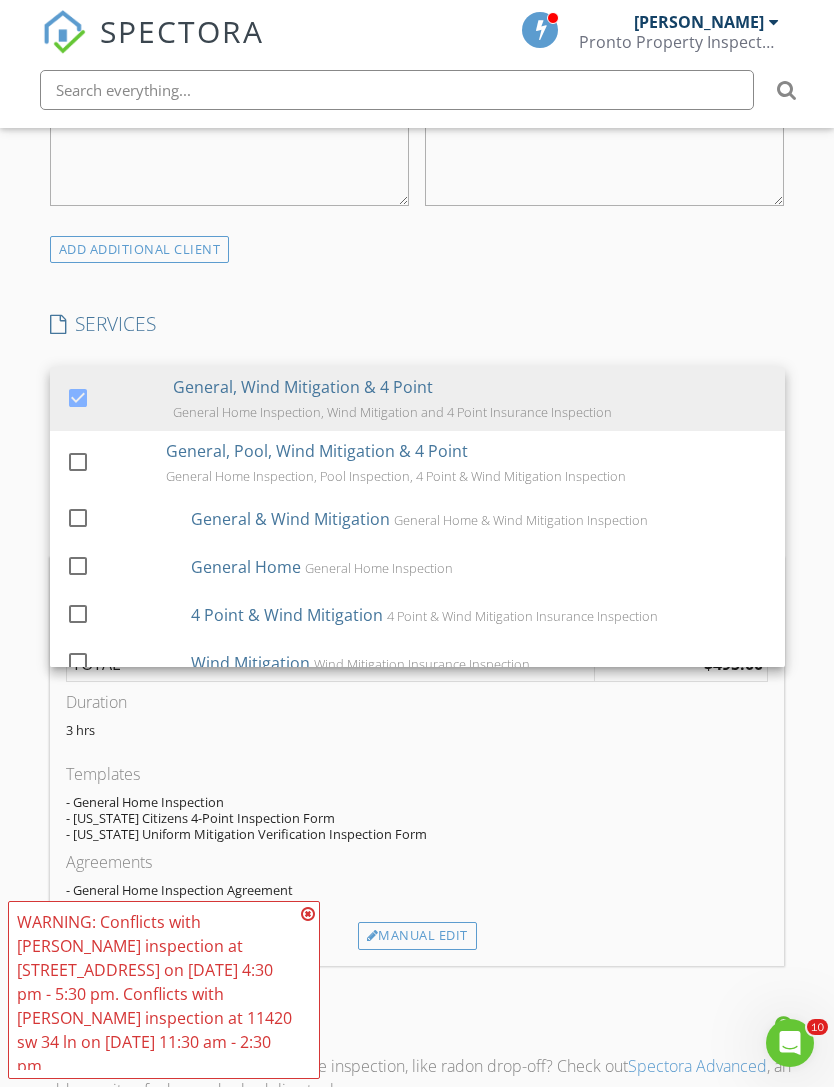 click at bounding box center [308, 914] 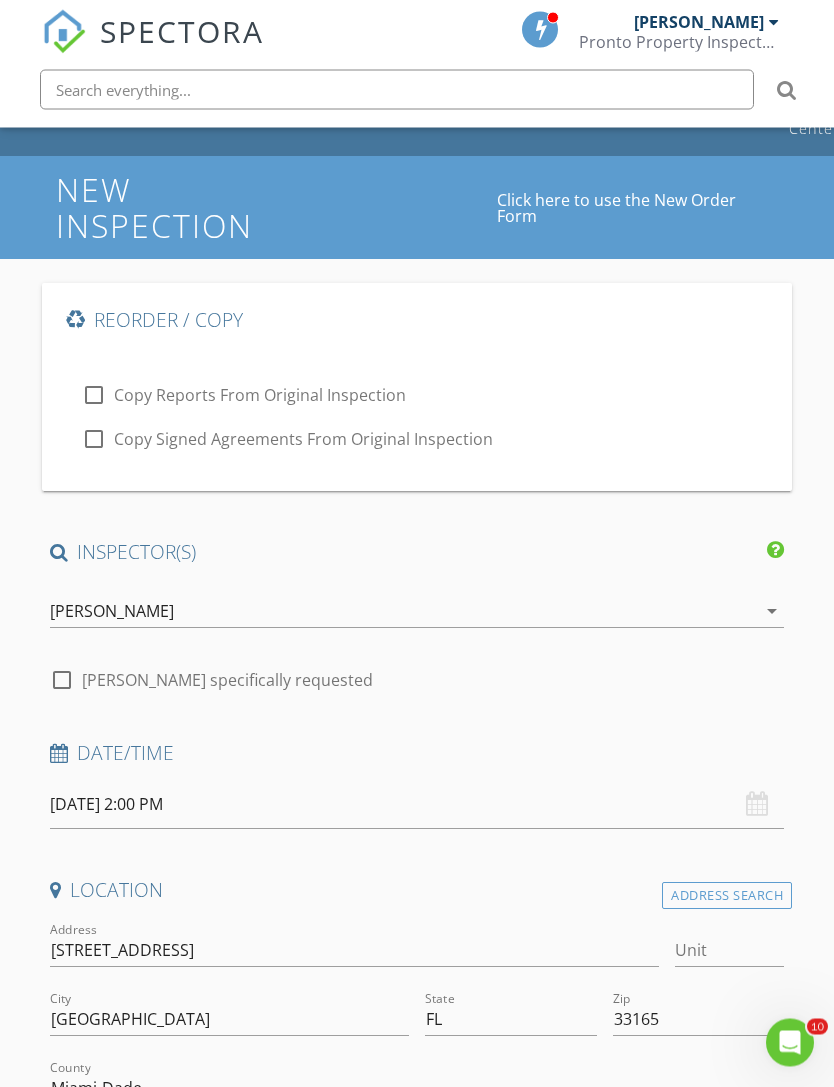 scroll, scrollTop: 0, scrollLeft: 0, axis: both 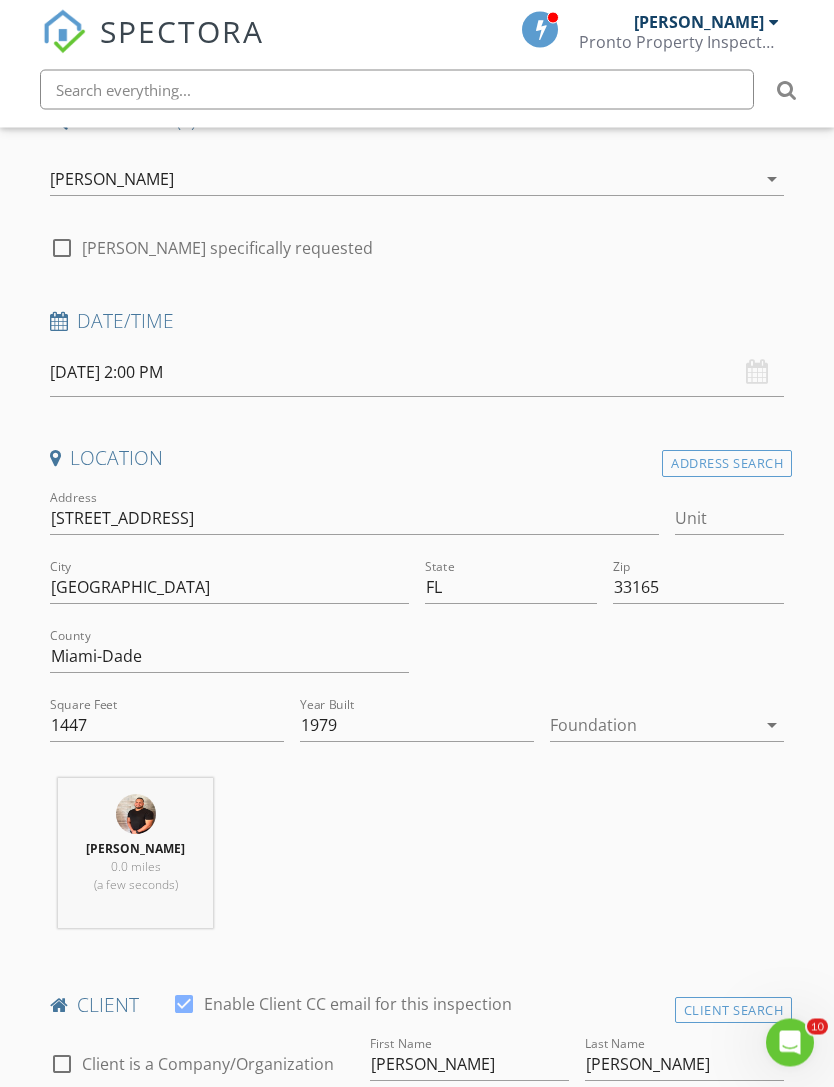click on "SPECTORA
Jean Carlos  Espejo
Pronto Property Inspectors
Role:
Inspector
Change Role
Dashboard
New Inspection
Inspections
Calendar
Template Editor
Contacts
Automations
Team
Metrics
Payments
Data Exports
Billing
Reporting
Advanced
Settings
What's New
Sign Out
Change Active Role
Your account has more than one possible role. Please choose how you'd like to view the site:
Company/Agency
City
Role
Dashboard
Templates
Contacts
Metrics
Automations
Advanced
Settings
Support Center
Basement Slab Crawlspace Martin realty group       Real Estate Agent Internet Search Relocation Company Past Customer" at bounding box center (417, 1865) 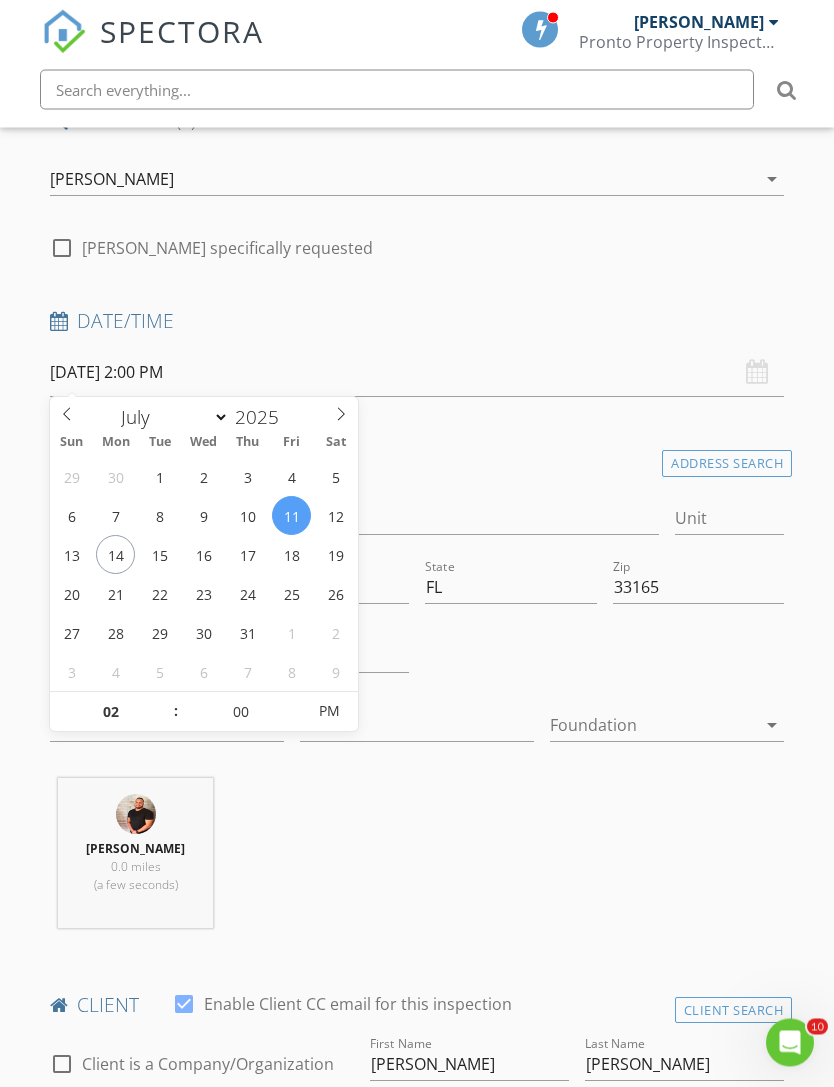 scroll, scrollTop: 497, scrollLeft: 0, axis: vertical 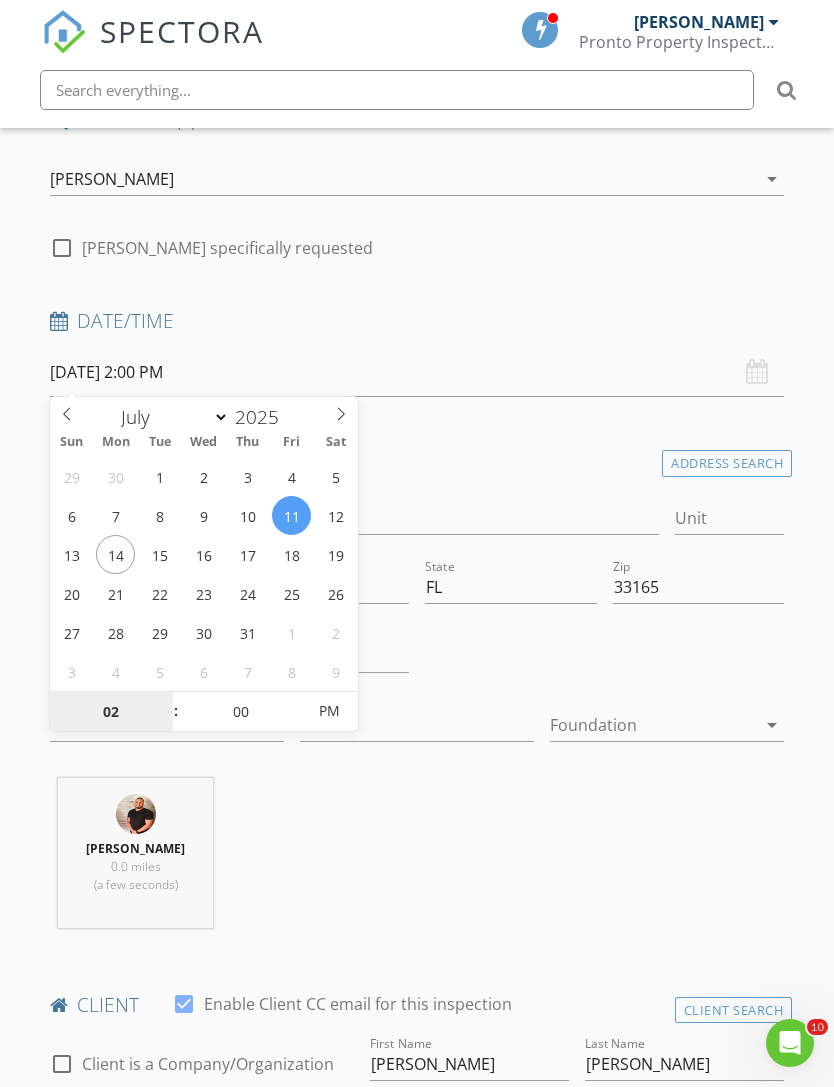 click on "02" at bounding box center [111, 712] 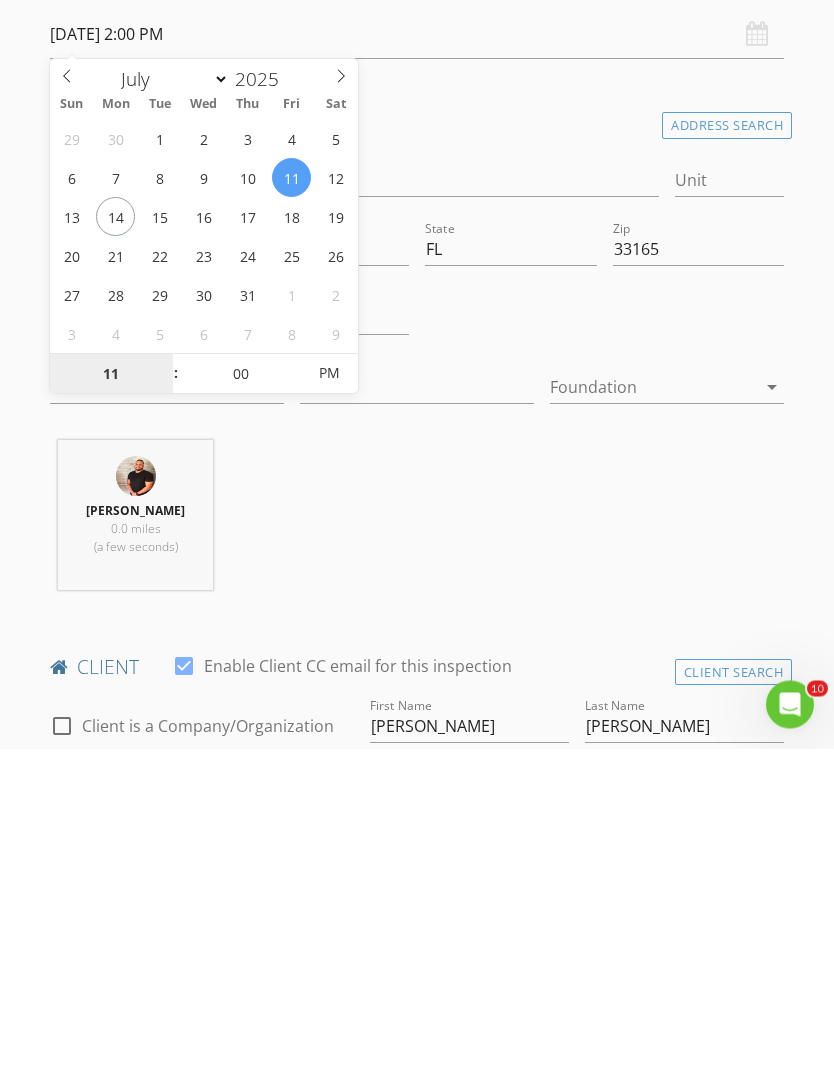type on "11" 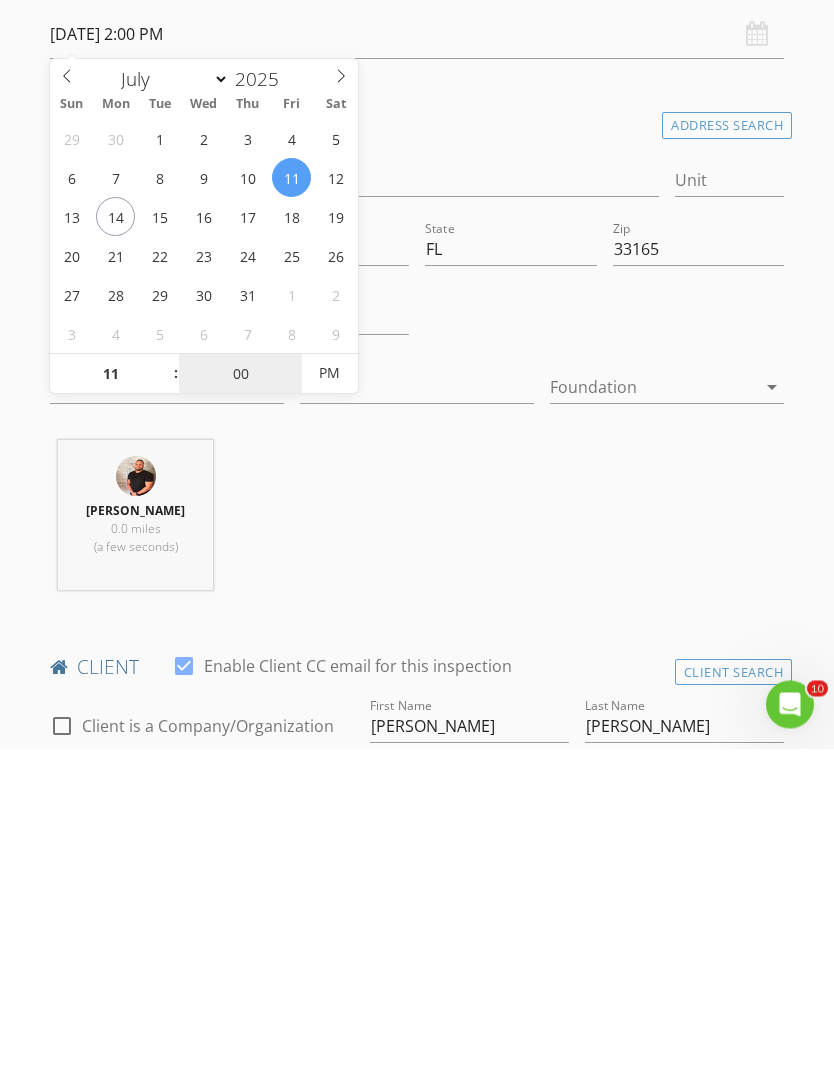click on "00" at bounding box center (240, 713) 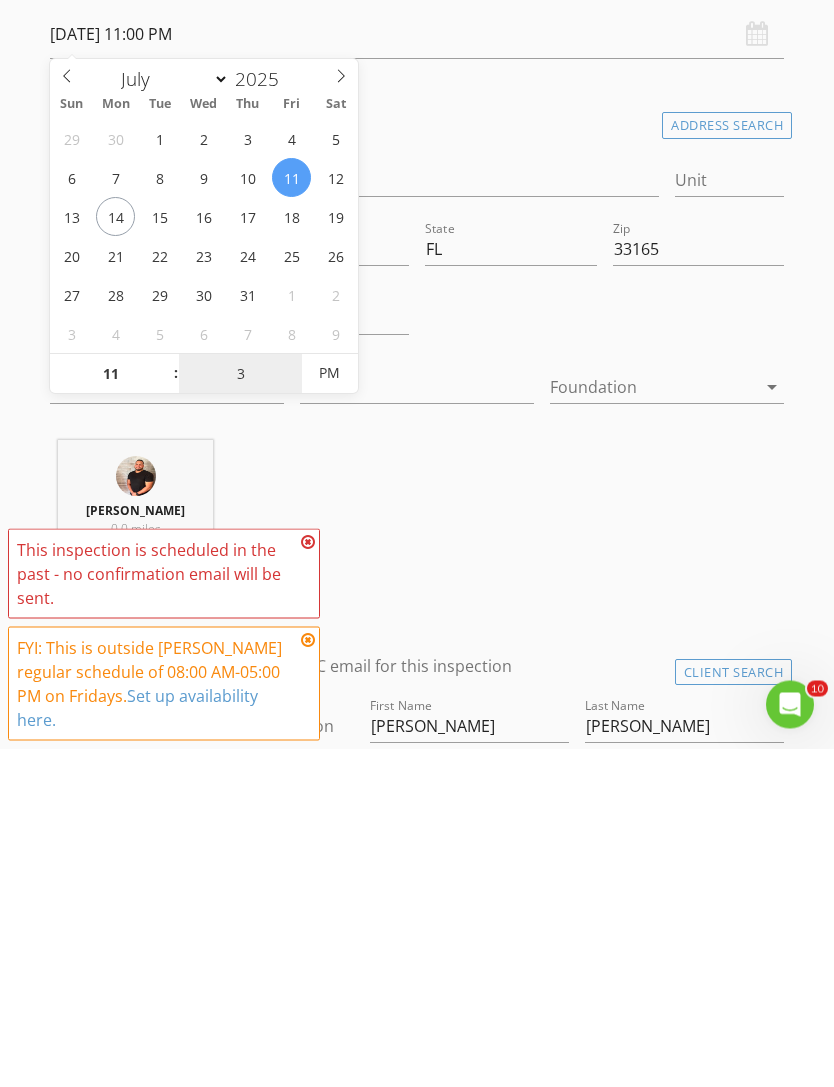 type on "30" 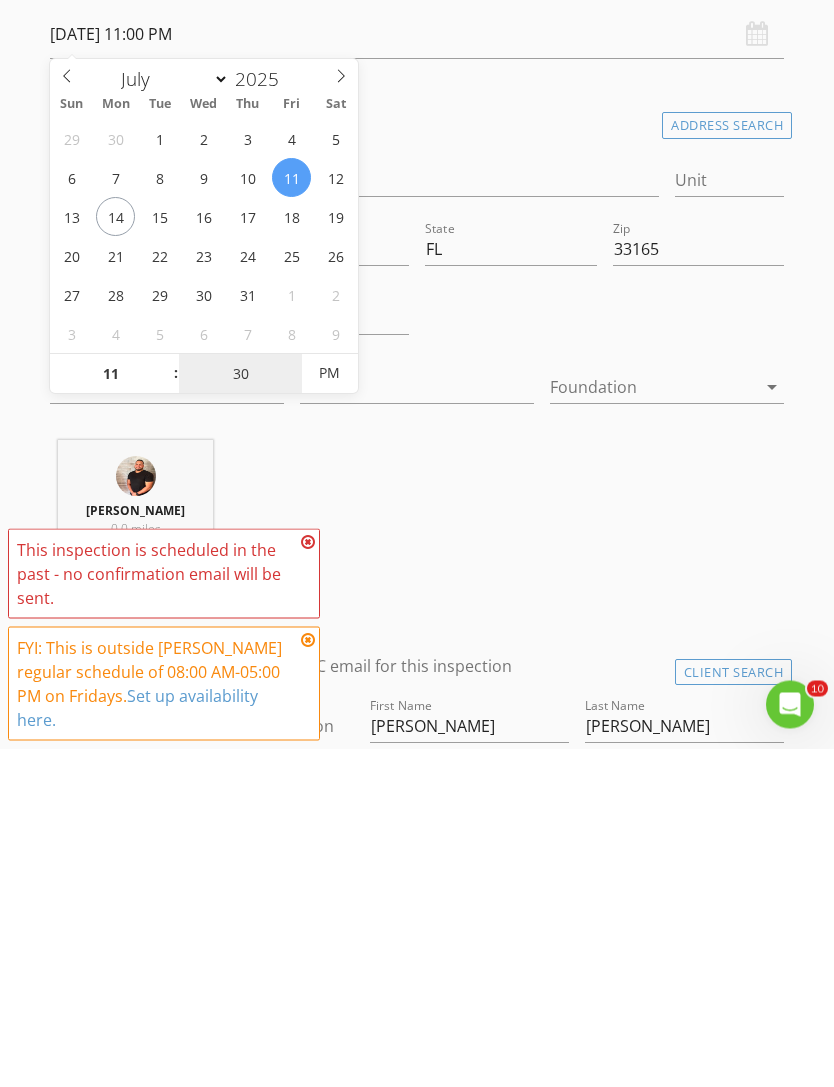 type on "07/11/2025 11:30 AM" 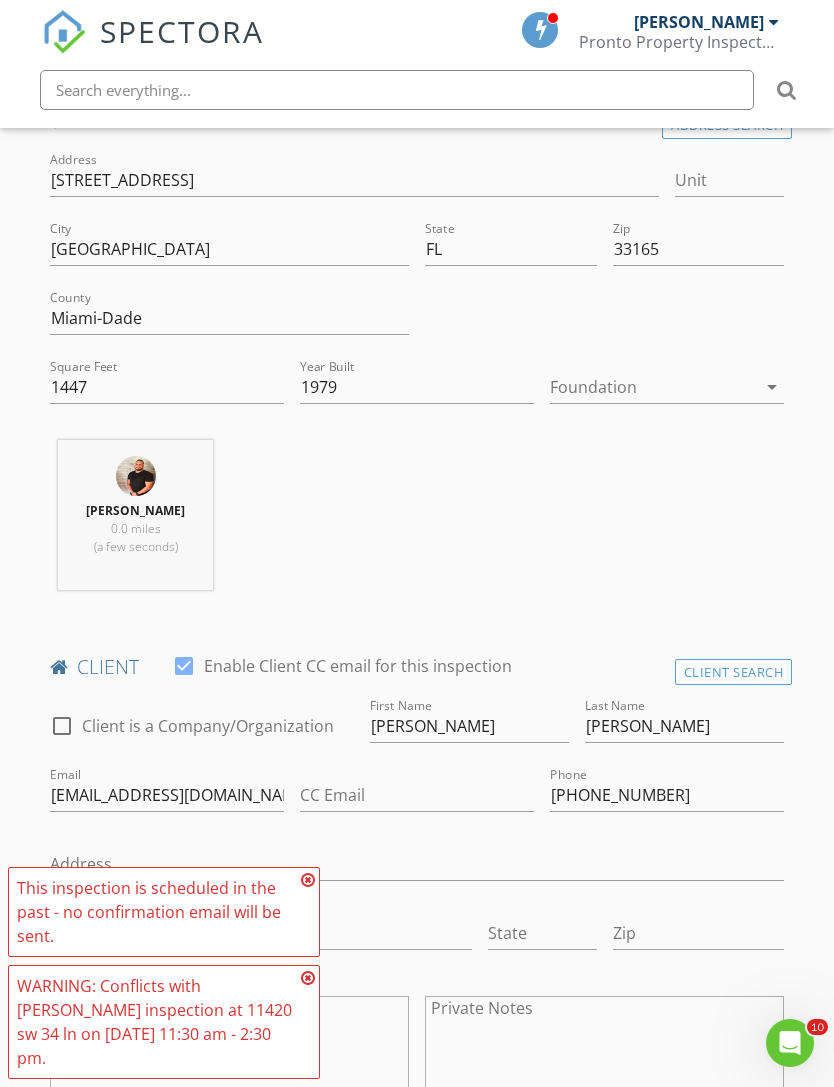 click on "New Inspection
Click here to use the New Order Form
Reorder / Copy
check_box_outline_blank Copy Reports From Original Inspection   check_box_outline_blank Copy Signed Agreements From Original Inspection
INSPECTOR(S)
check_box   Jean Carlos Espejo   PRIMARY   Jean Carlos Espejo arrow_drop_down   check_box_outline_blank Jean Carlos Espejo specifically requested
Date/Time
07/11/2025 11:30 AM
Location
Address Search       Address 11420 SW 34th Ln   Unit   City Miami   State FL   Zip 33165   County Miami-Dade     Square Feet 1447   Year Built 1979   Foundation arrow_drop_down     Jean Carlos Espejo     0.0 miles     (a few seconds)
client
check_box Enable Client CC email for this inspection   Client Search     check_box_outline_blank Client is a Company/Organization     First Name Carlos   Last Name Aragon   Email" at bounding box center [417, 1636] 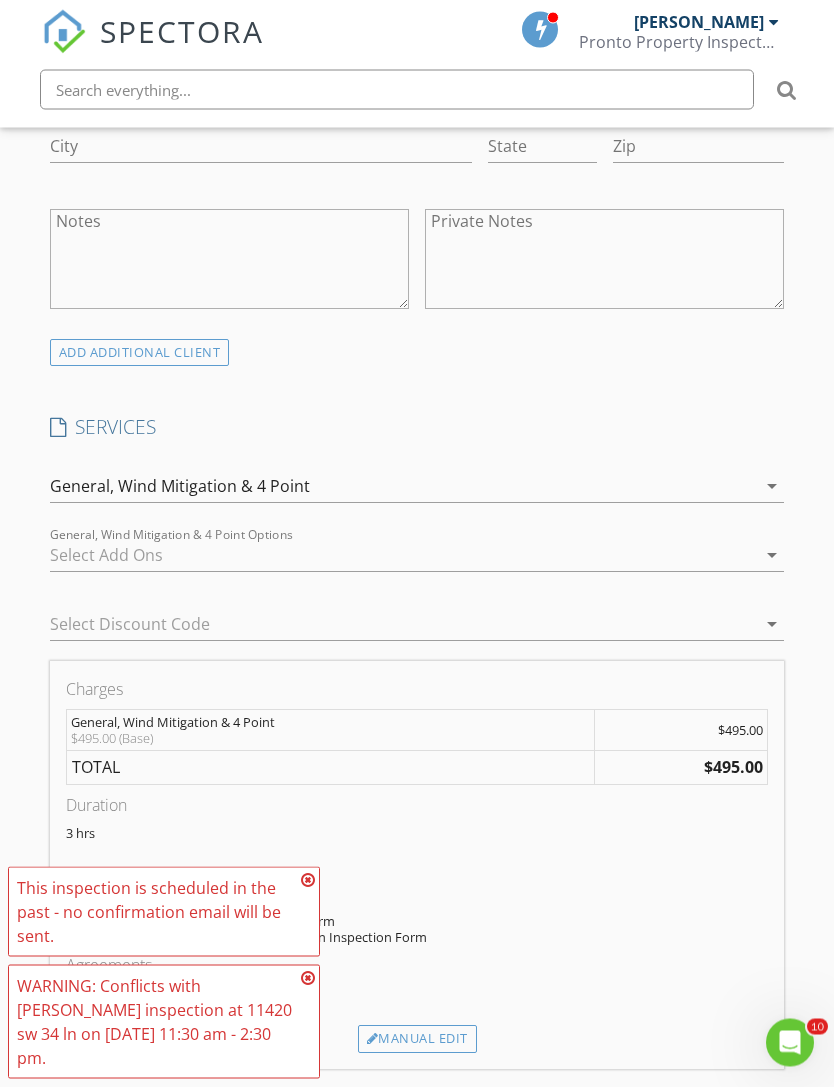 click at bounding box center (308, 880) 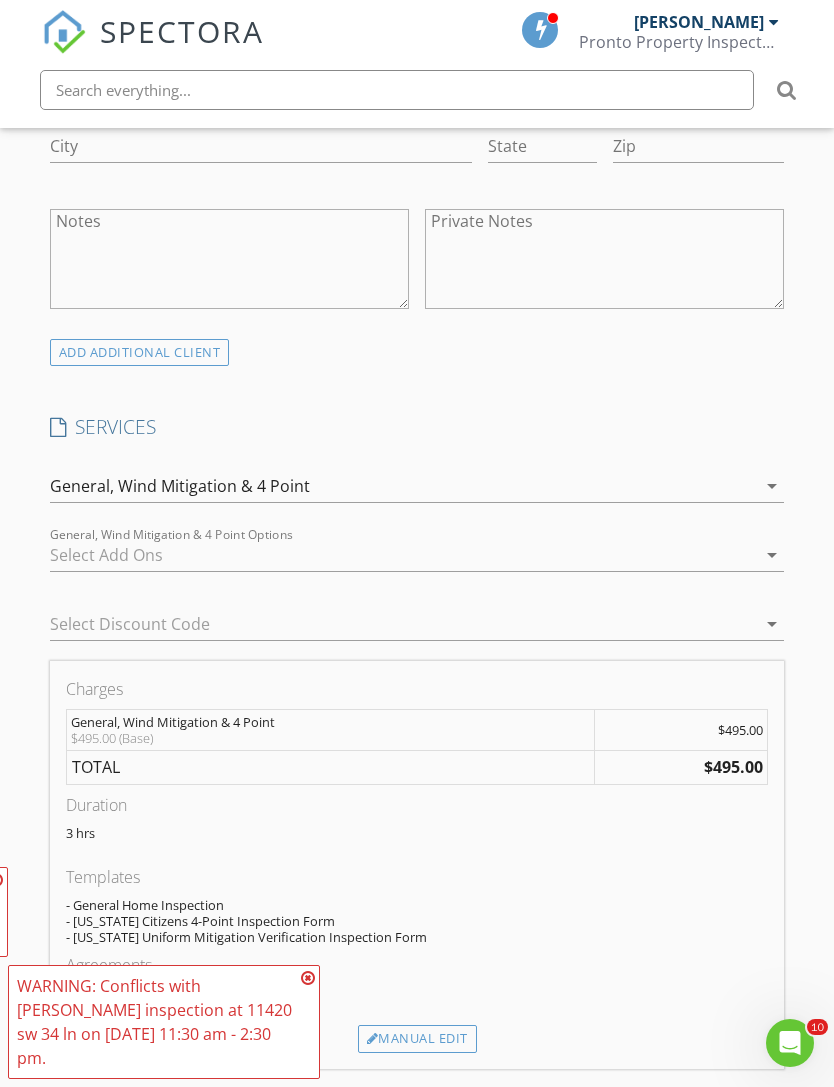 click at bounding box center [308, 978] 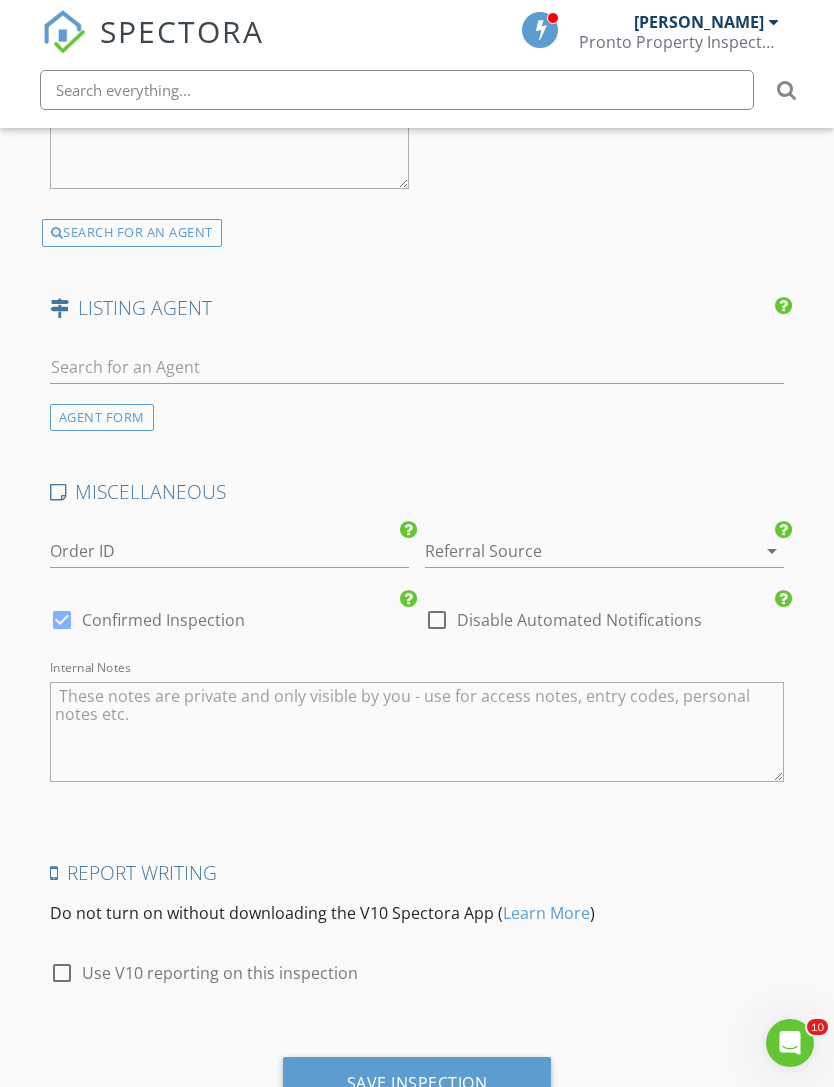 scroll, scrollTop: 3562, scrollLeft: 0, axis: vertical 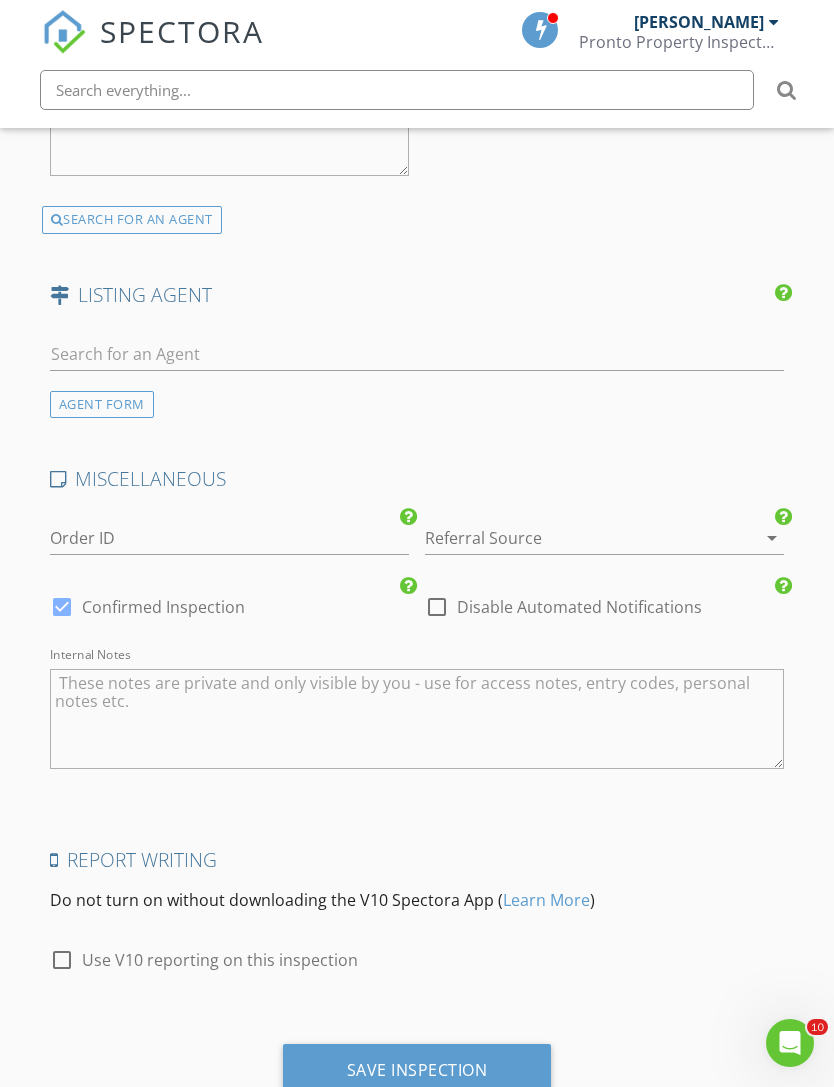 click on "Save Inspection" at bounding box center [417, 1071] 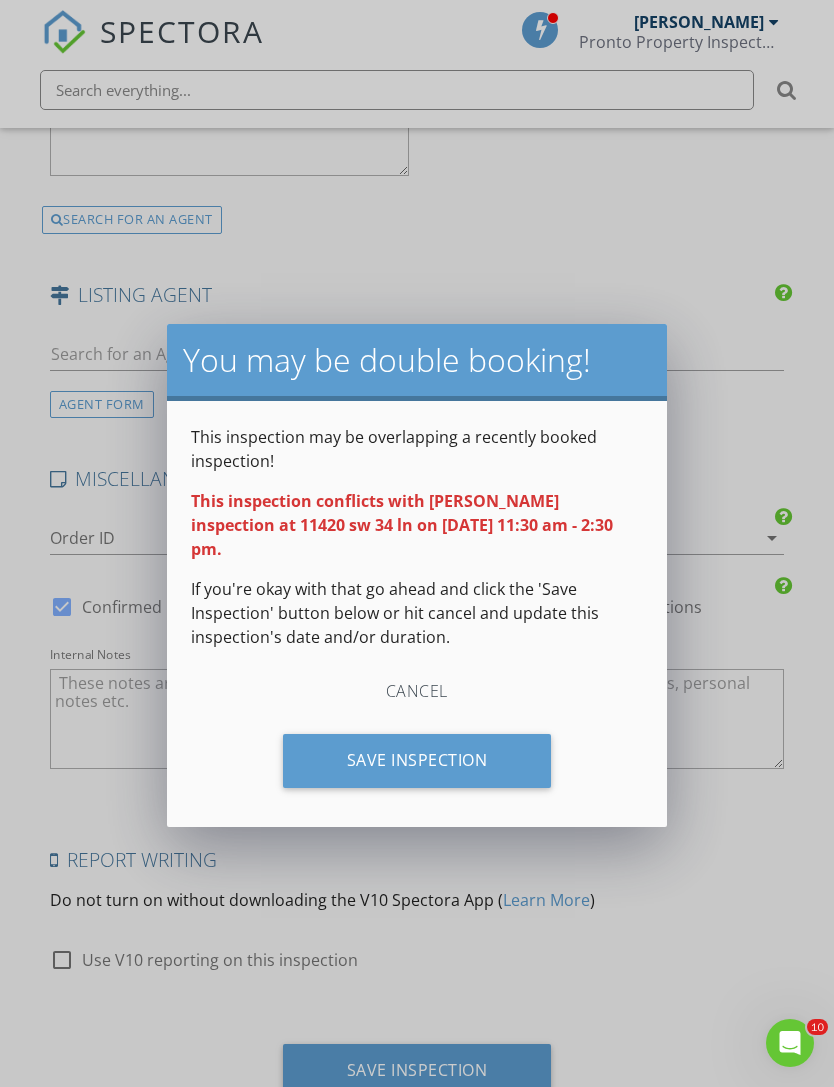 click on "Save Inspection" at bounding box center [417, 761] 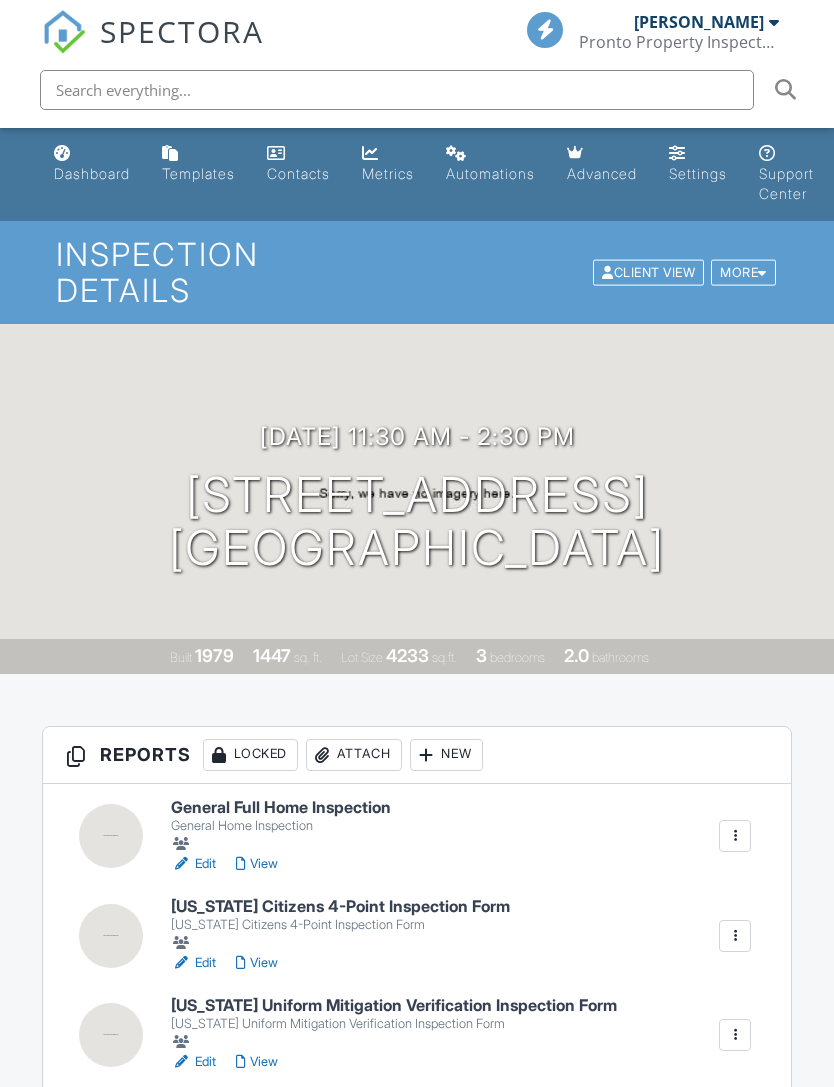 scroll, scrollTop: 0, scrollLeft: 0, axis: both 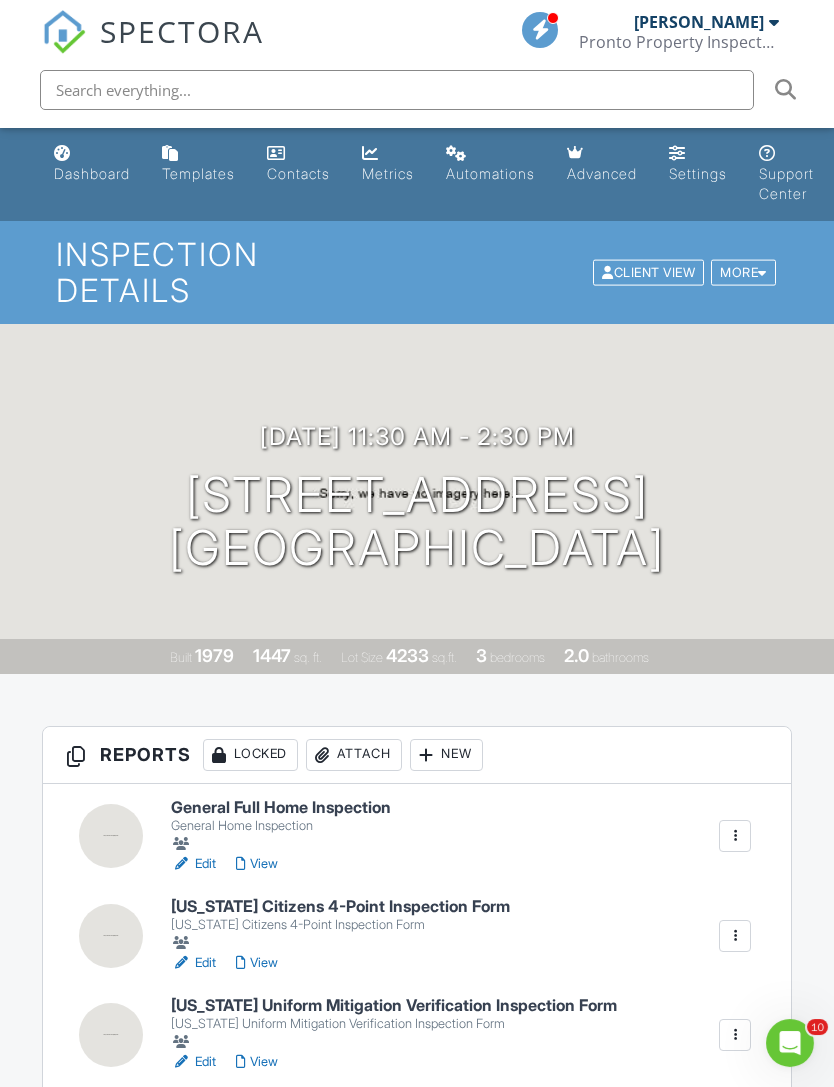 click on "[PERSON_NAME]" at bounding box center (699, 22) 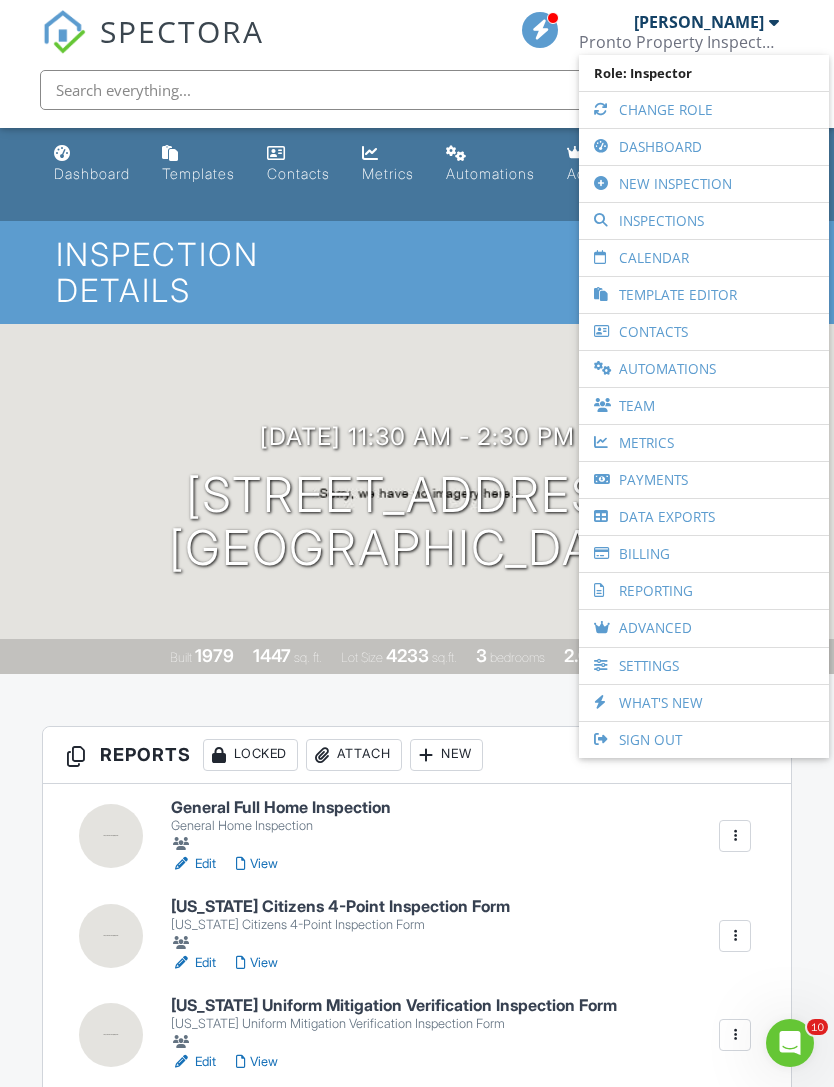 click on "Dashboard" at bounding box center (704, 147) 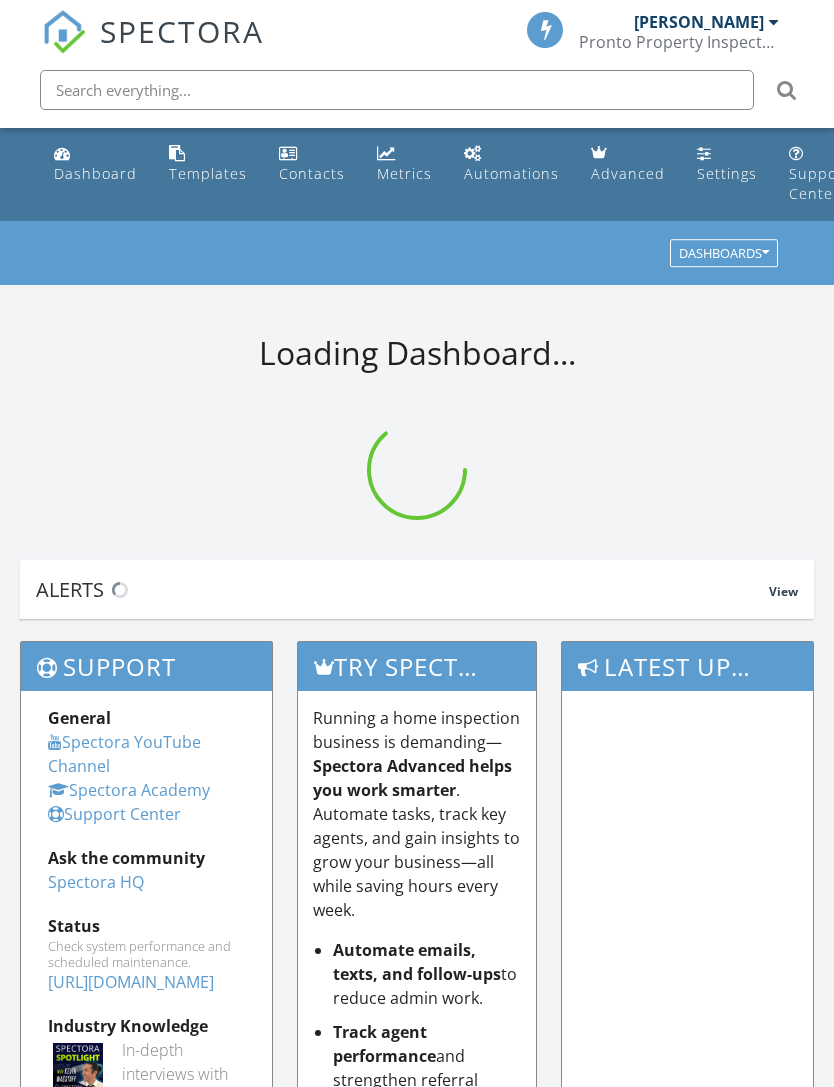scroll, scrollTop: 0, scrollLeft: 0, axis: both 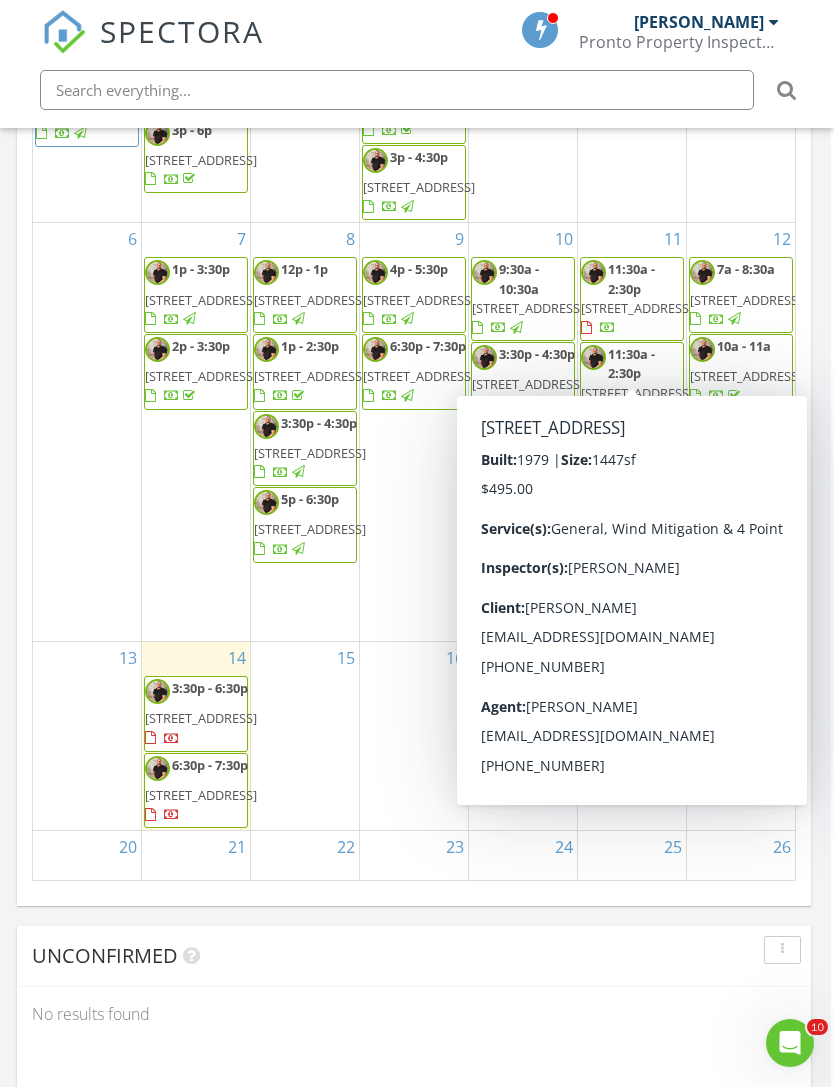 click on "11:30a - 2:30p" at bounding box center [631, 278] 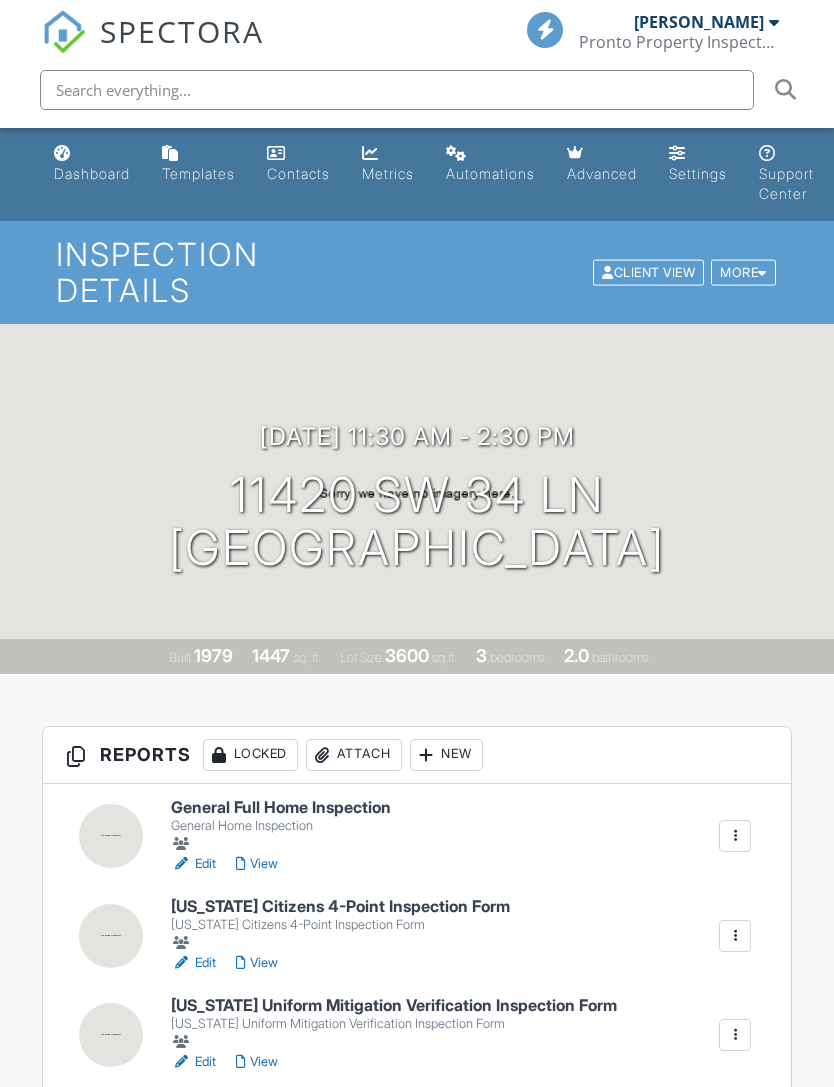 scroll, scrollTop: 0, scrollLeft: 0, axis: both 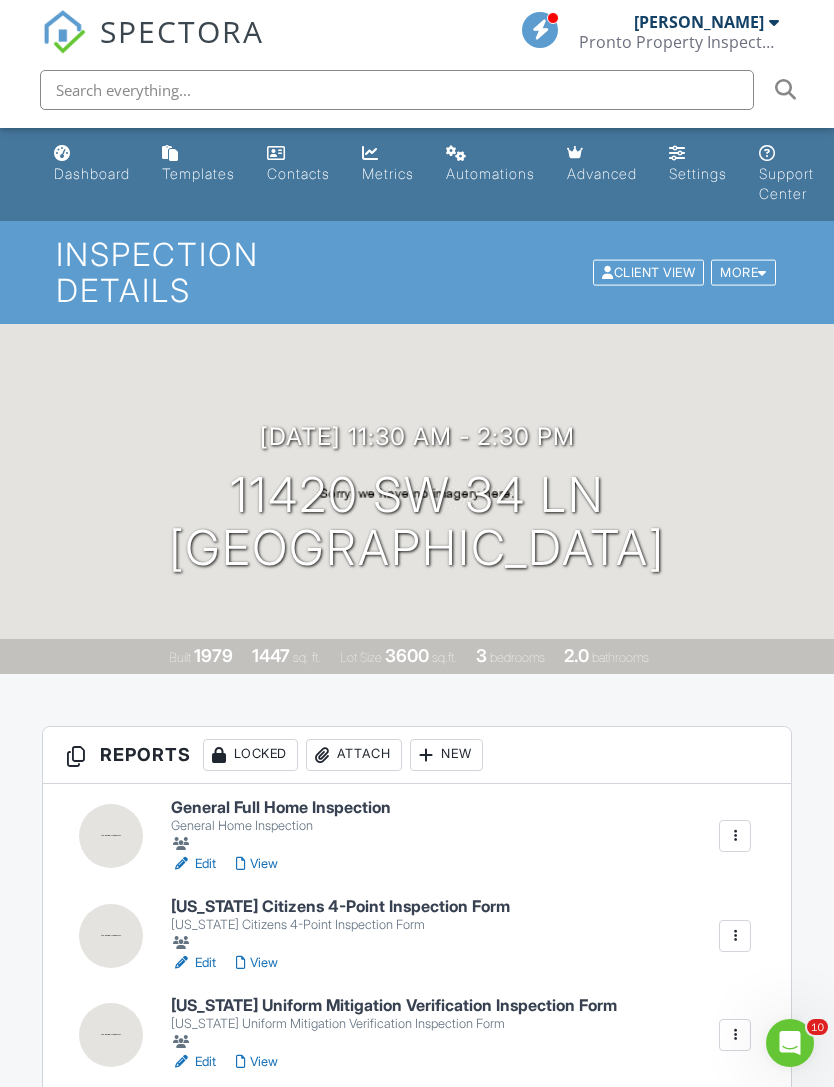 click on "View" at bounding box center [257, 864] 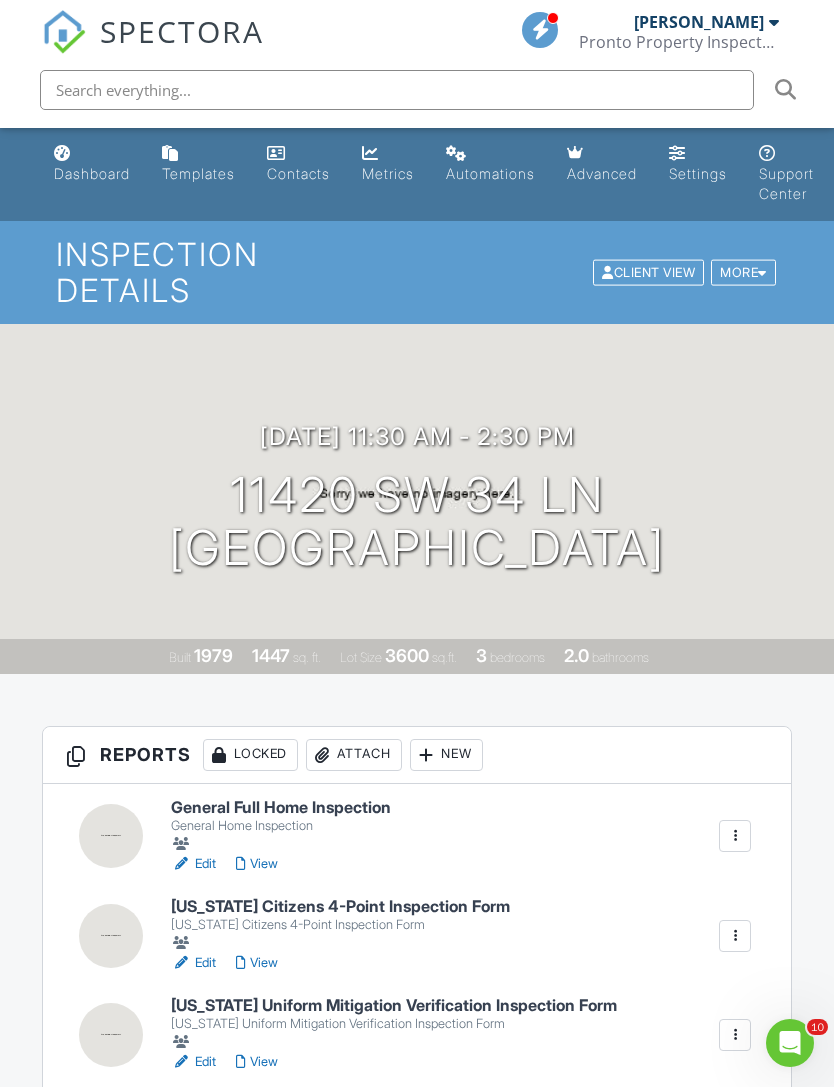 click at bounding box center [340, 943] 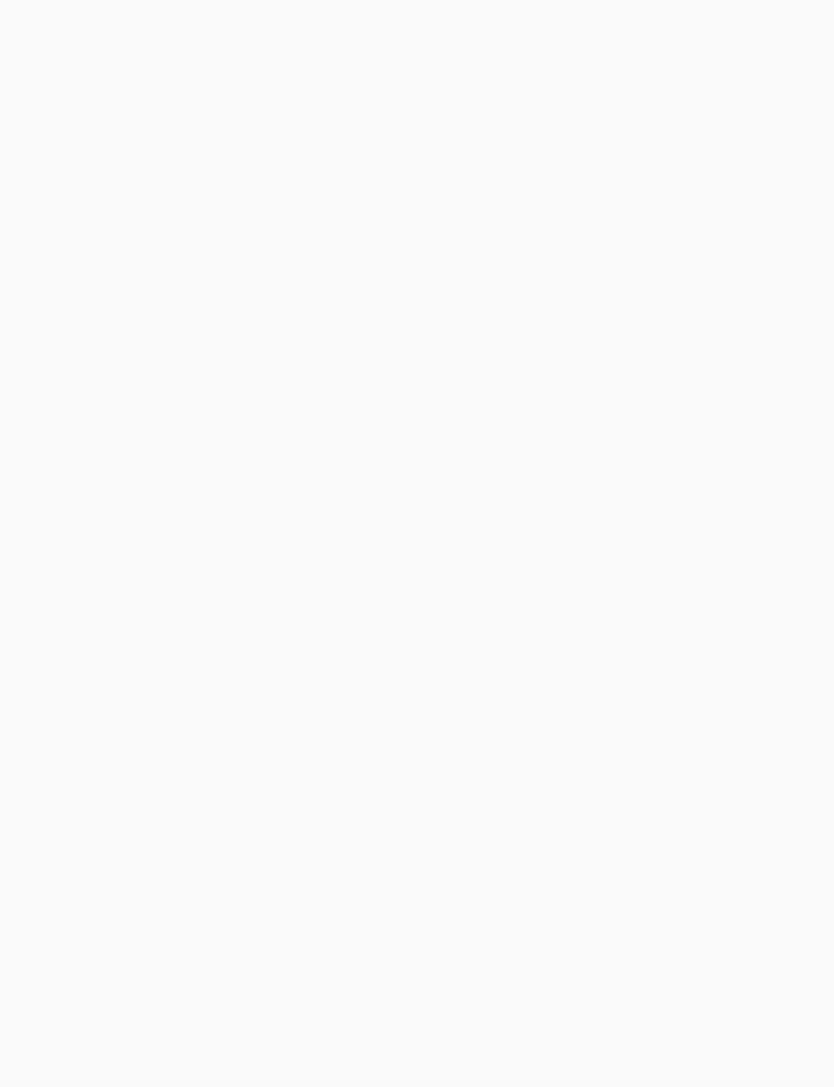scroll, scrollTop: 0, scrollLeft: 0, axis: both 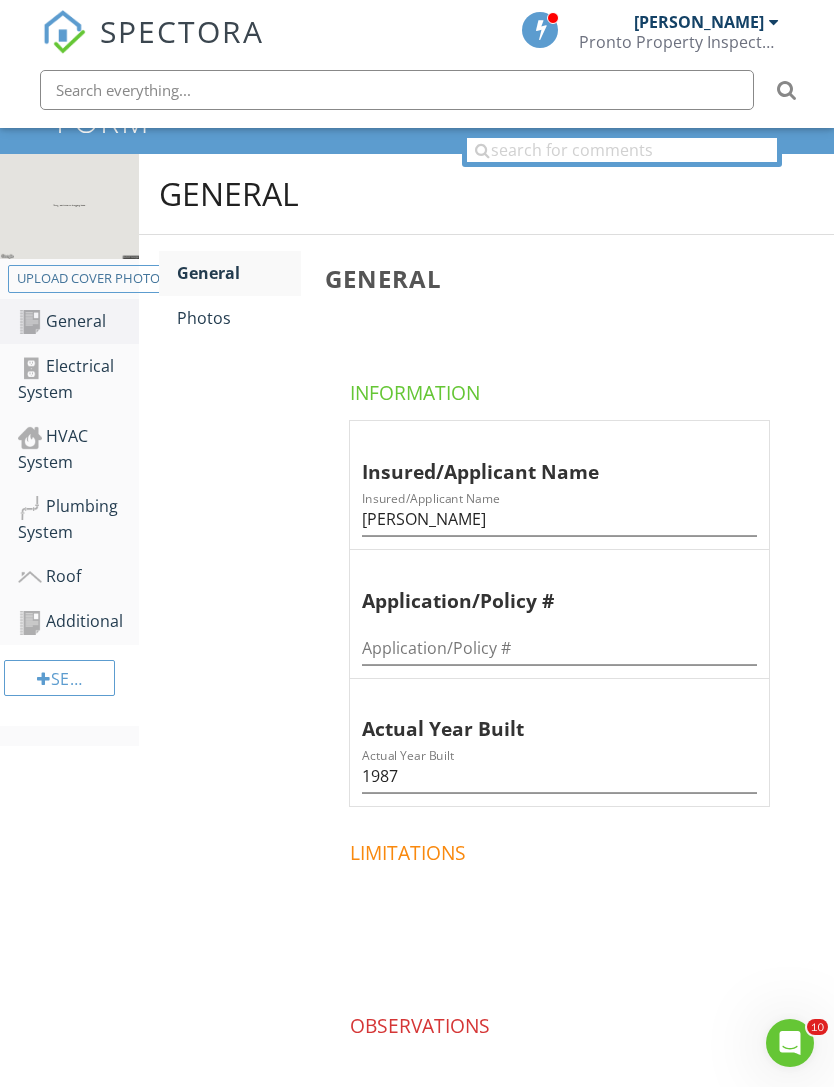 click on "Additional" at bounding box center [78, 622] 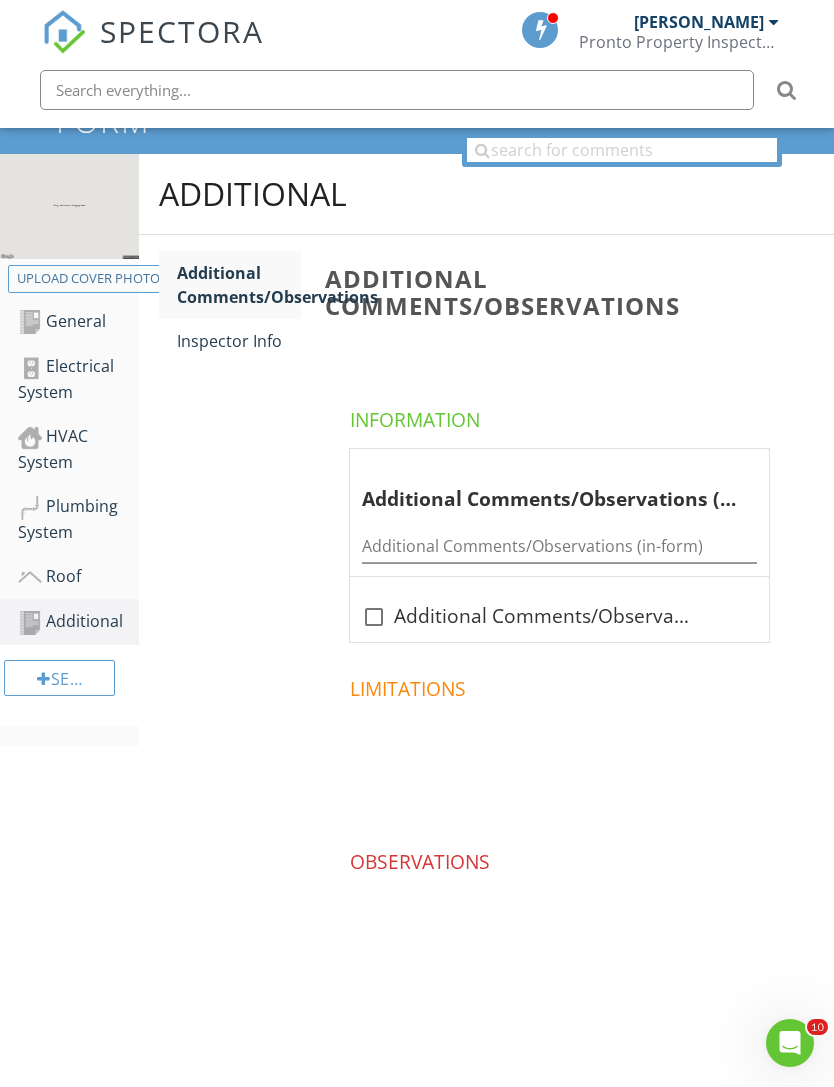 click on "General" at bounding box center (78, 322) 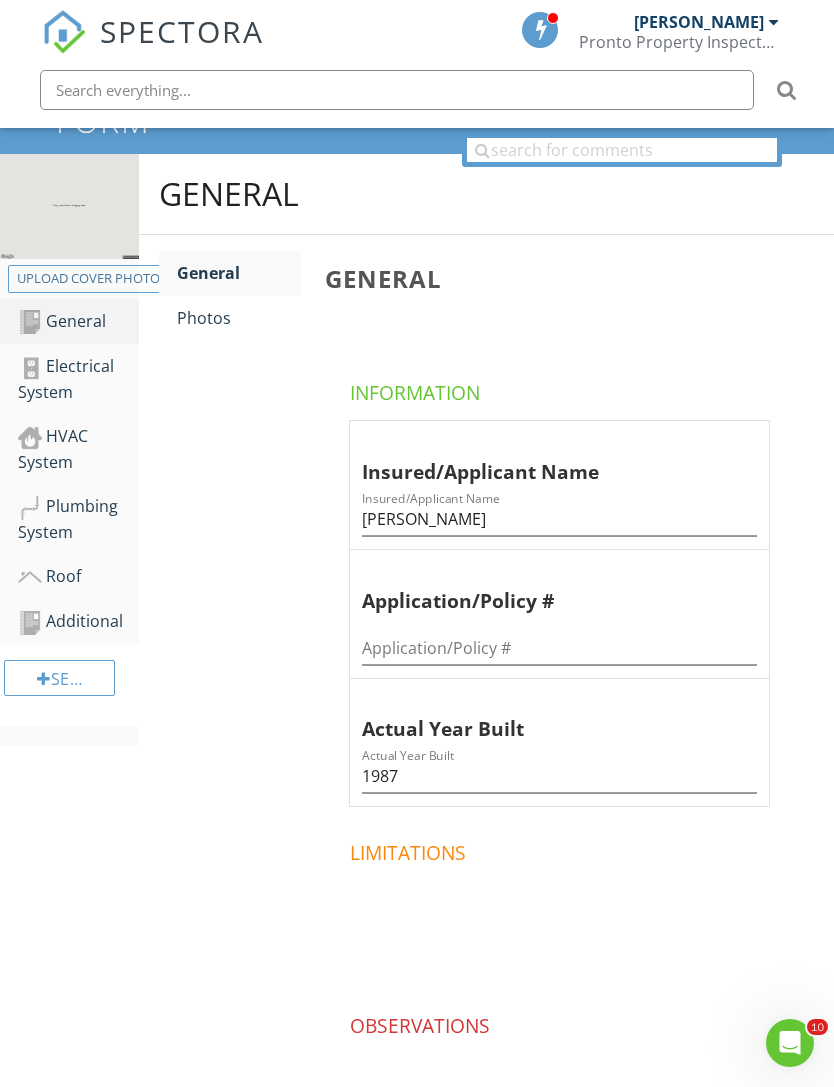 click on "General" at bounding box center (239, 273) 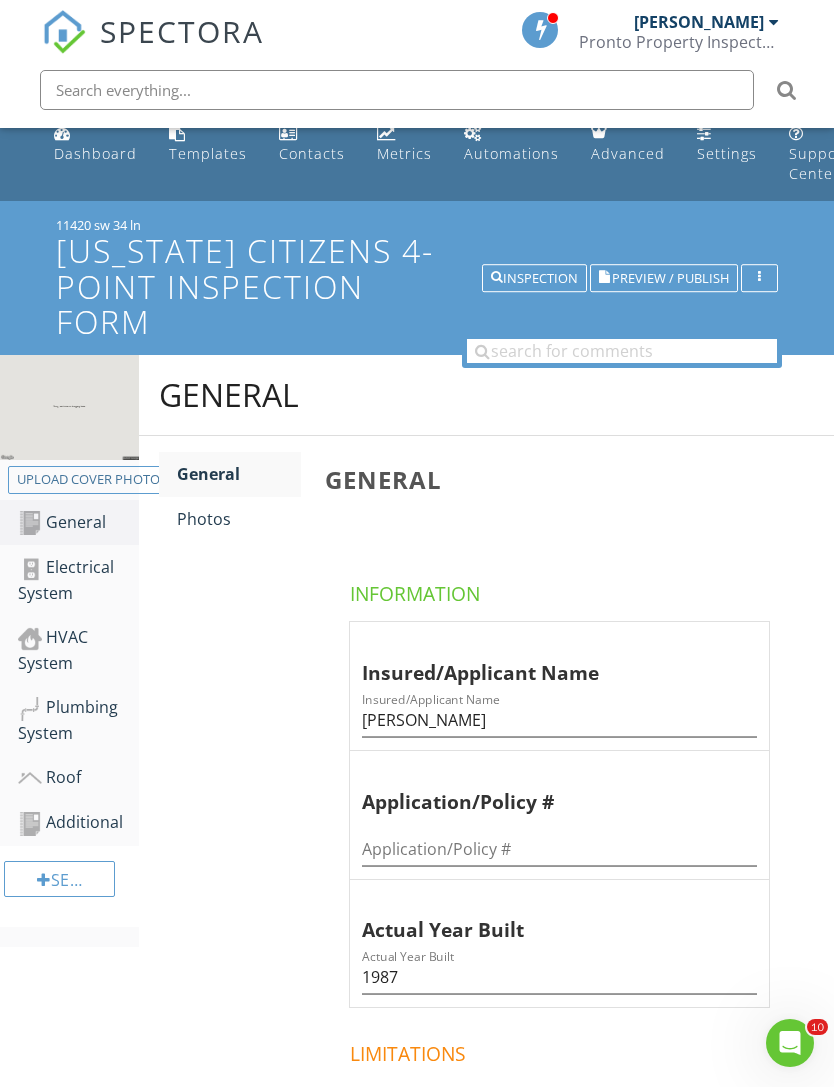 scroll, scrollTop: 19, scrollLeft: 0, axis: vertical 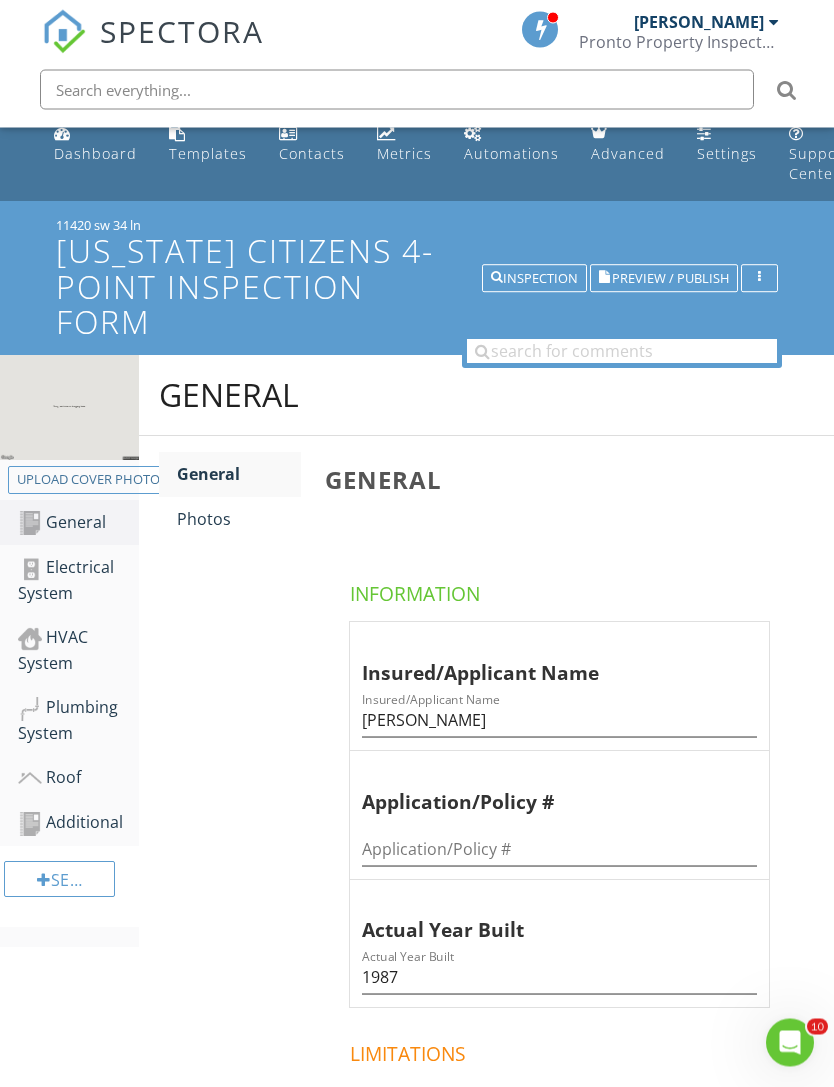 click on "Preview / Publish" at bounding box center [670, 279] 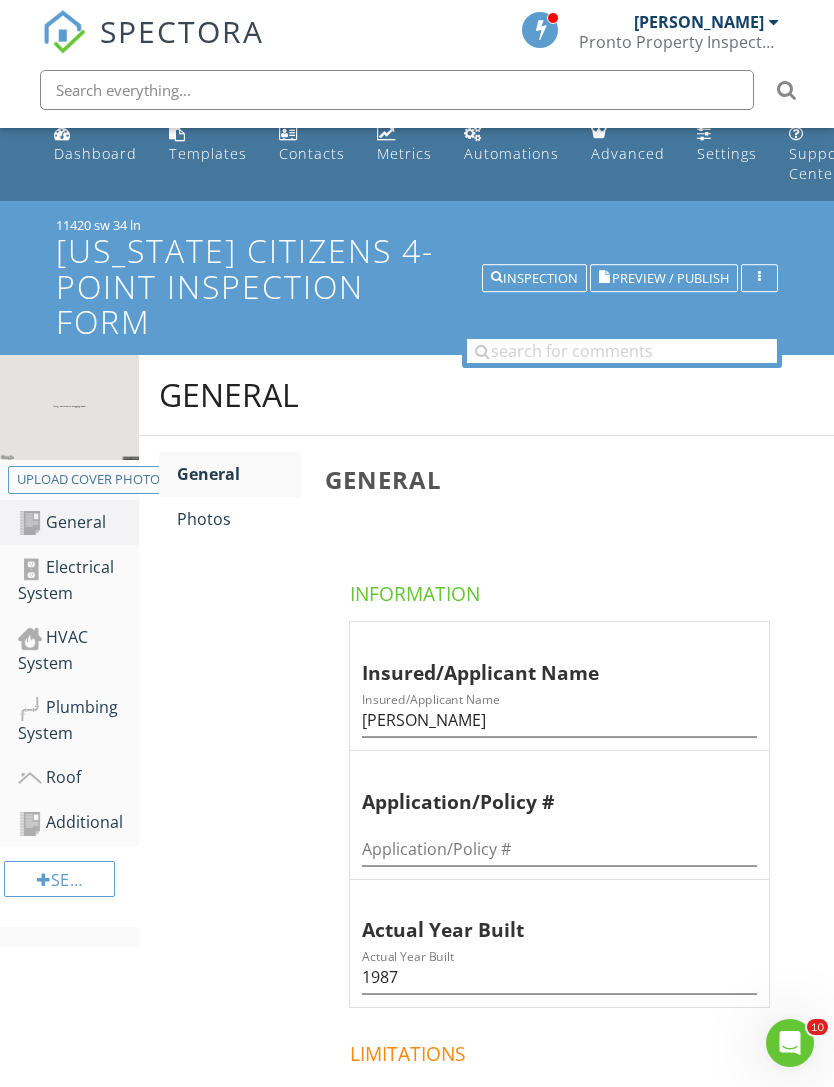 scroll, scrollTop: 20, scrollLeft: 0, axis: vertical 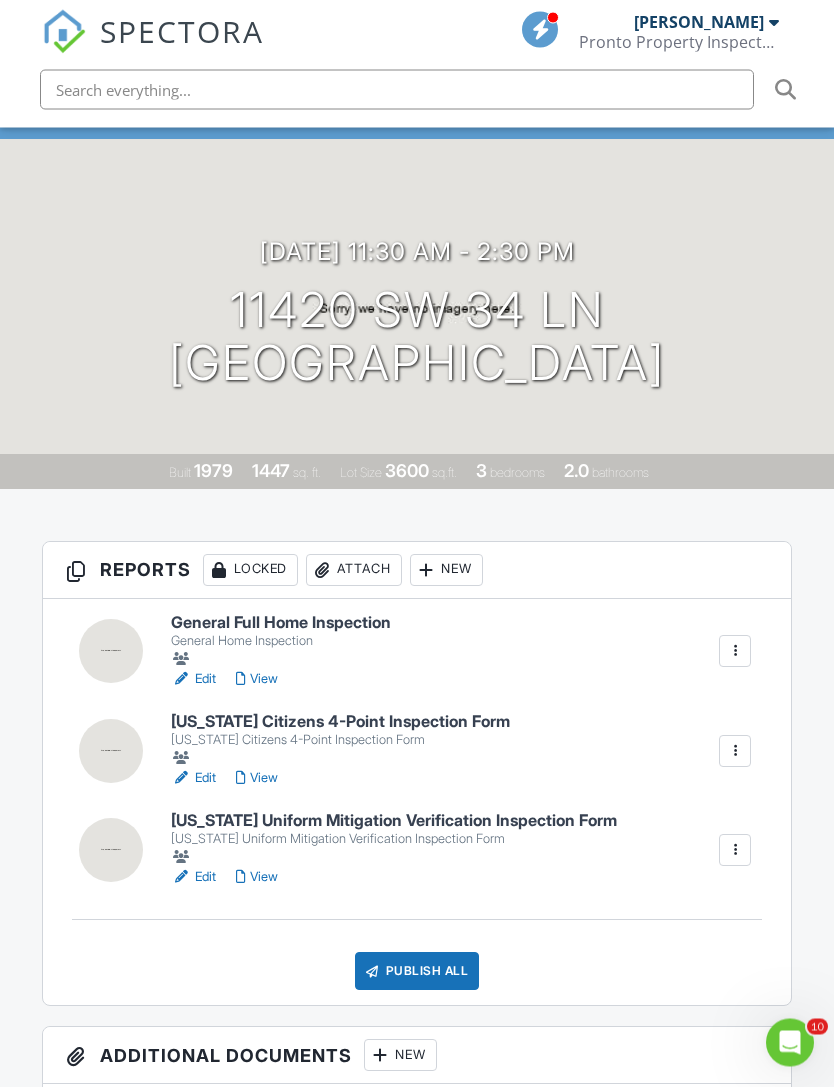 click on "View" at bounding box center (257, 878) 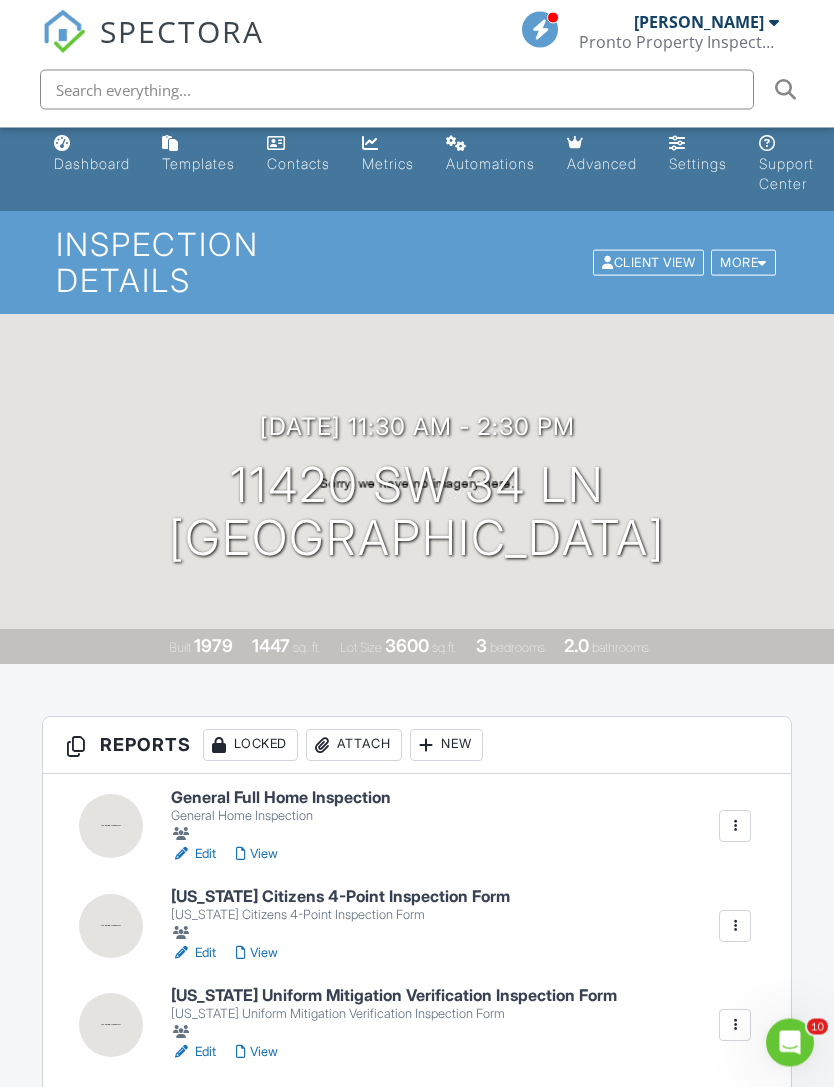 scroll, scrollTop: 0, scrollLeft: 0, axis: both 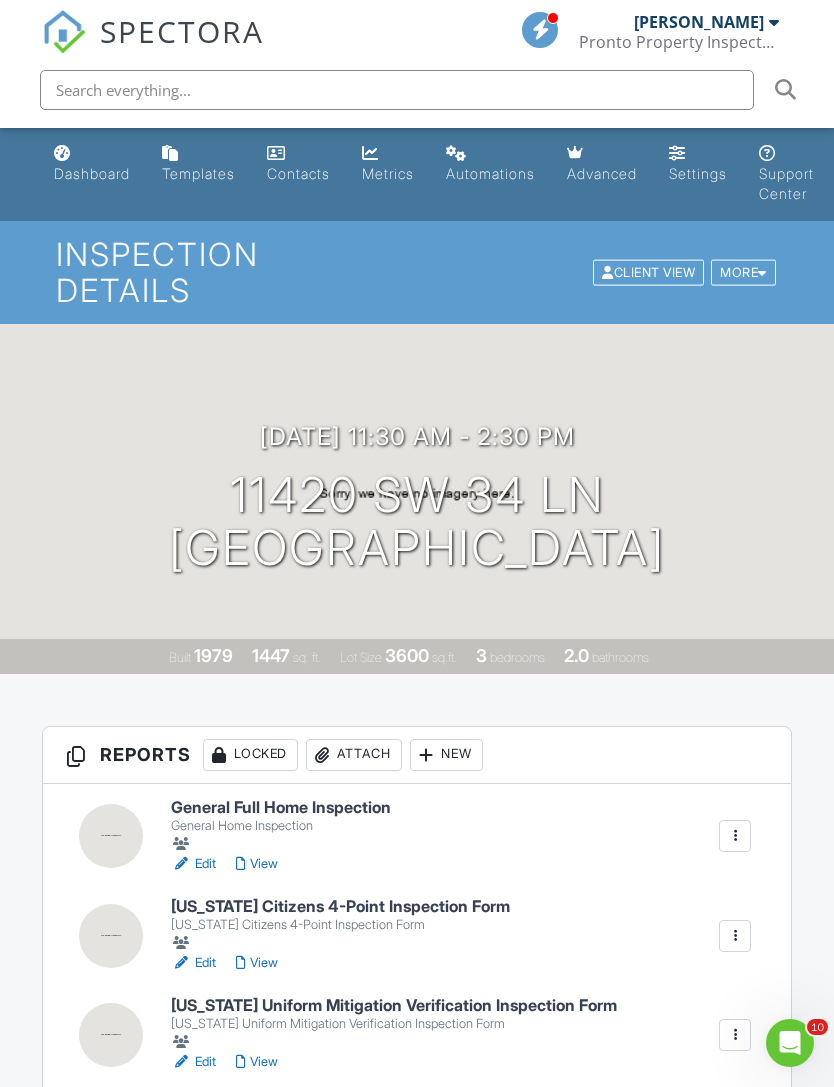click on "More" at bounding box center (743, 272) 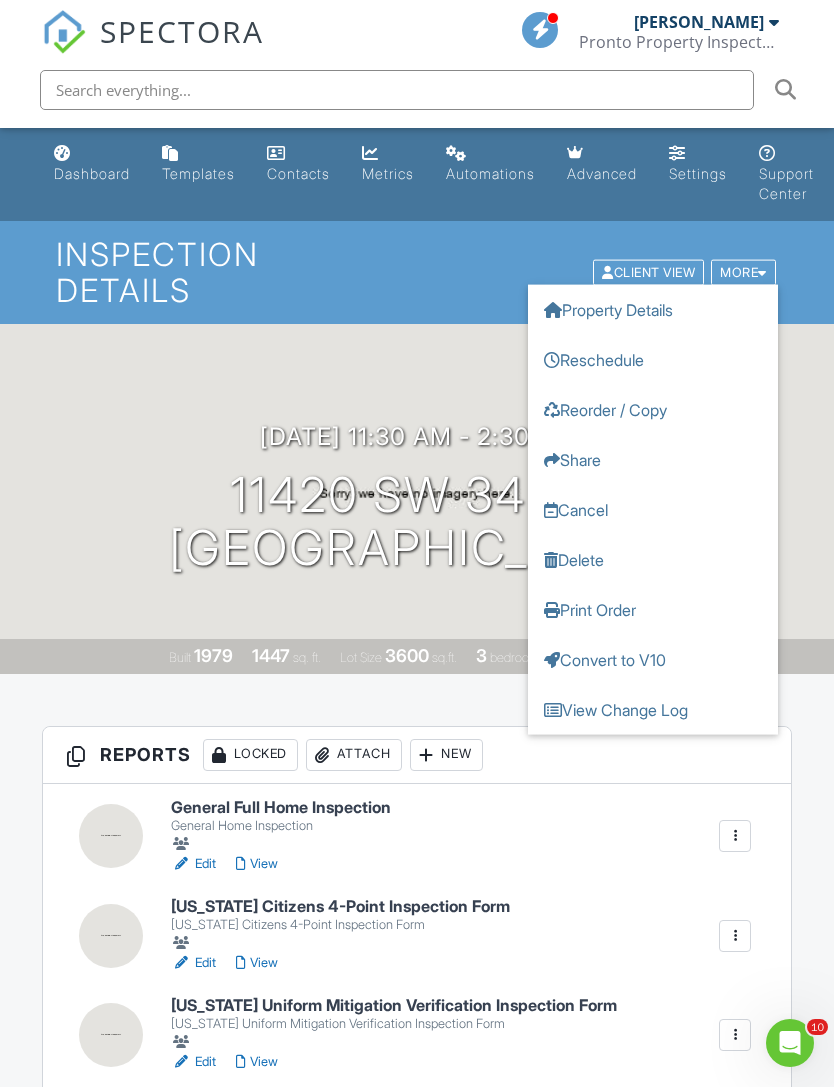 click on "Delete" at bounding box center [653, 559] 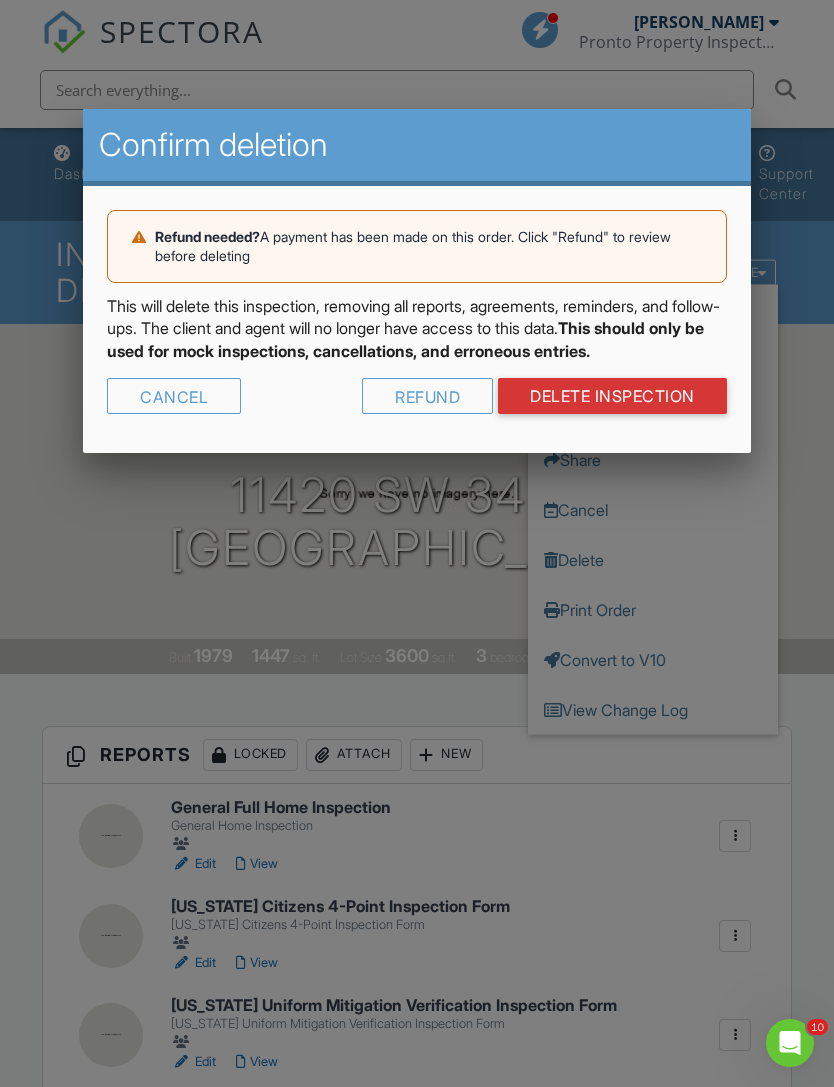 click on "DELETE Inspection" at bounding box center [612, 396] 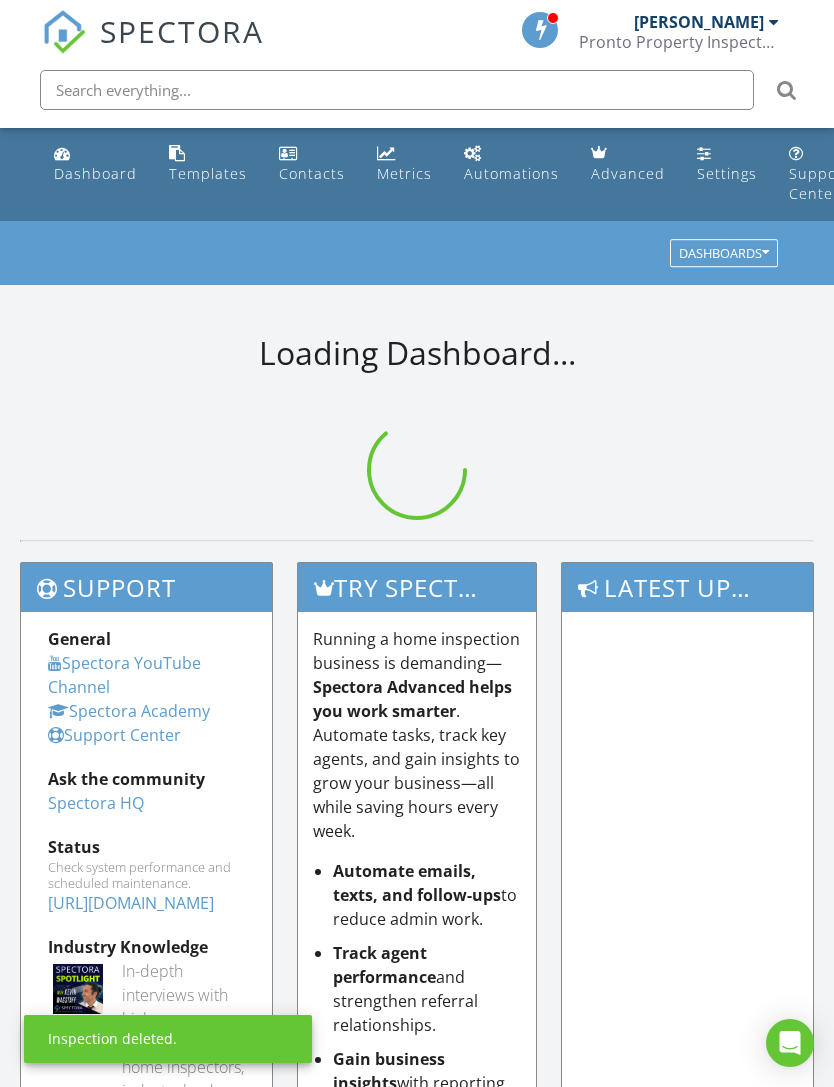 scroll, scrollTop: 0, scrollLeft: 0, axis: both 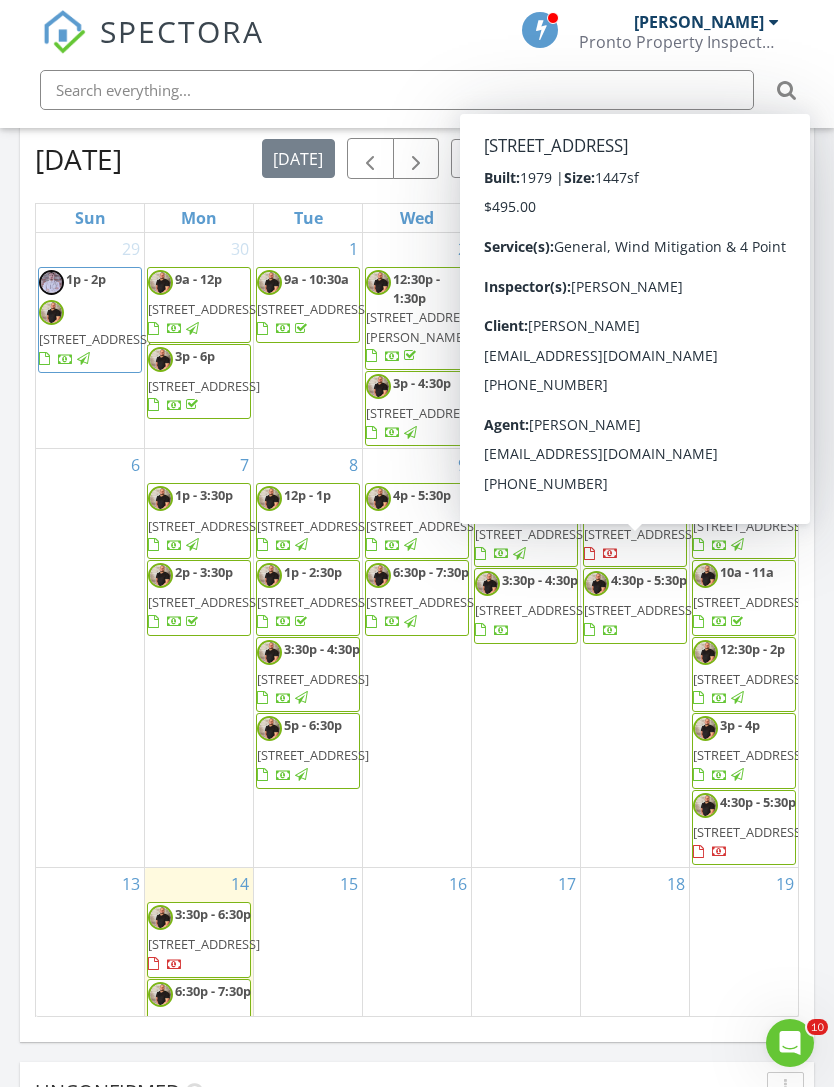 click on "11:30a - 2:30p" at bounding box center (634, 504) 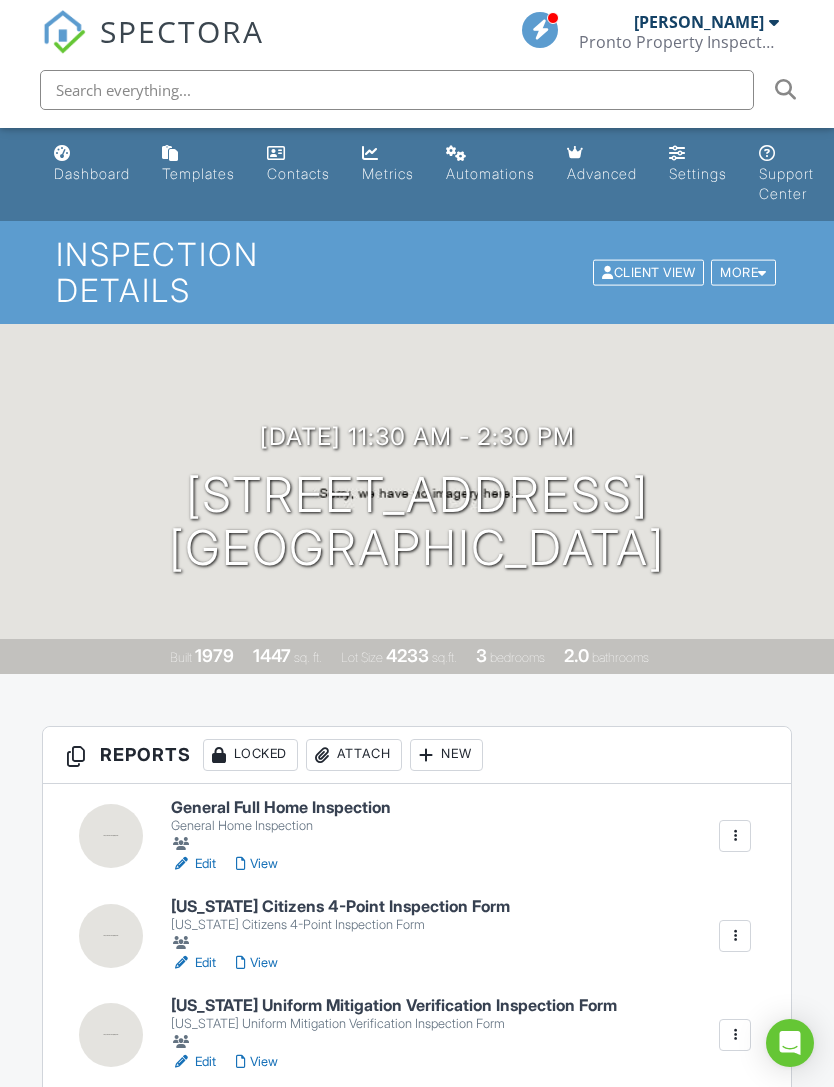 scroll, scrollTop: 0, scrollLeft: 0, axis: both 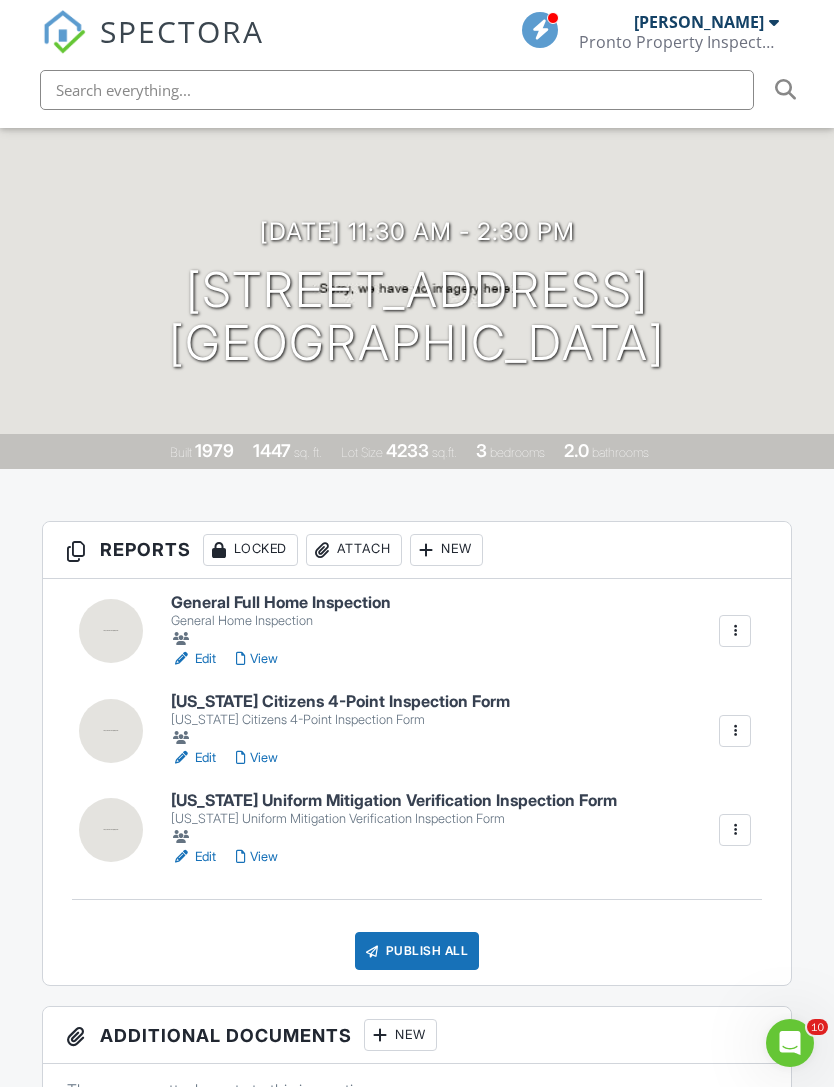 click on "View" at bounding box center [257, 857] 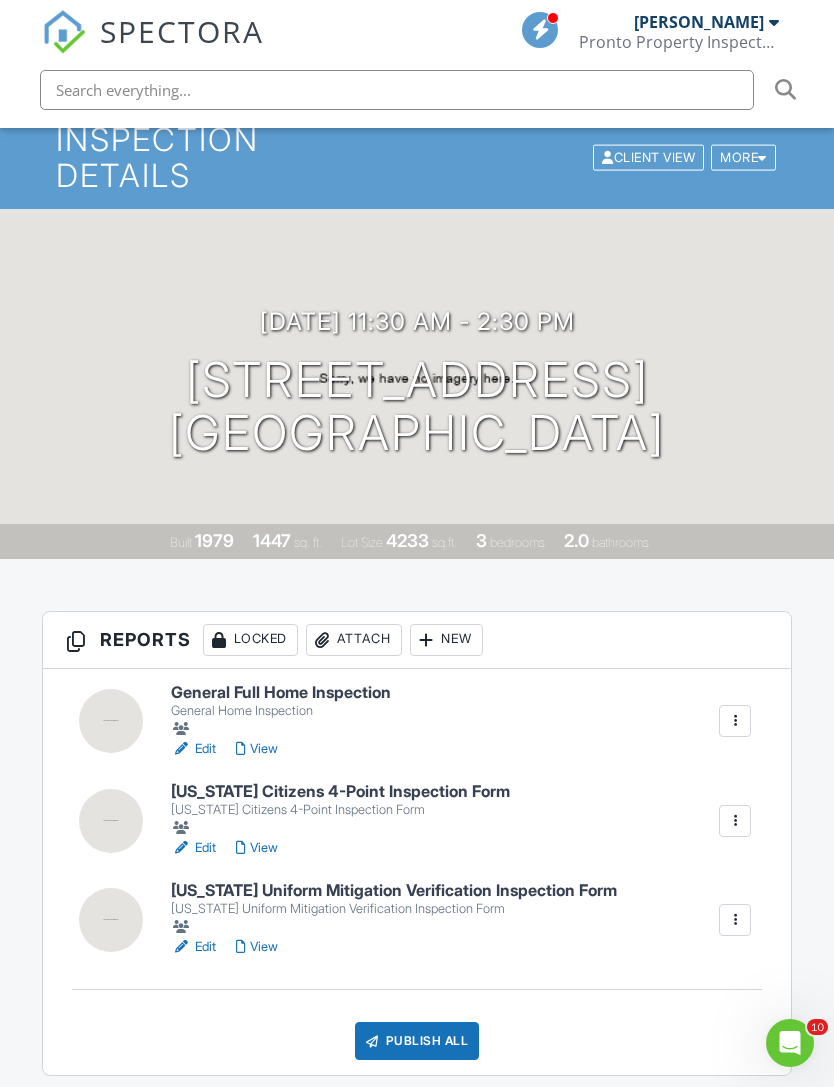 scroll, scrollTop: 0, scrollLeft: 0, axis: both 